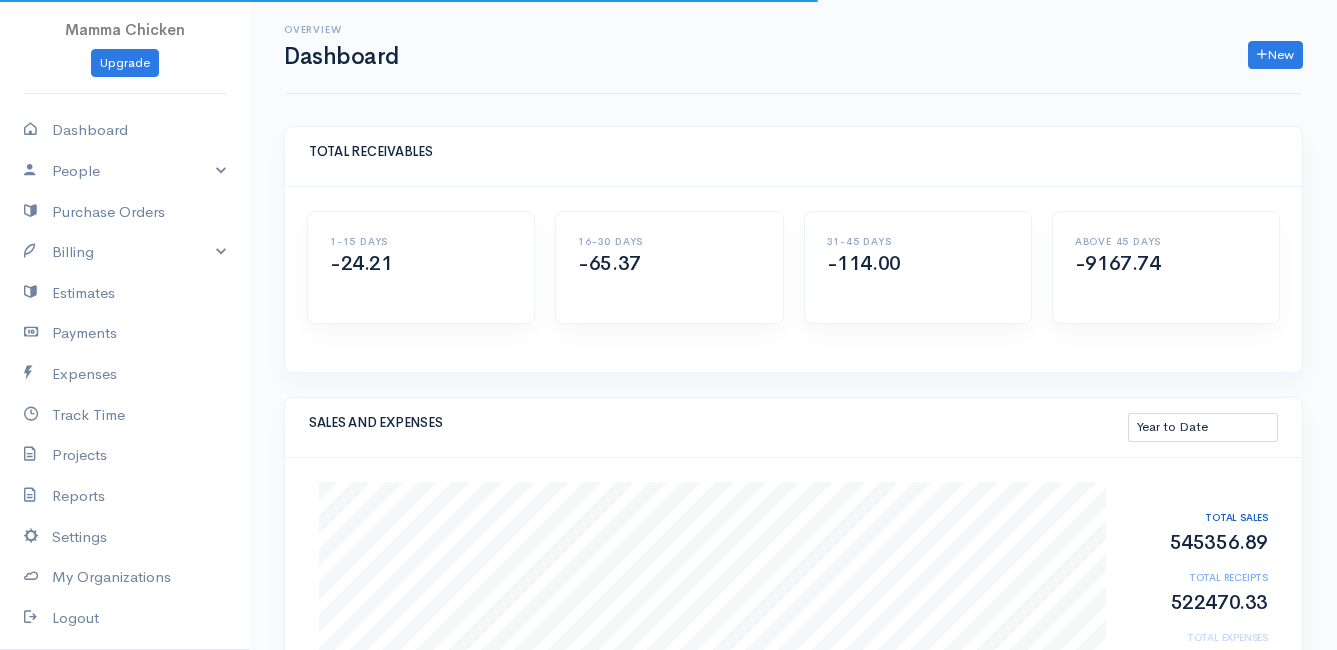 scroll, scrollTop: 0, scrollLeft: 0, axis: both 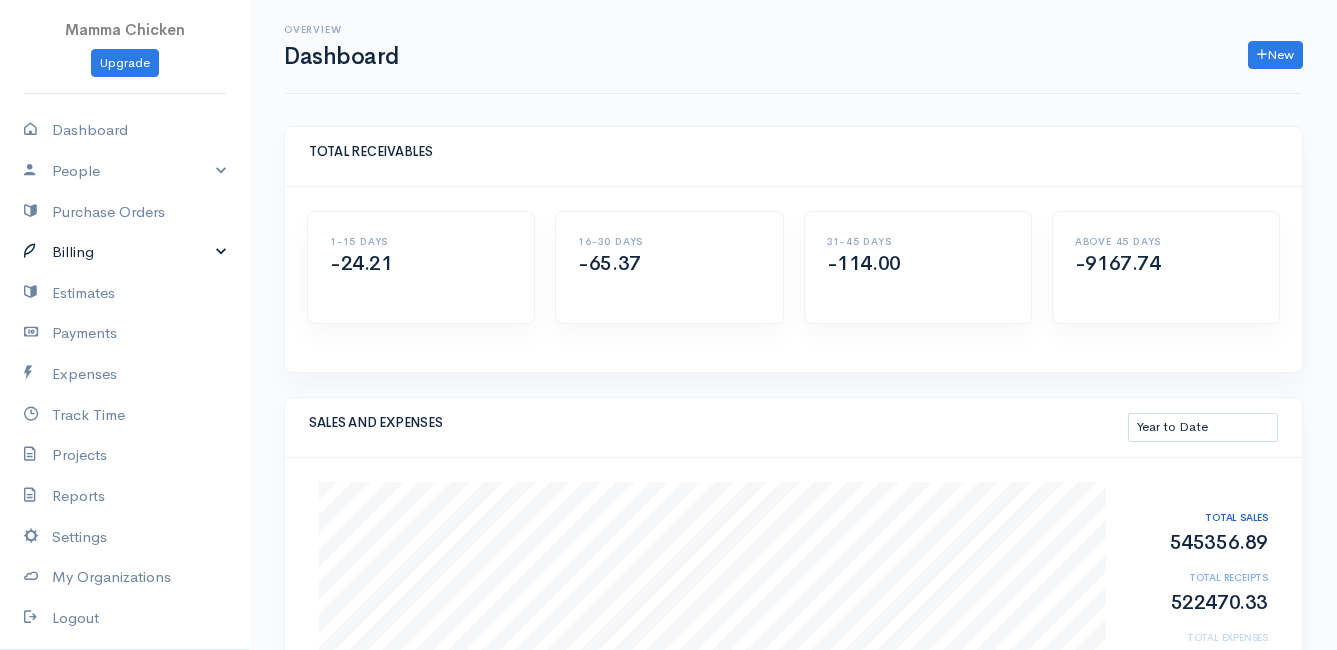 click on "Billing" at bounding box center [125, 252] 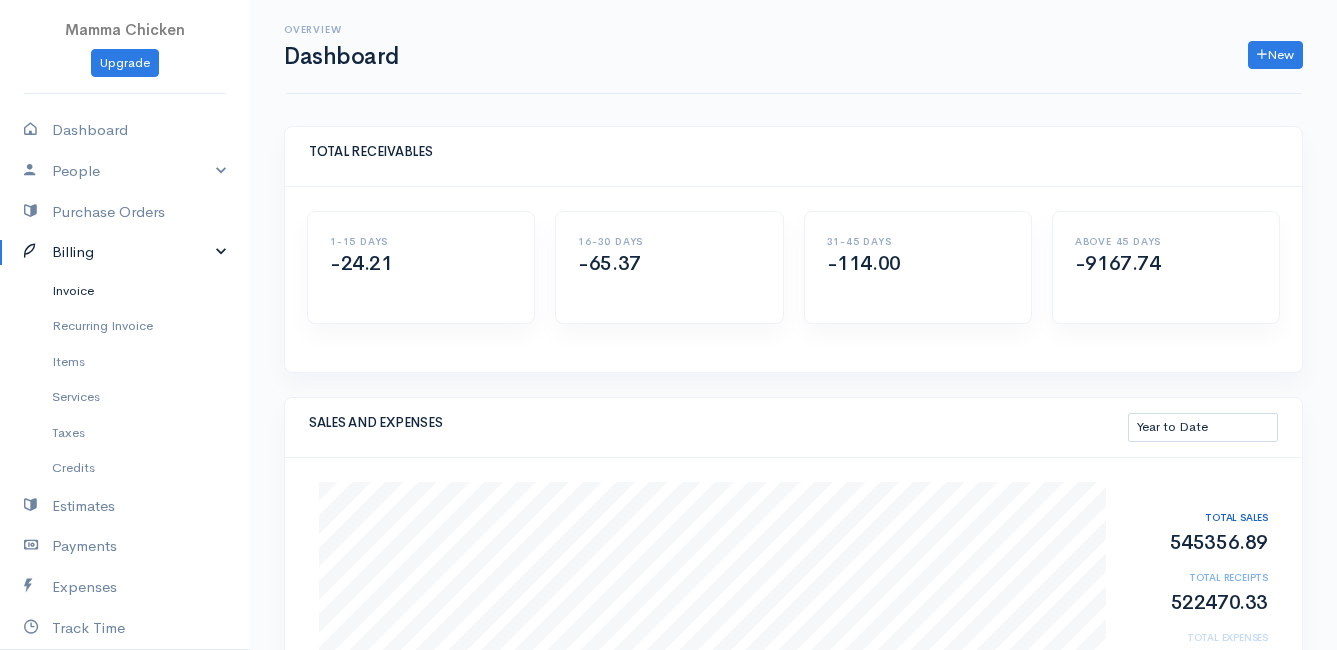 click on "Invoice" at bounding box center (125, 291) 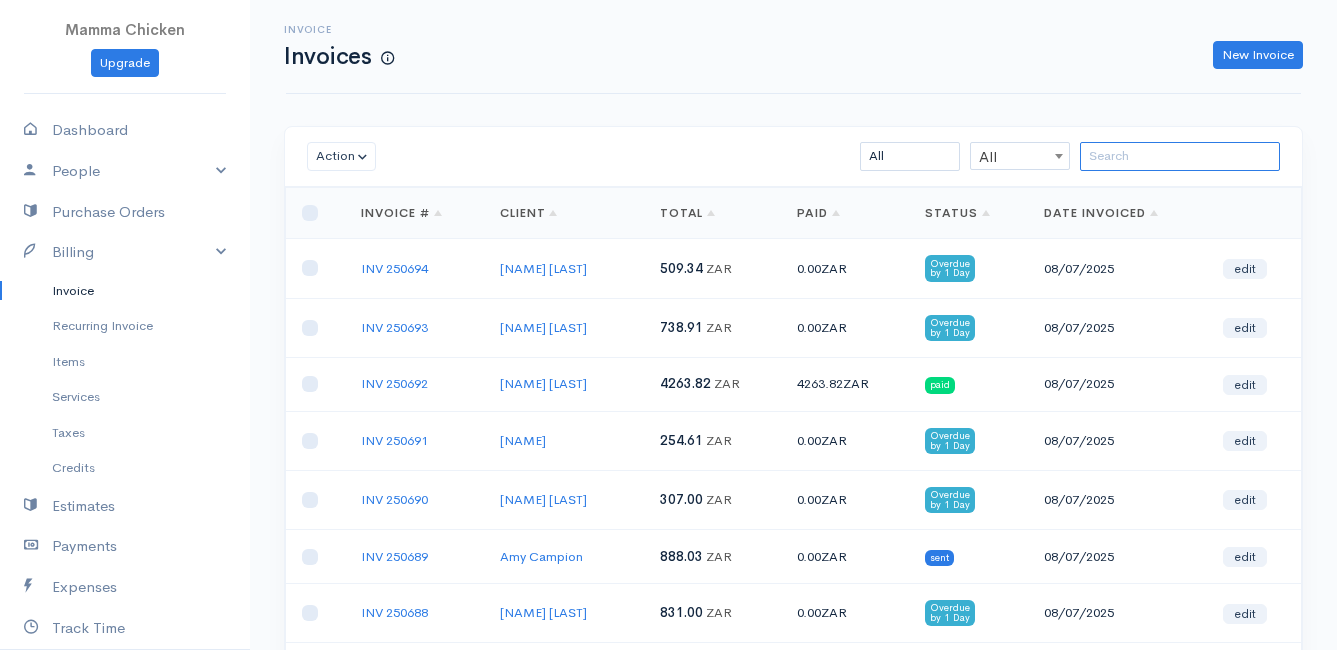 click at bounding box center [1180, 156] 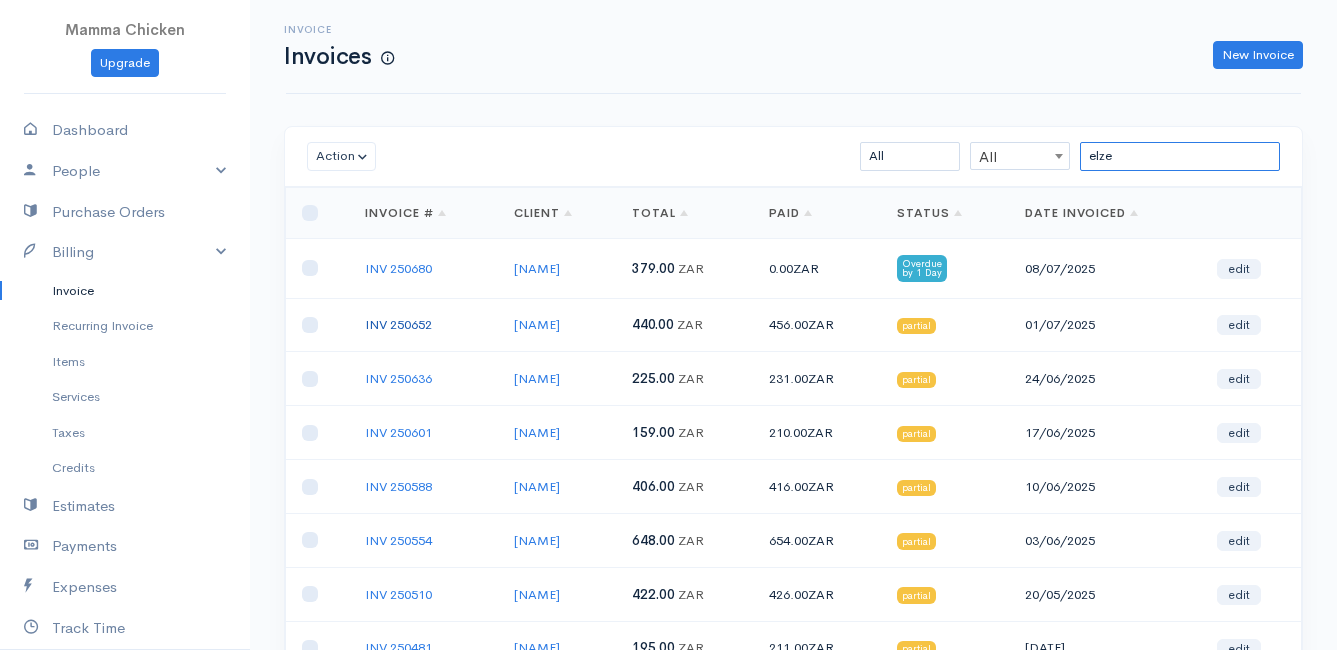 type on "elze" 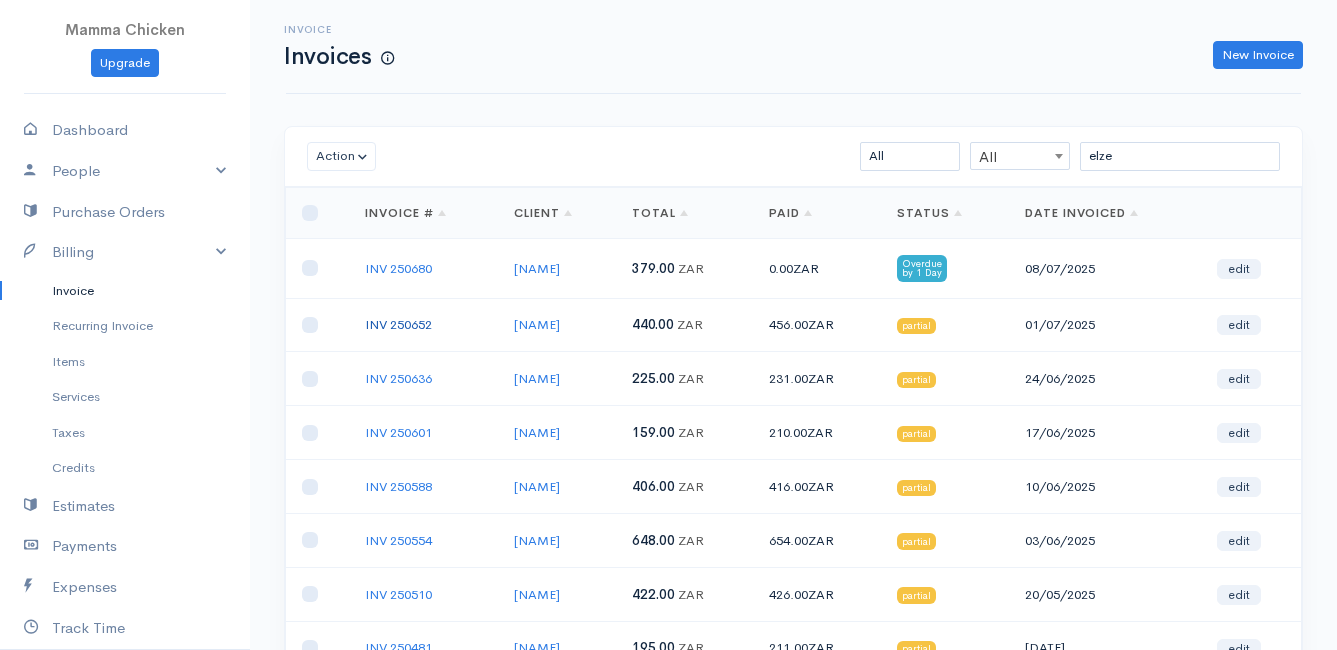 click on "INV 250652" at bounding box center [398, 324] 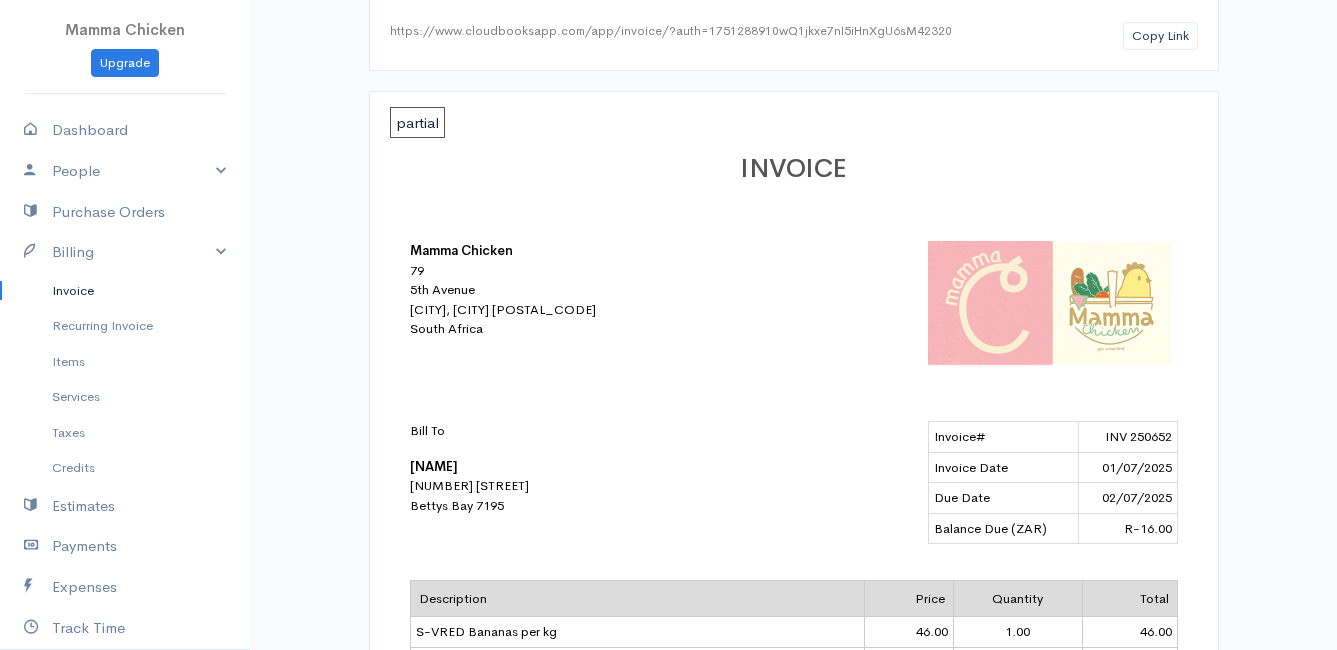 scroll, scrollTop: 0, scrollLeft: 0, axis: both 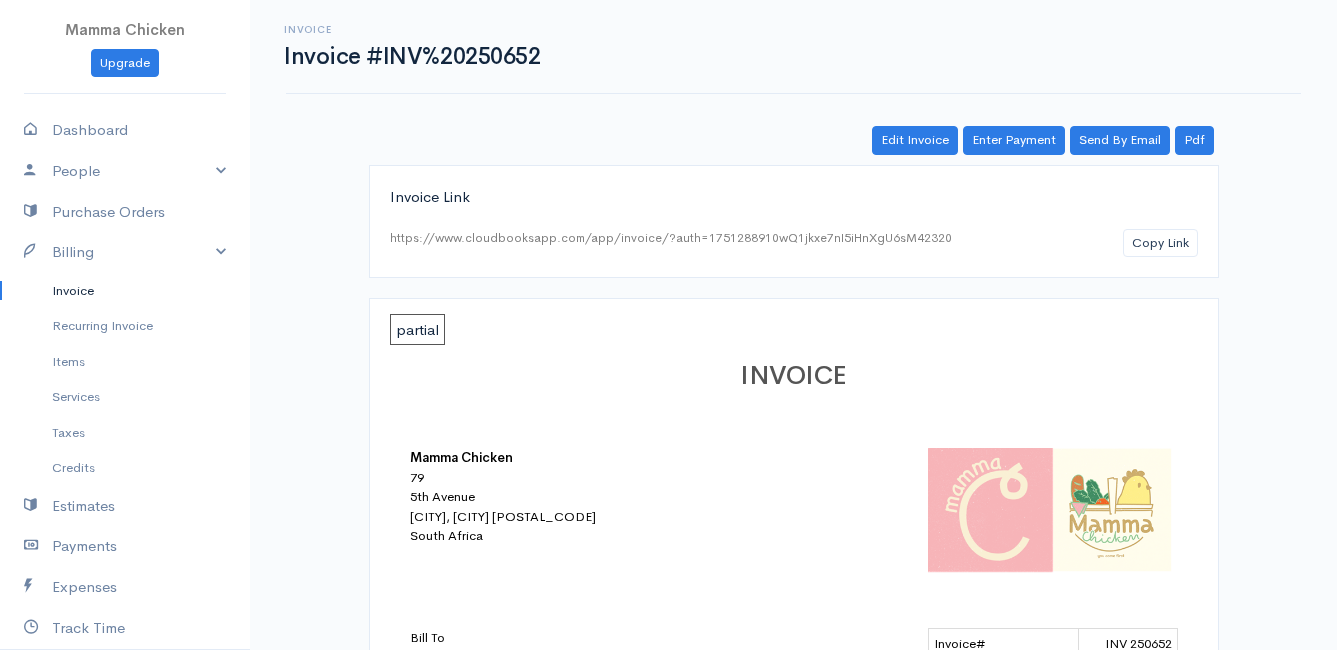 click on "Invoice" at bounding box center [125, 291] 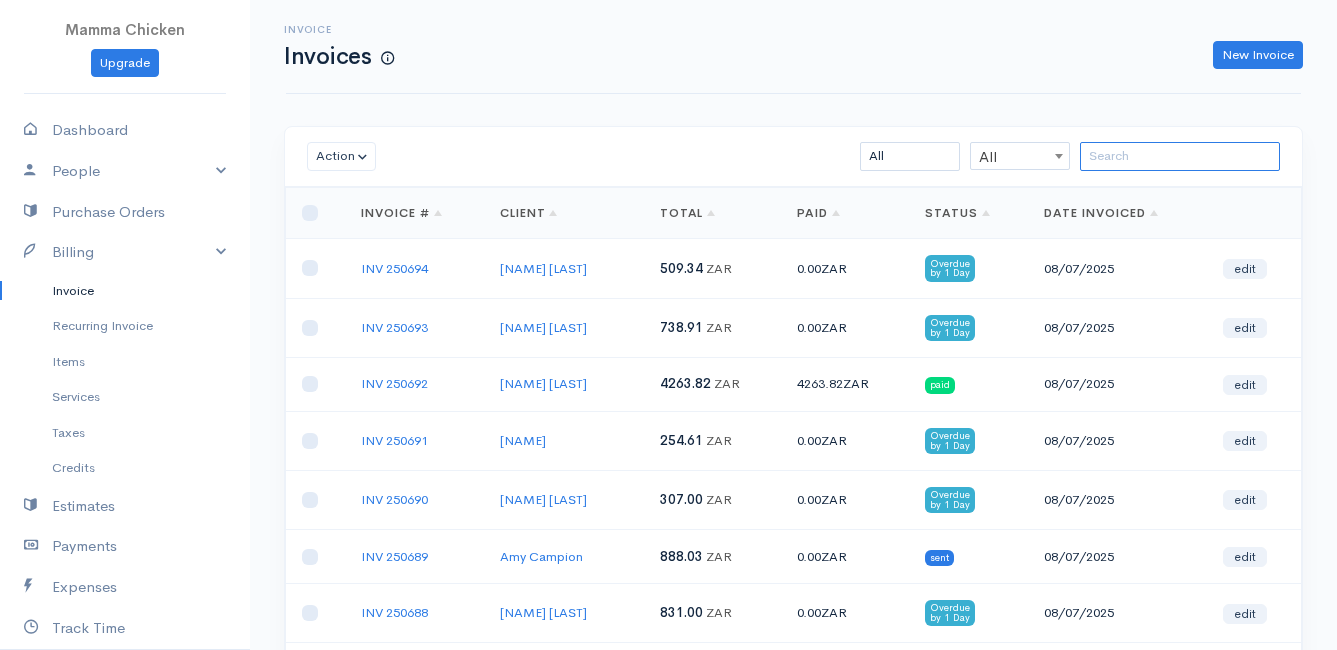 click at bounding box center [1180, 156] 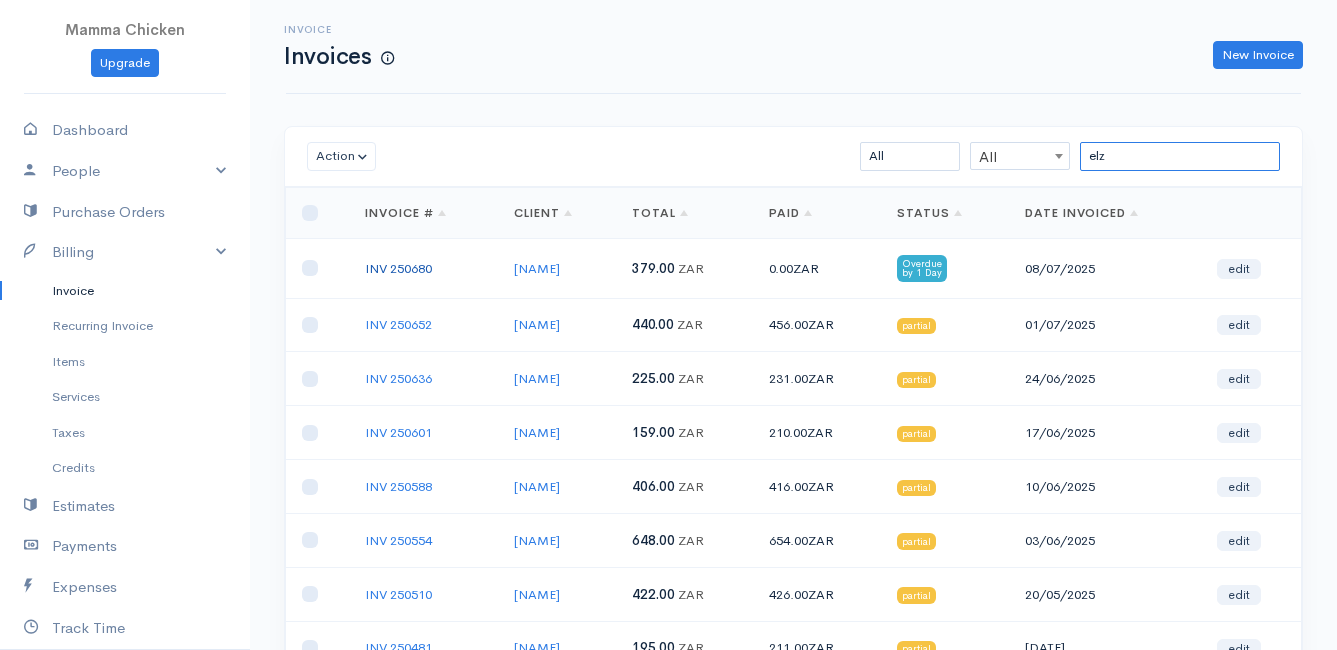 type on "elz" 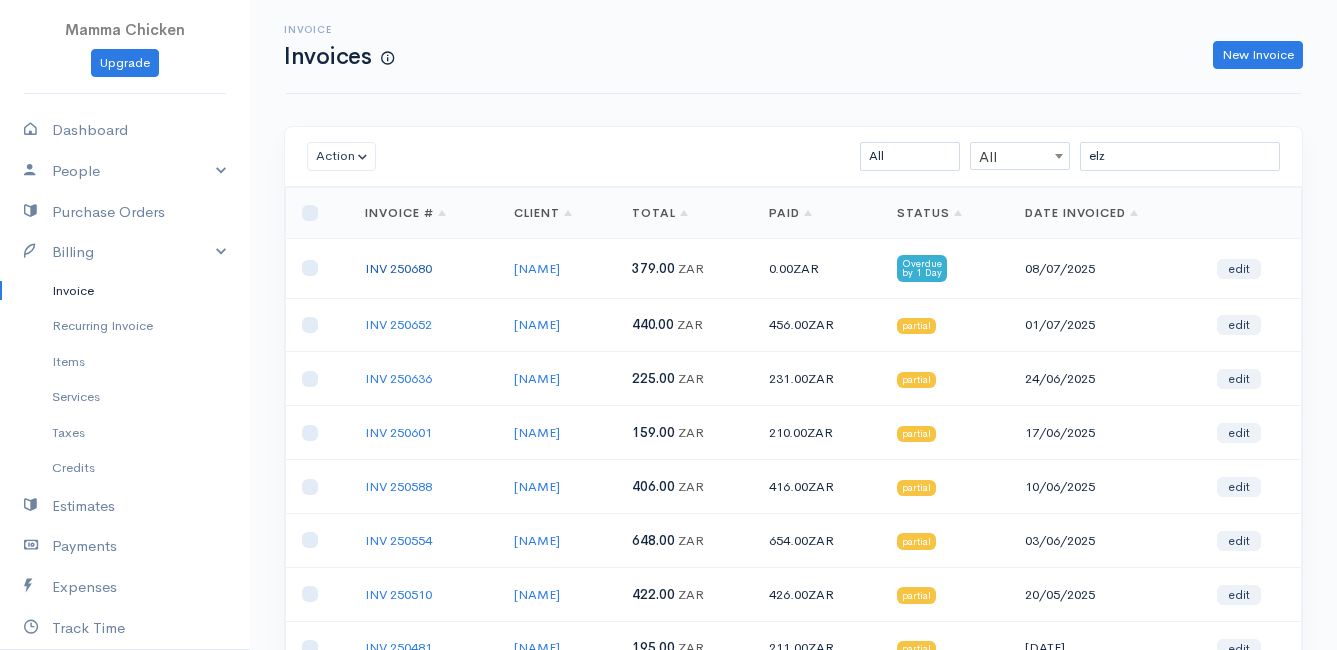 click on "INV 250680" at bounding box center (398, 268) 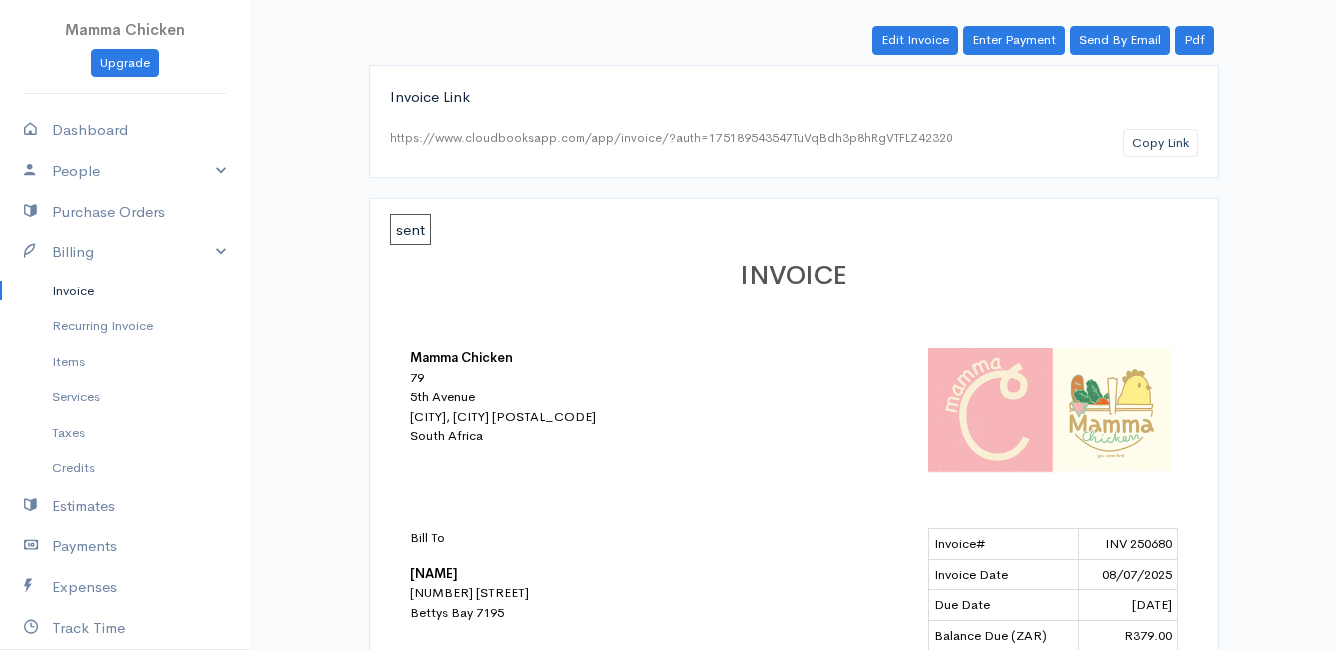 scroll, scrollTop: 0, scrollLeft: 0, axis: both 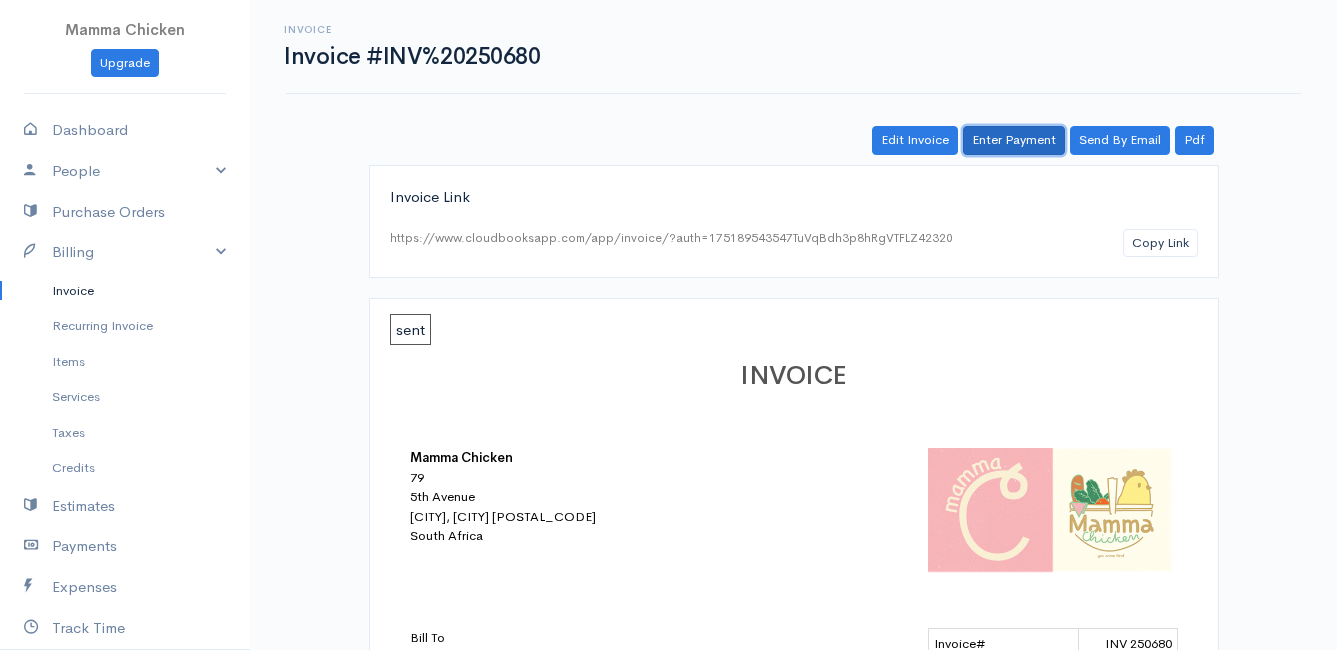 click on "Enter Payment" at bounding box center [1014, 140] 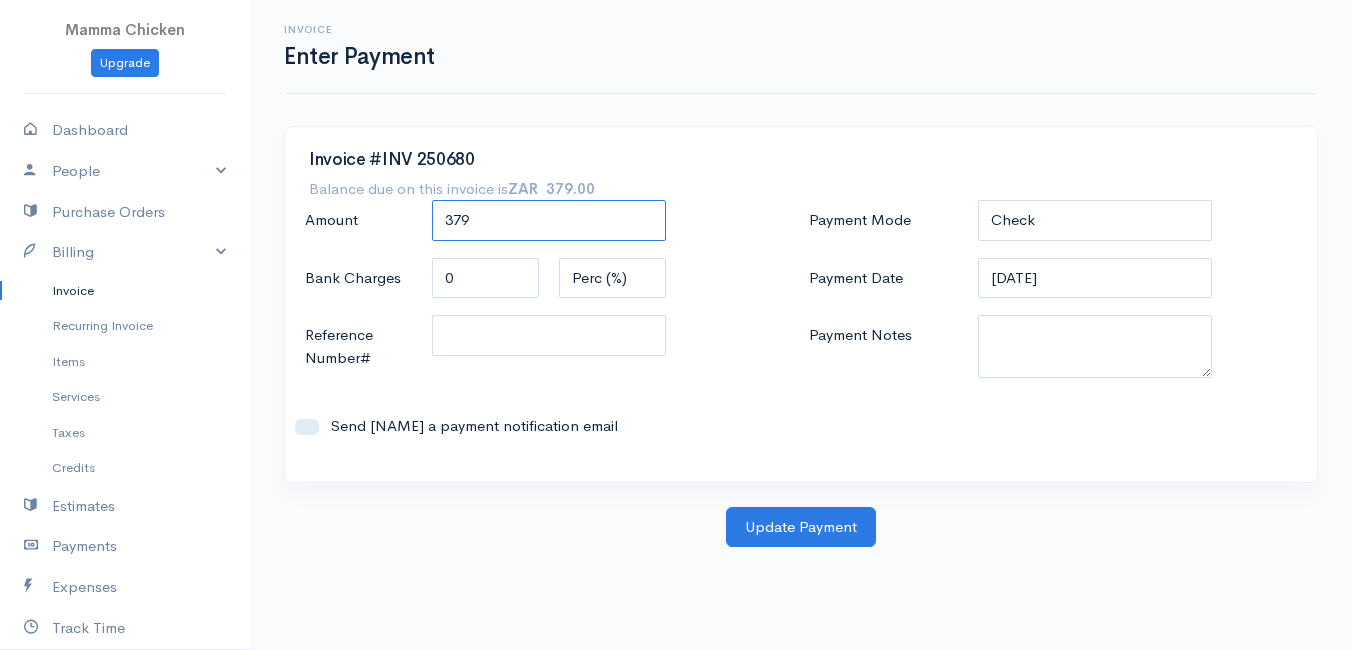 drag, startPoint x: 511, startPoint y: 222, endPoint x: 379, endPoint y: 218, distance: 132.0606 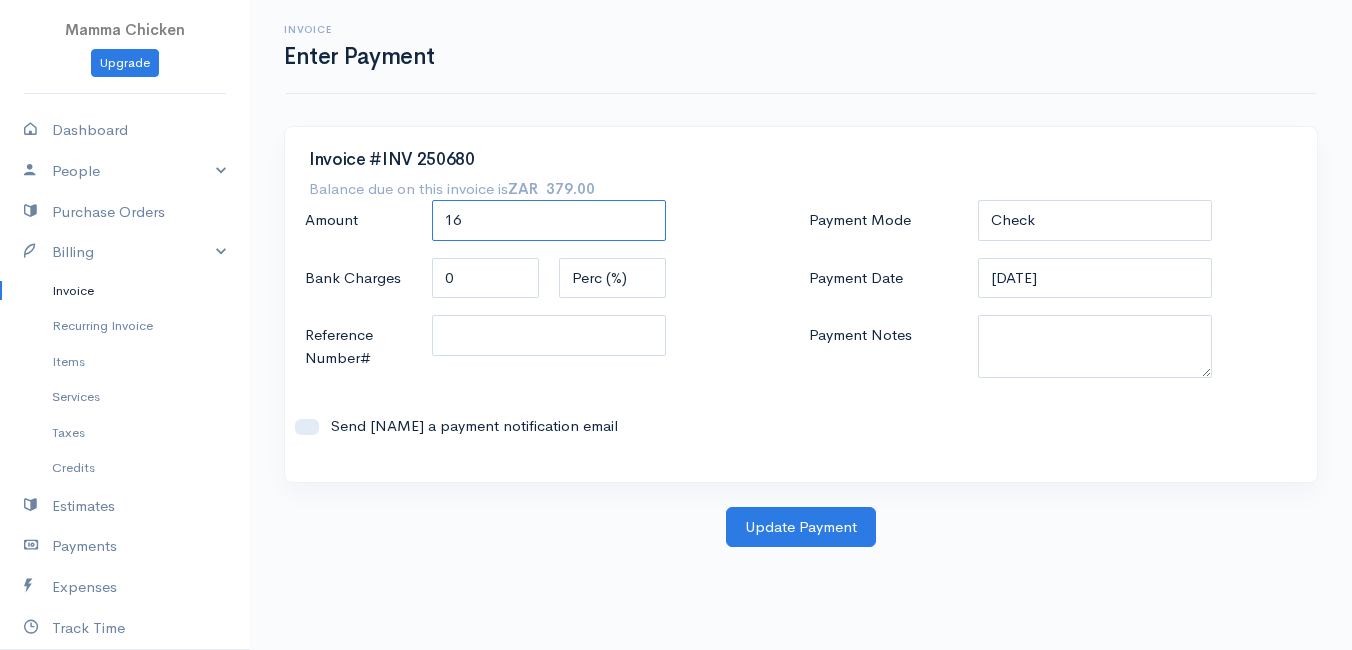type on "16" 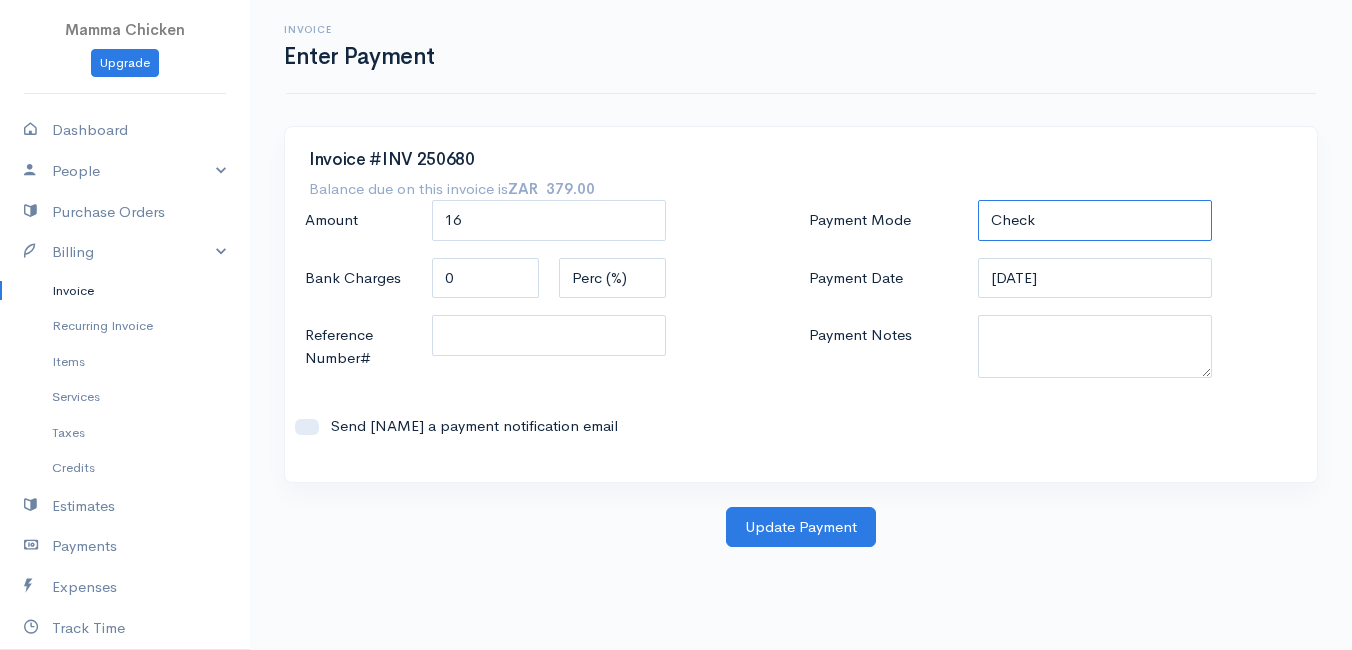 click on "Check Bank Transfer Credit Cash Debit ACH VISA MASTERCARD AMEX DISCOVER DINERS EUROCARD JCB NOVA Credit Card PayPal Google Checkout 2Checkout Amazon" at bounding box center (1095, 220) 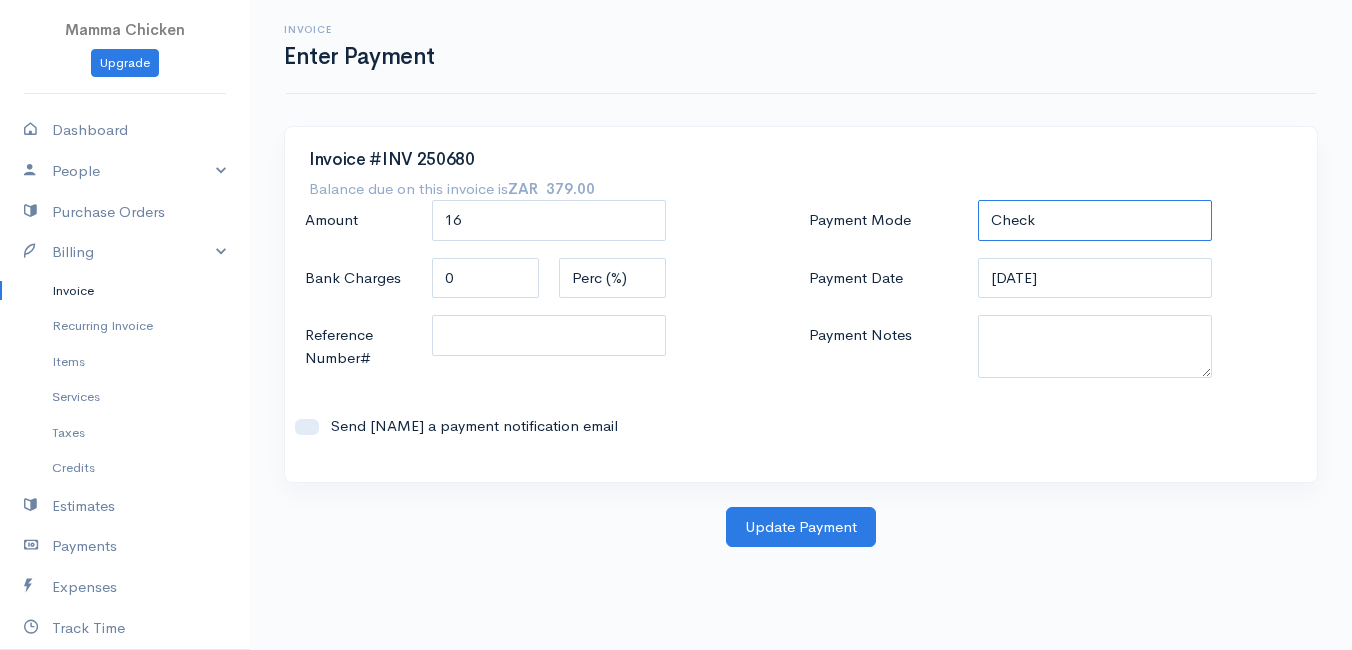 select on "Cash" 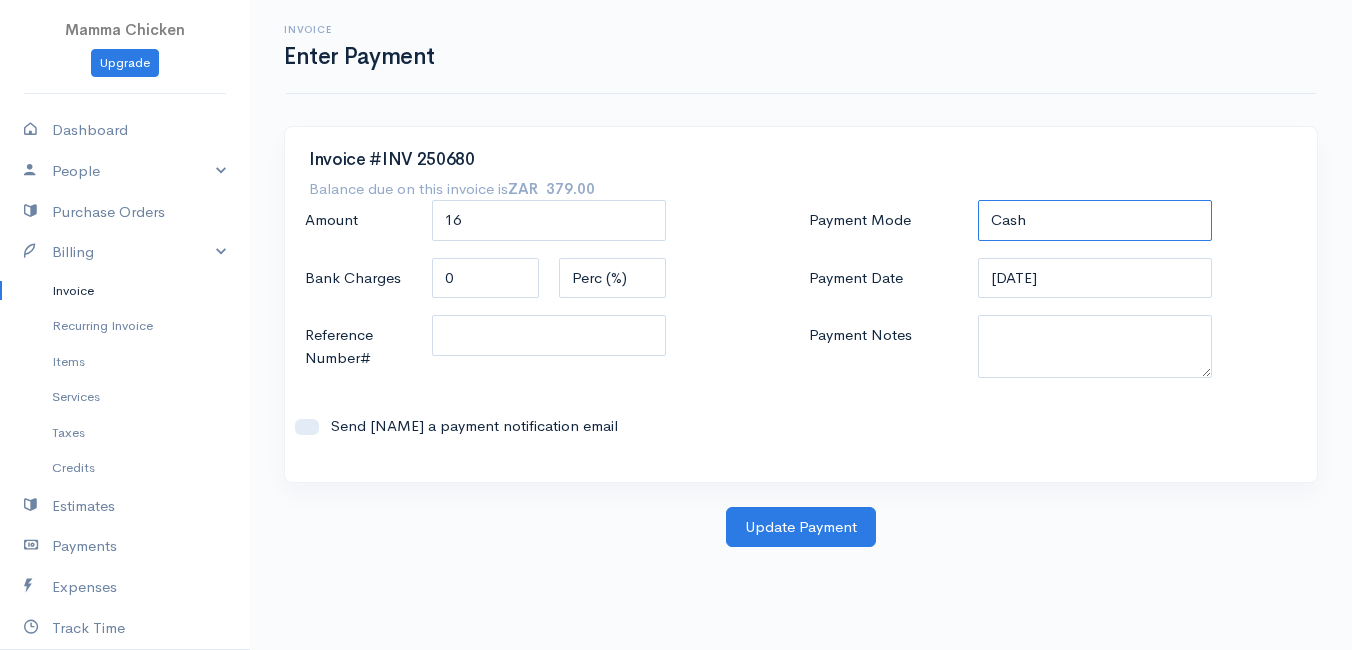 click on "Check Bank Transfer Credit Cash Debit ACH VISA MASTERCARD AMEX DISCOVER DINERS EUROCARD JCB NOVA Credit Card PayPal Google Checkout 2Checkout Amazon" at bounding box center (1095, 220) 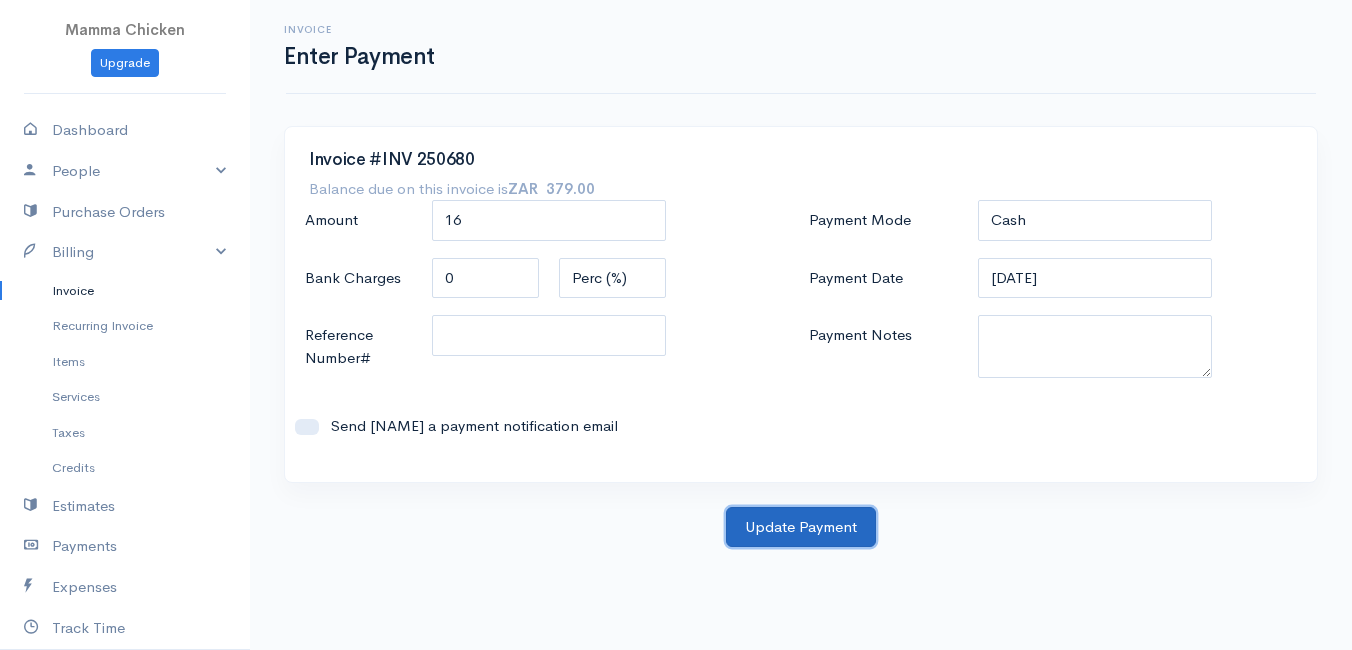 click on "Update Payment" at bounding box center (801, 527) 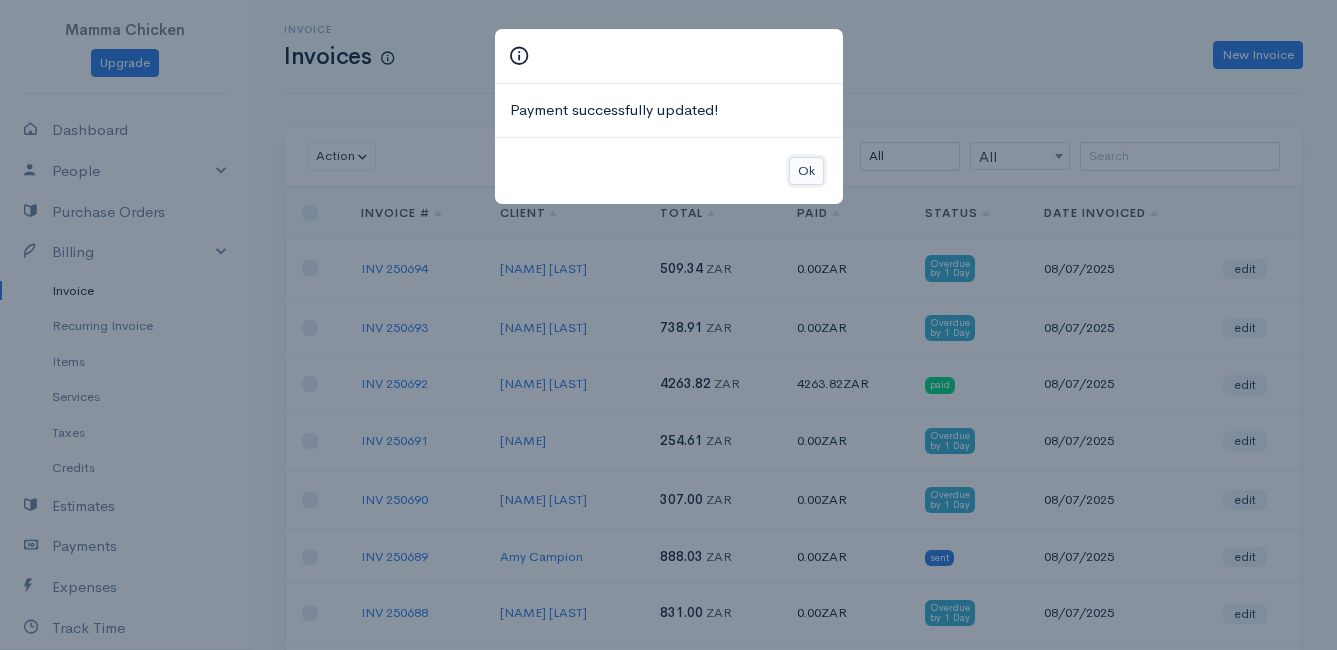 click on "Ok" at bounding box center (806, 171) 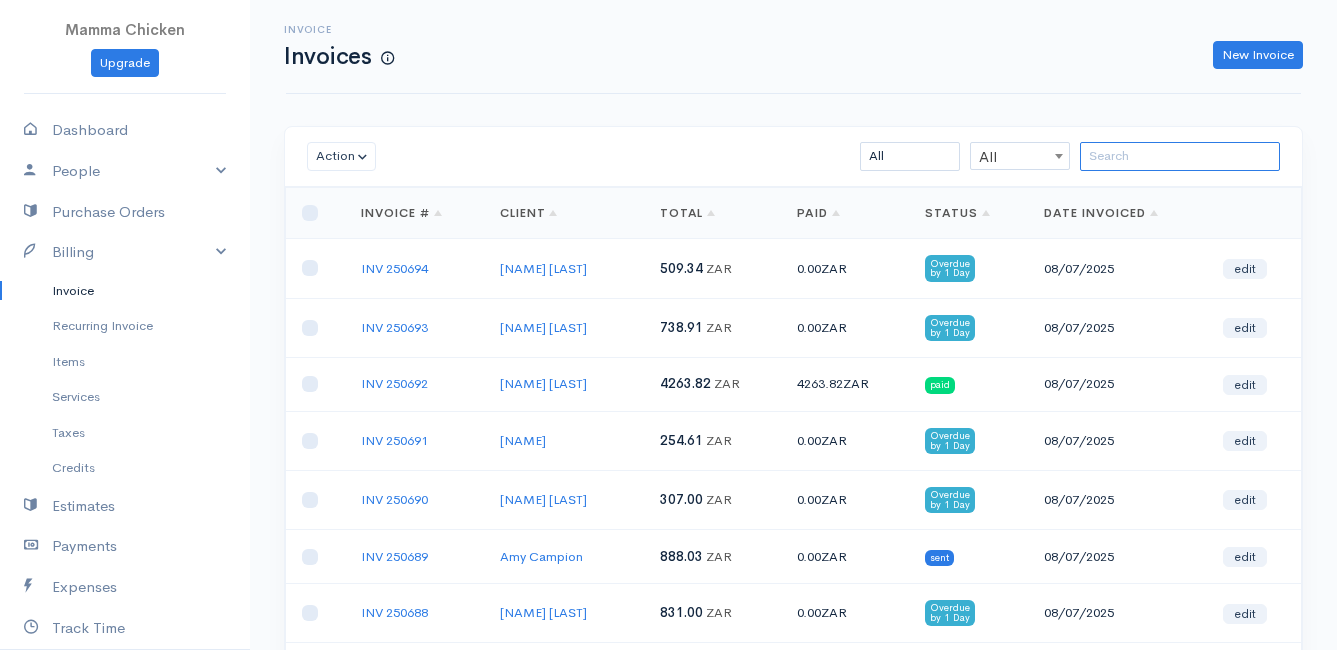 click at bounding box center (1180, 156) 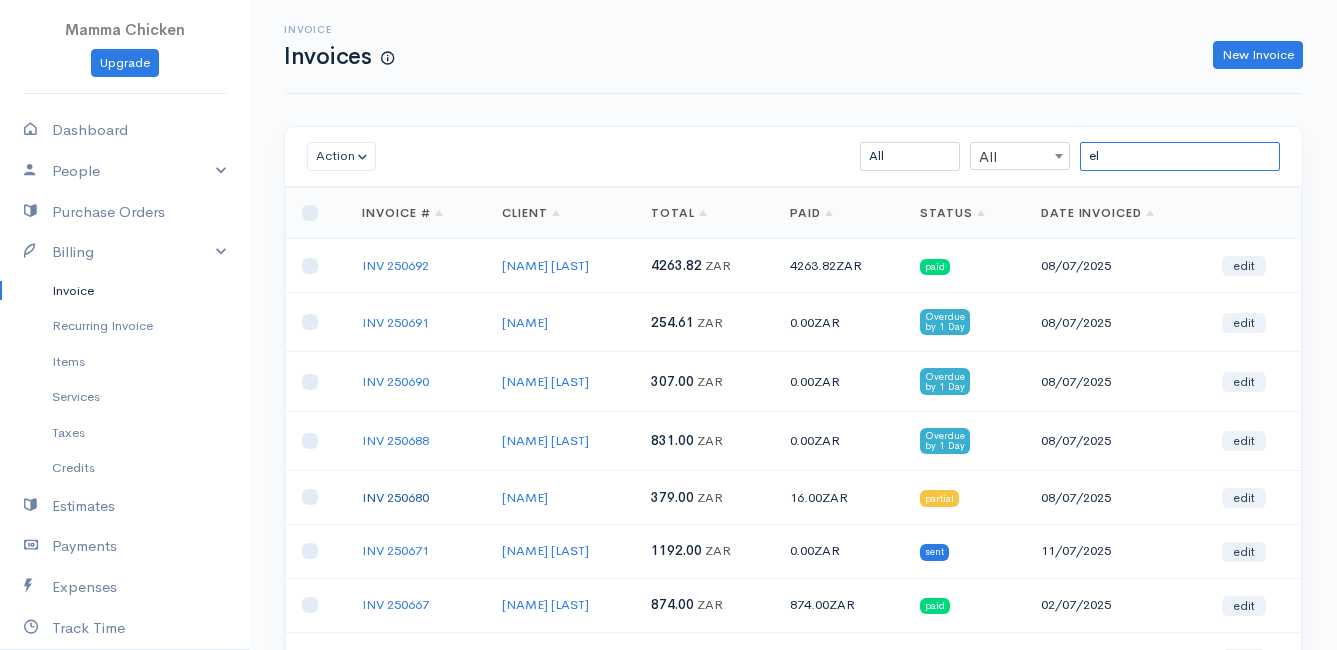 type on "el" 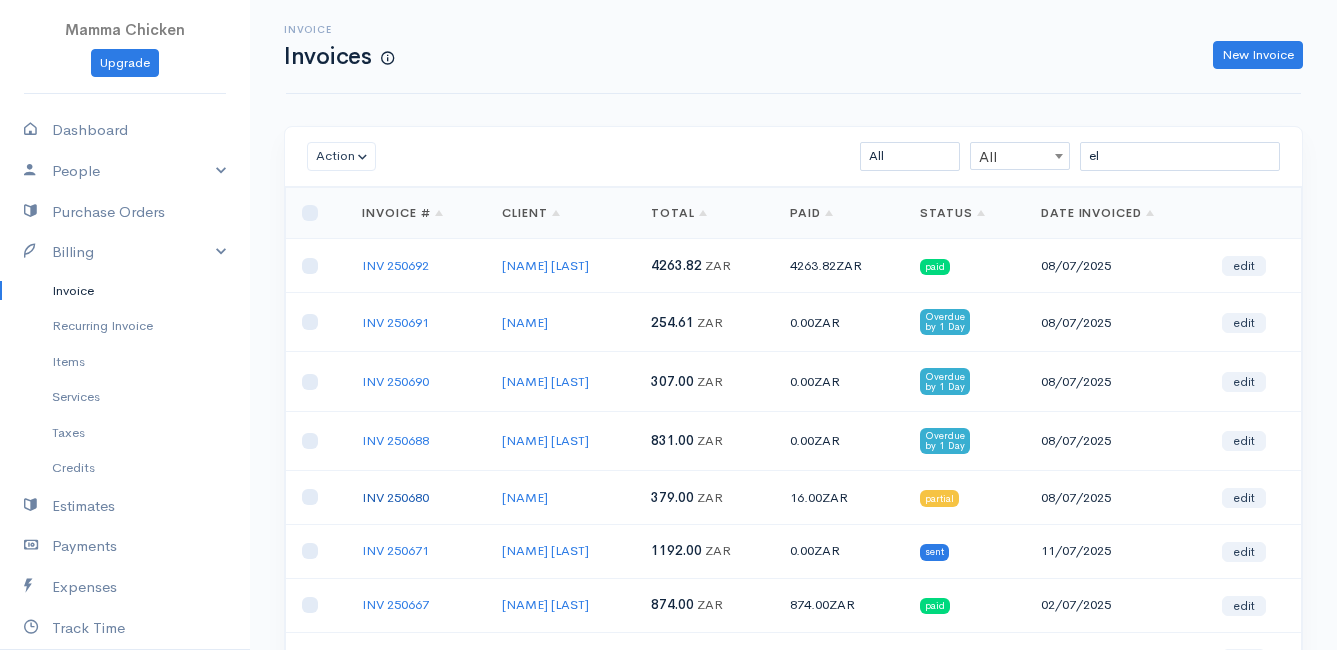 click on "INV 250680" at bounding box center [395, 497] 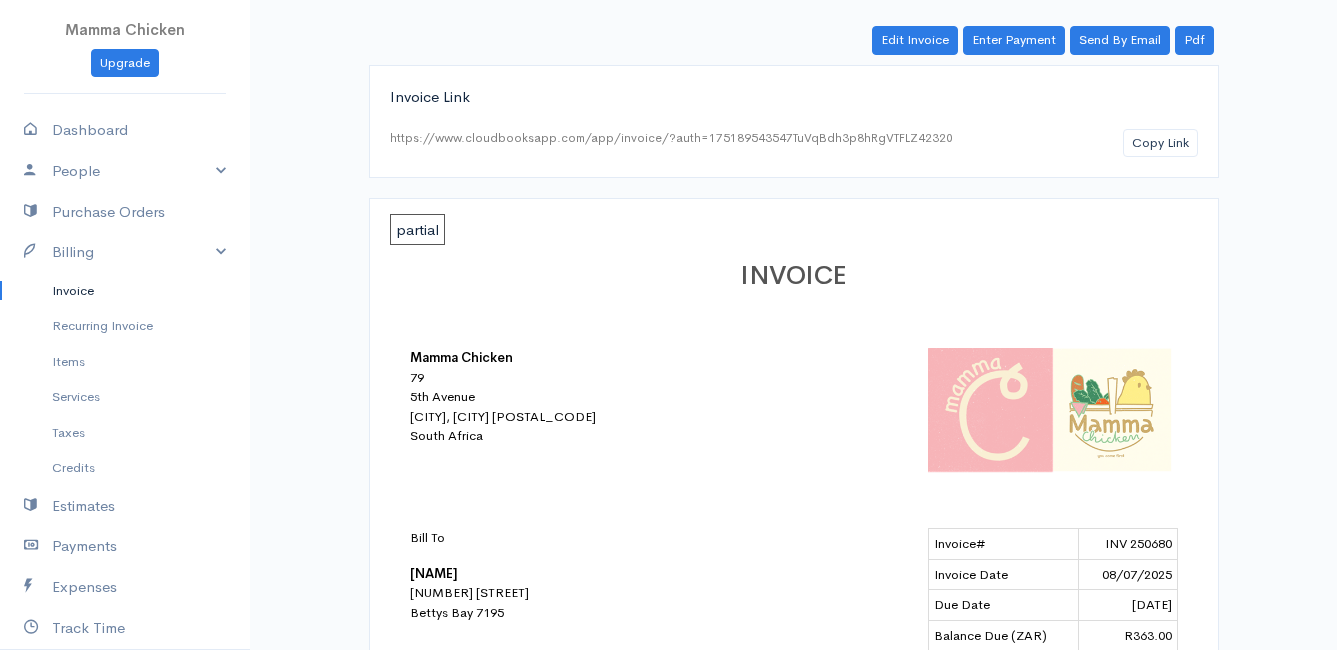 scroll, scrollTop: 0, scrollLeft: 0, axis: both 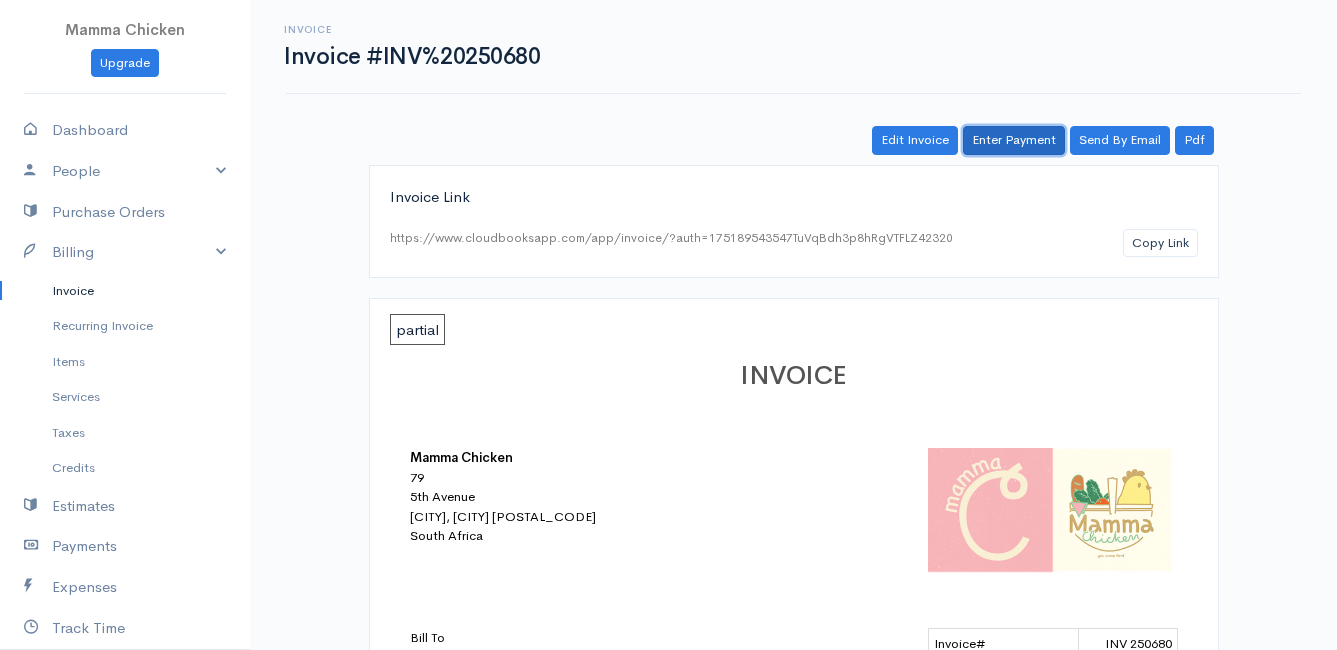 click on "Enter Payment" at bounding box center (1014, 140) 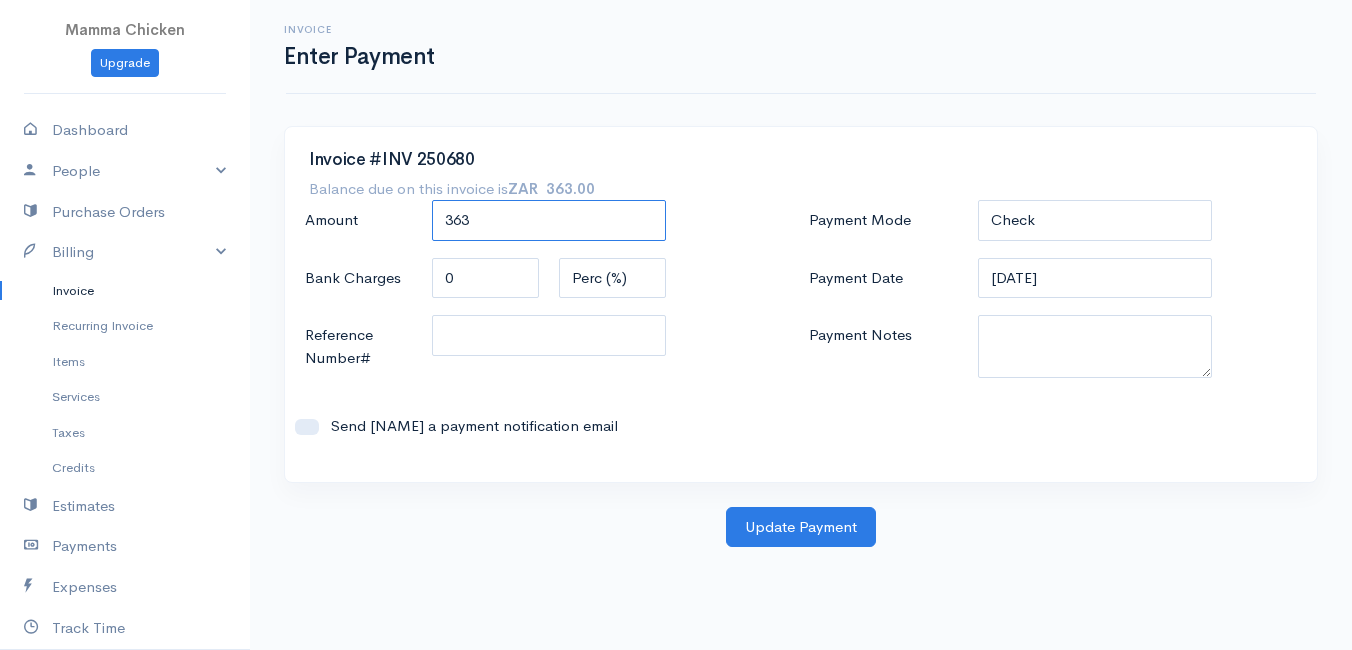drag, startPoint x: 513, startPoint y: 215, endPoint x: 380, endPoint y: 220, distance: 133.09395 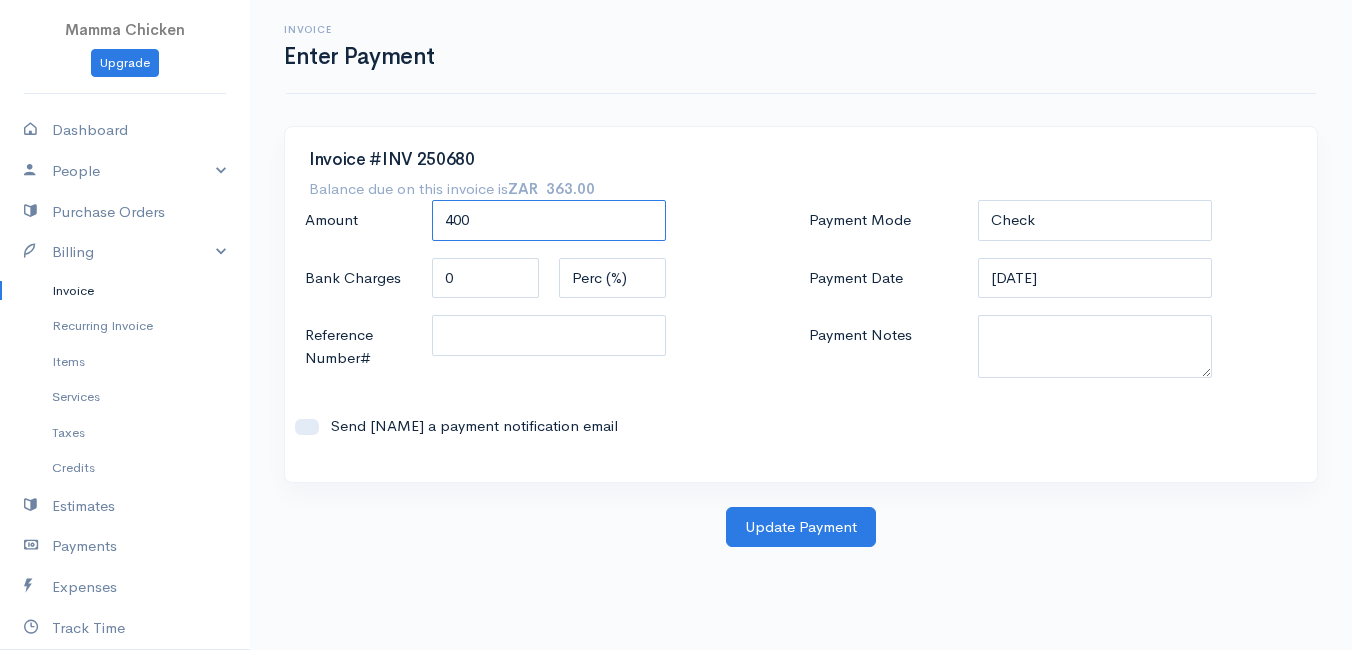 type on "400" 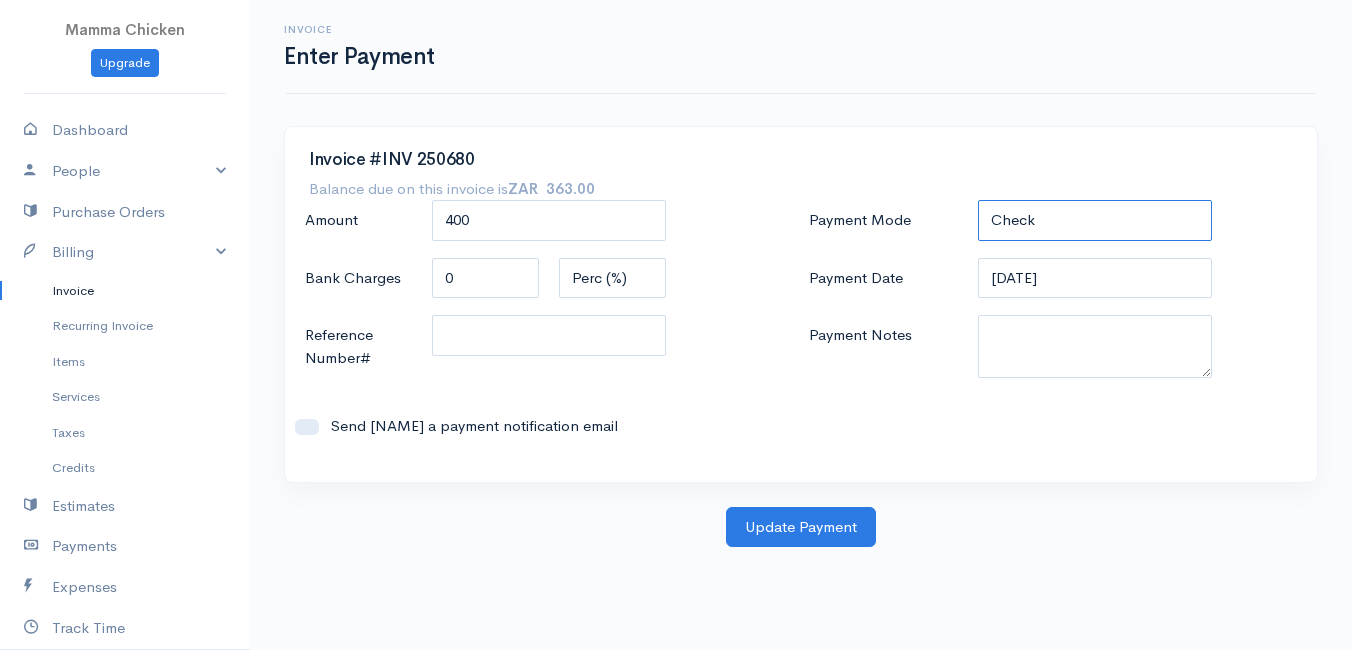 click on "Check Bank Transfer Credit Cash Debit ACH VISA MASTERCARD AMEX DISCOVER DINERS EUROCARD JCB NOVA Credit Card PayPal Google Checkout 2Checkout Amazon" at bounding box center (1095, 220) 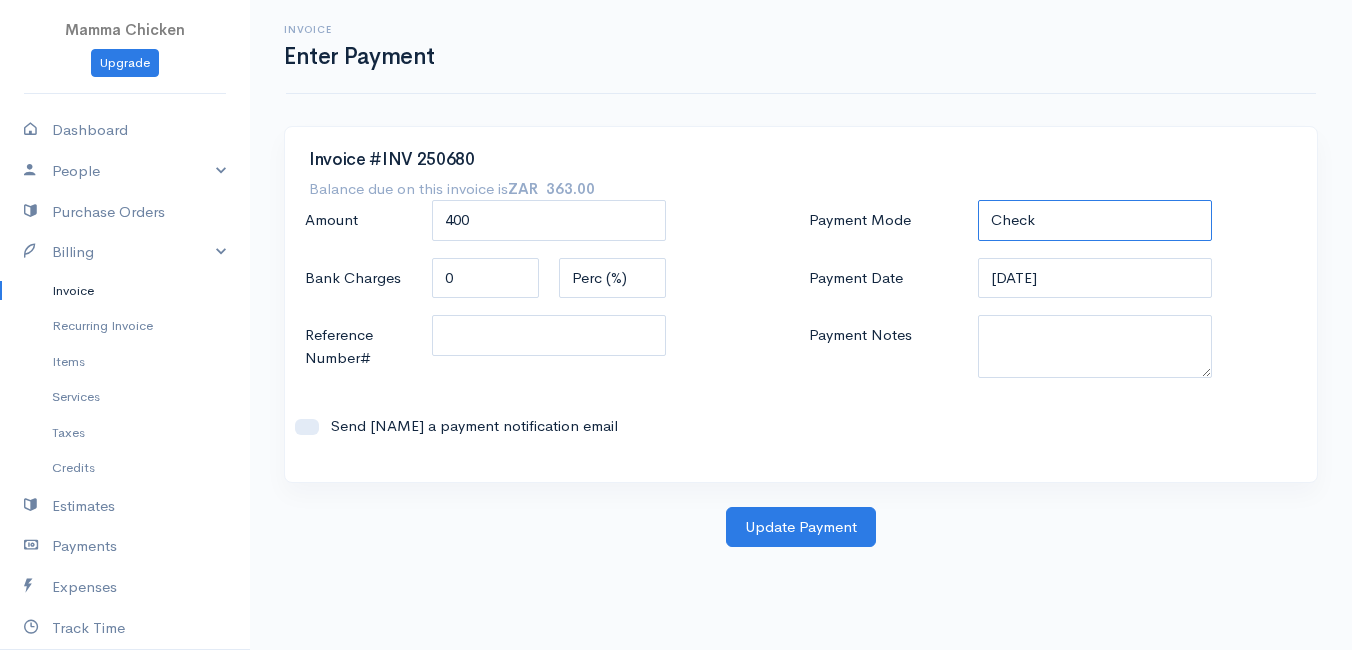 select on "Cash" 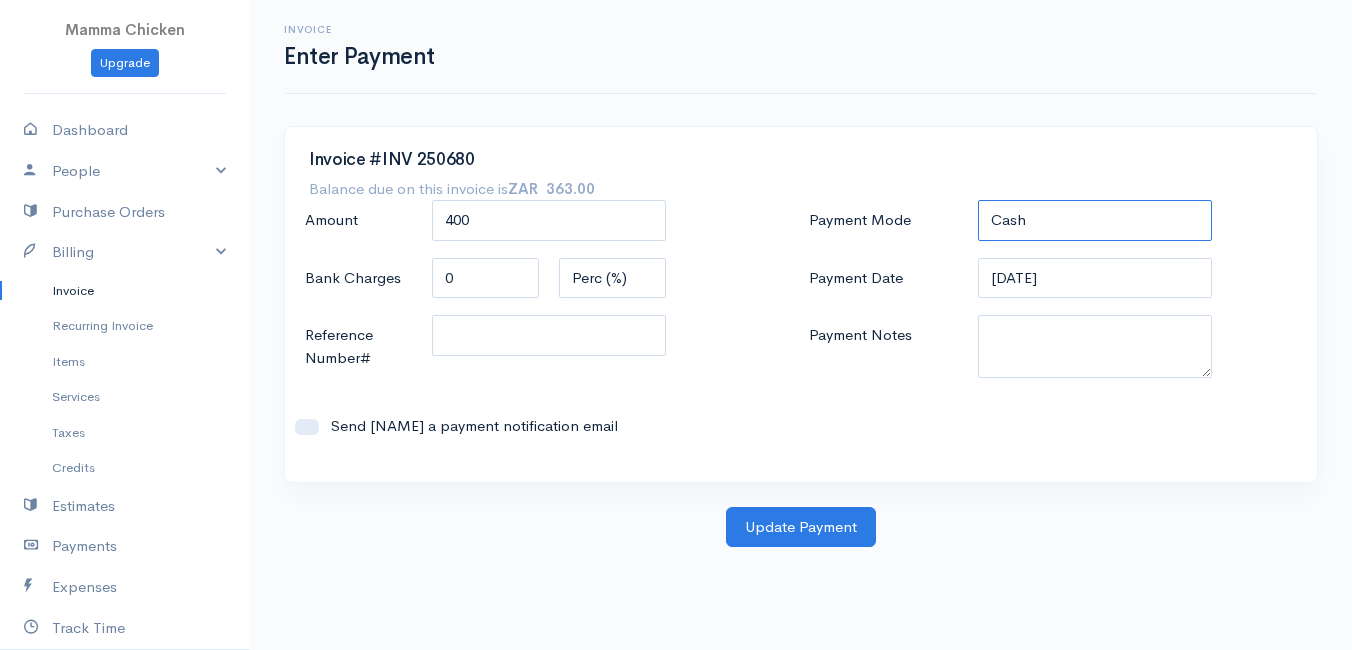 click on "Check Bank Transfer Credit Cash Debit ACH VISA MASTERCARD AMEX DISCOVER DINERS EUROCARD JCB NOVA Credit Card PayPal Google Checkout 2Checkout Amazon" at bounding box center [1095, 220] 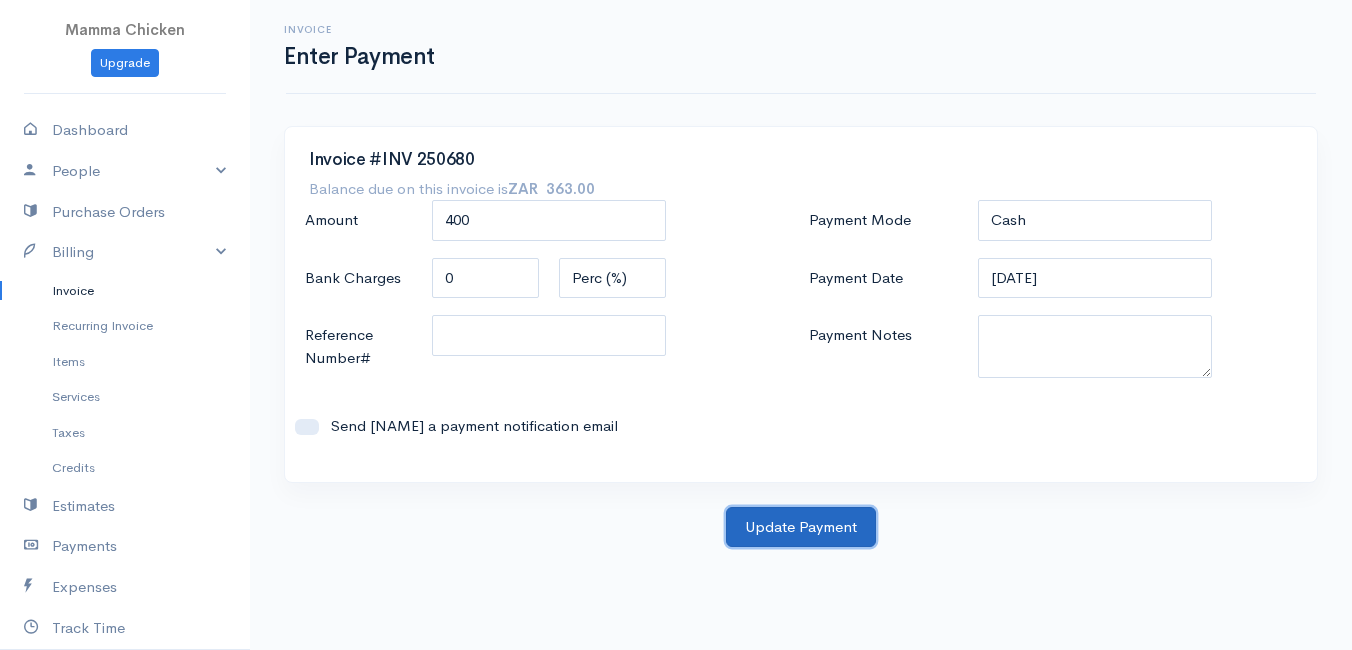 click on "Update Payment" at bounding box center [801, 527] 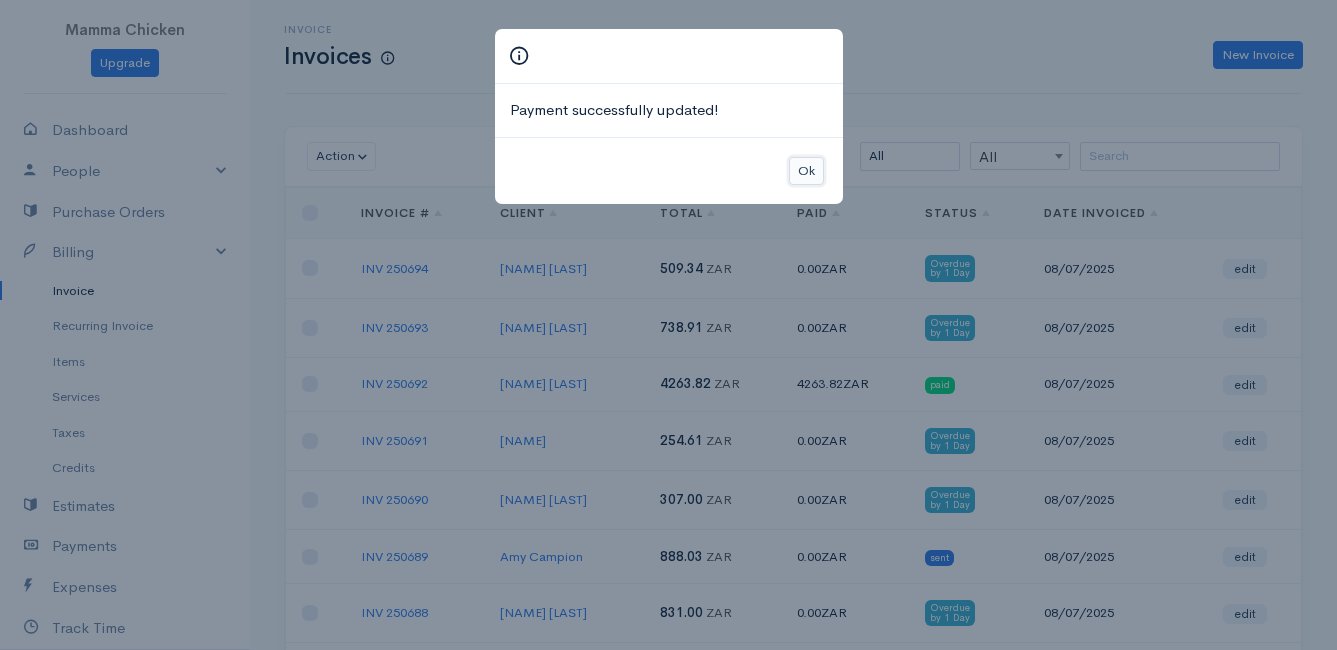 click on "Ok" at bounding box center (806, 171) 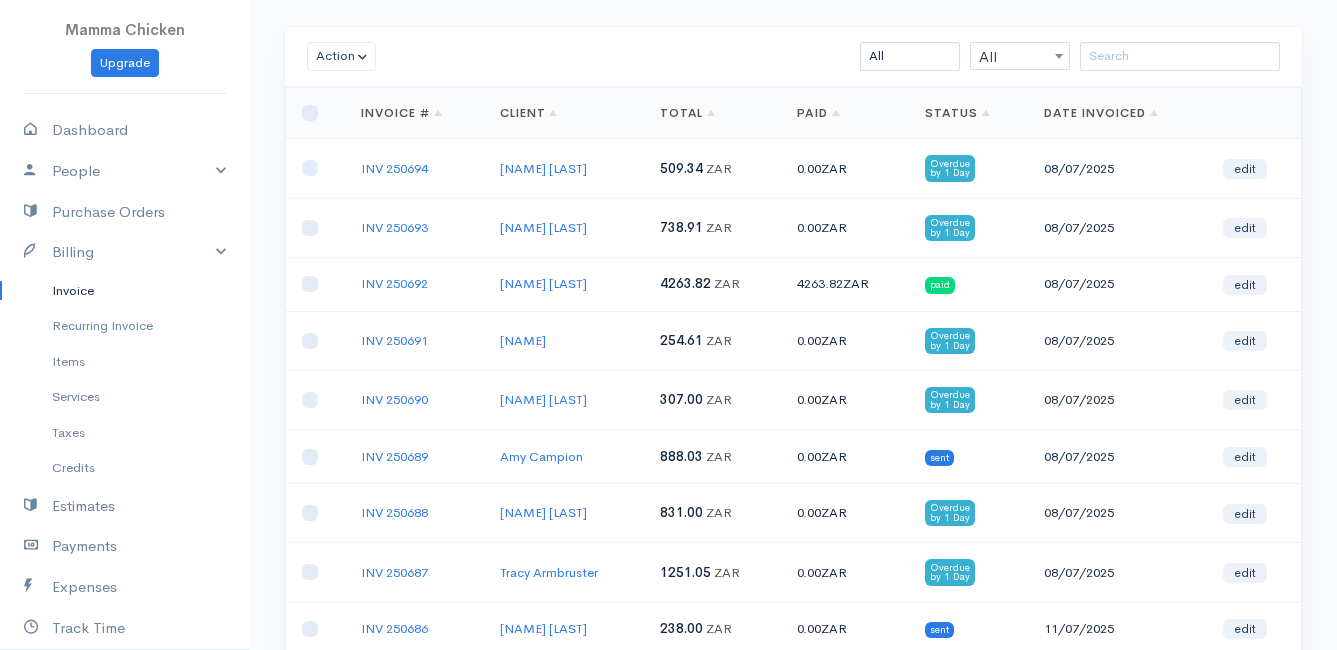 scroll, scrollTop: 0, scrollLeft: 0, axis: both 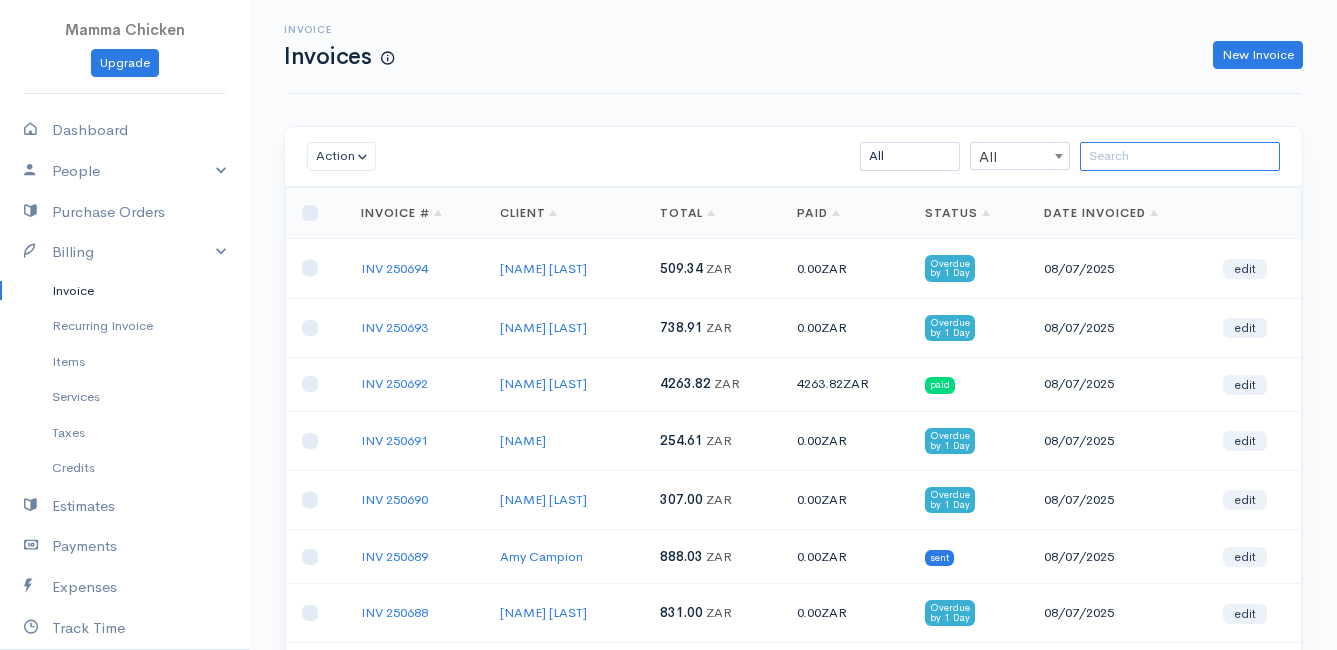 click at bounding box center (1180, 156) 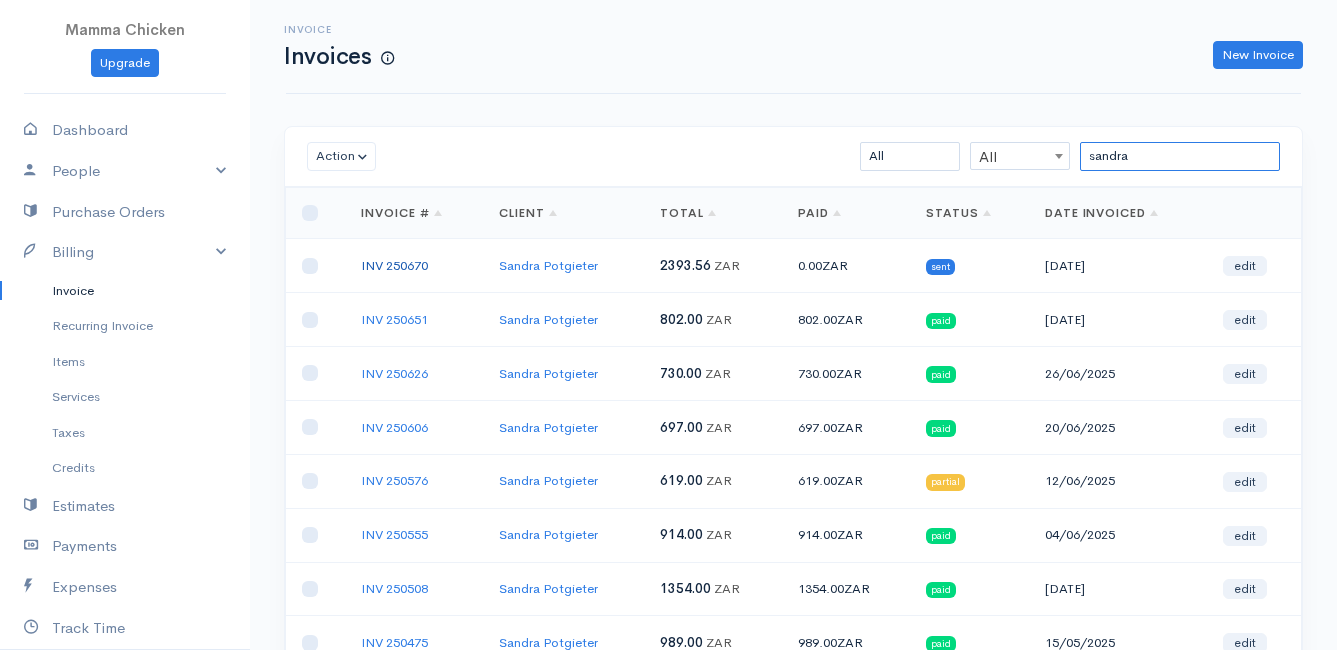 type on "sandra" 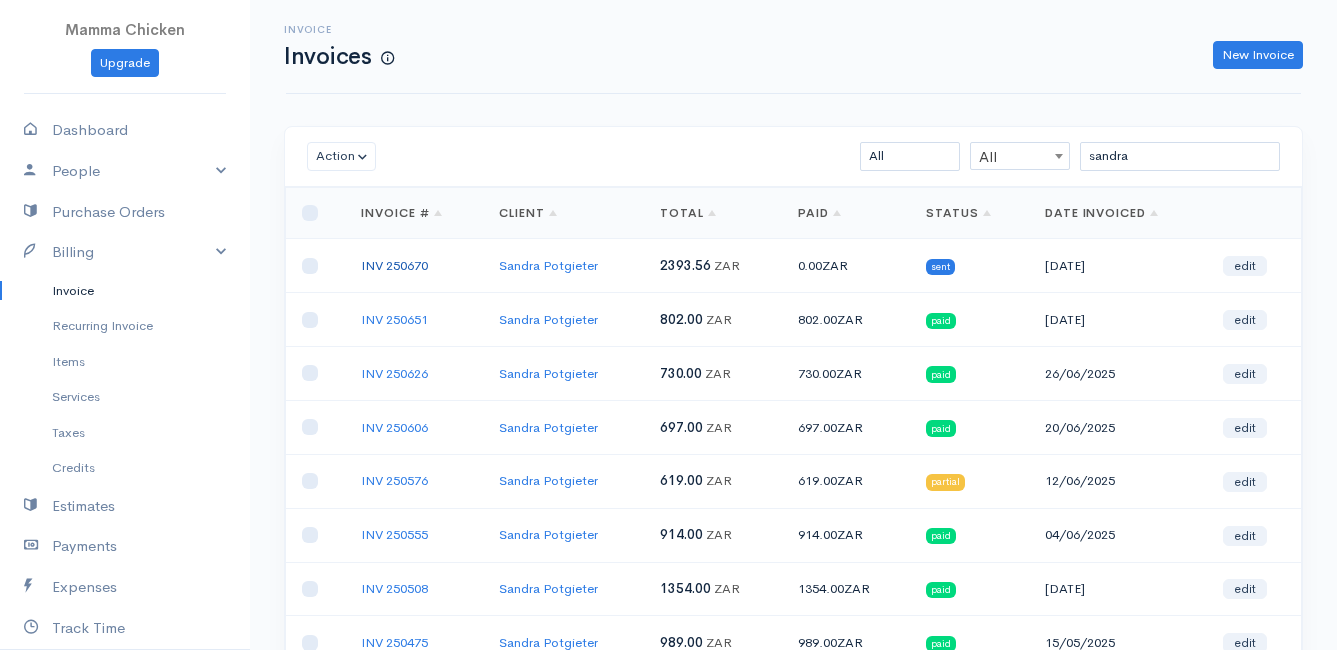 click on "INV 250670" at bounding box center [394, 265] 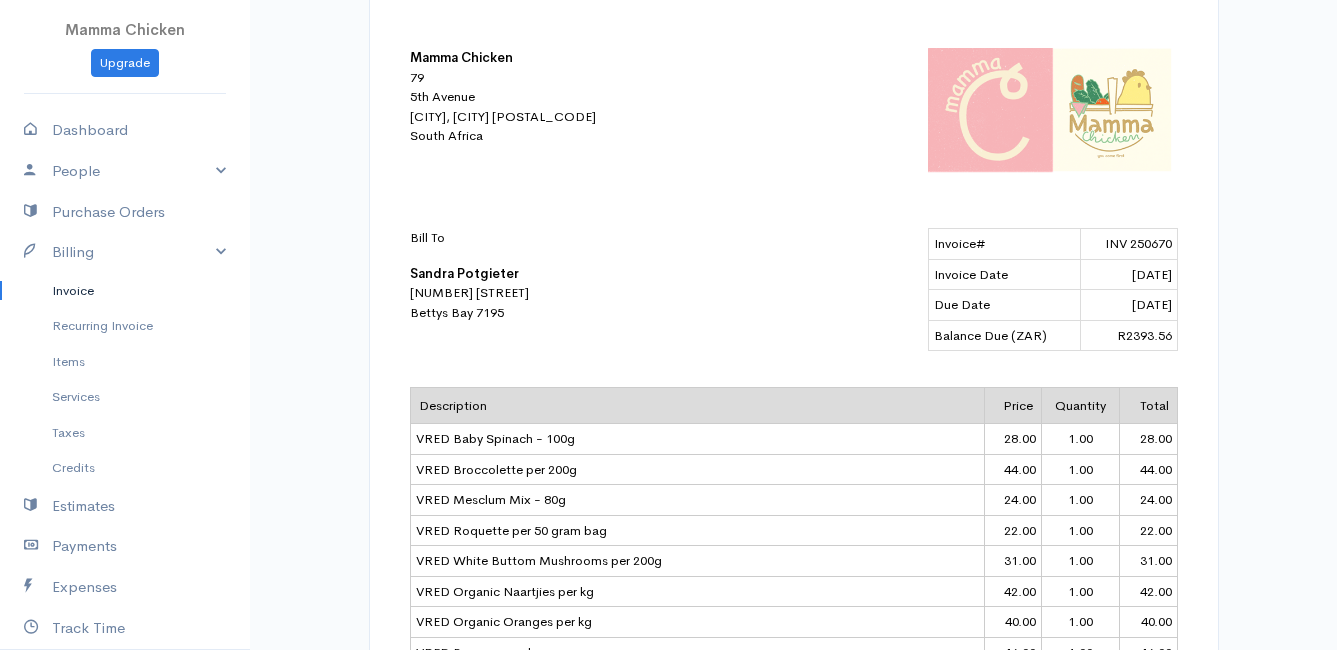 scroll, scrollTop: 0, scrollLeft: 0, axis: both 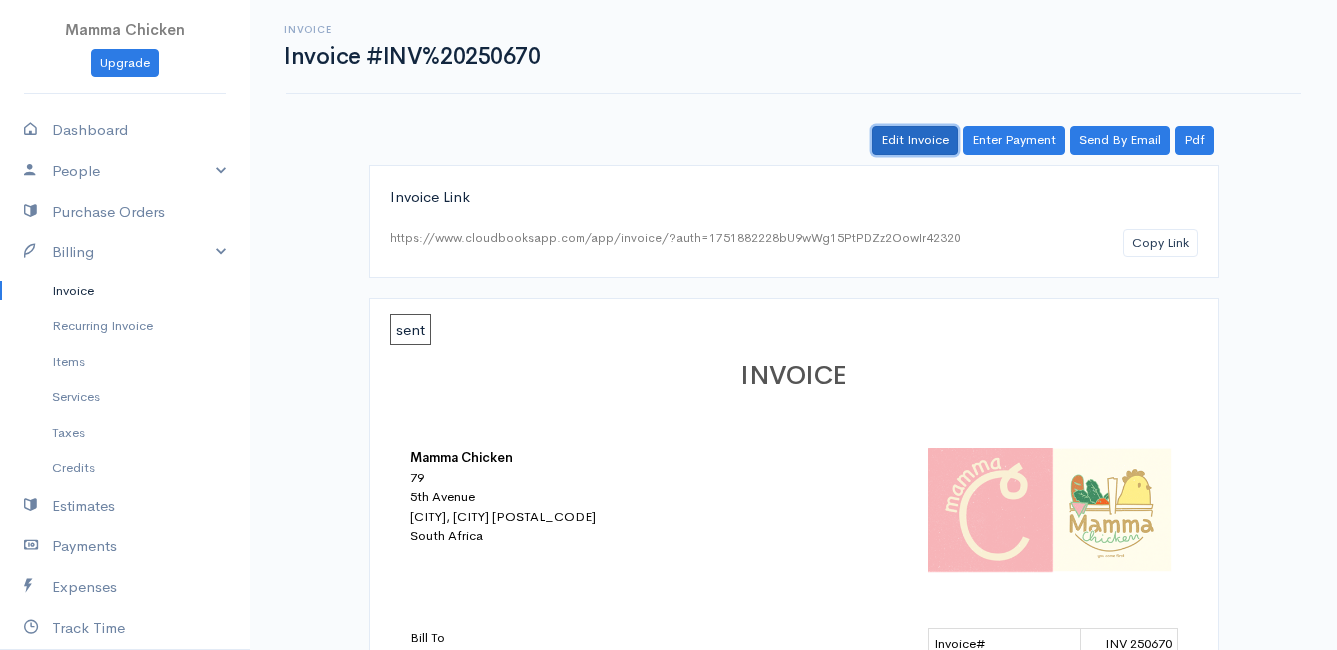 click on "Edit Invoice" at bounding box center [915, 140] 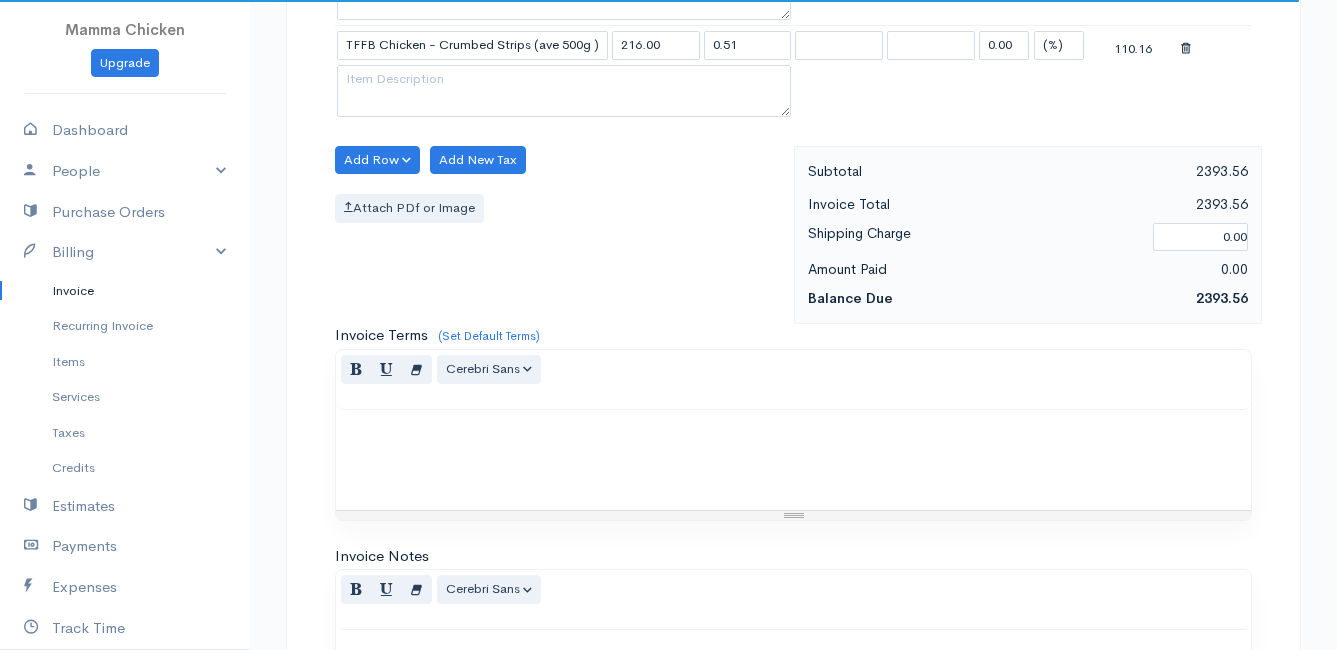 scroll, scrollTop: 3966, scrollLeft: 0, axis: vertical 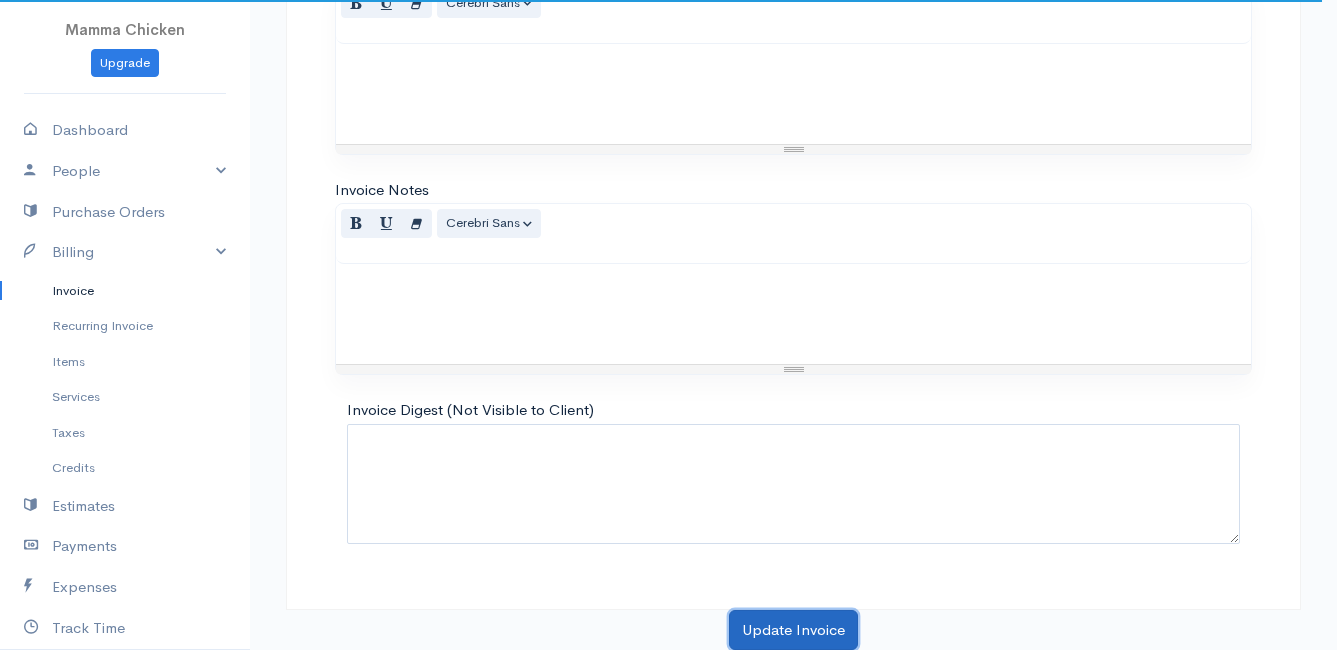 click on "Update Invoice" at bounding box center [793, 630] 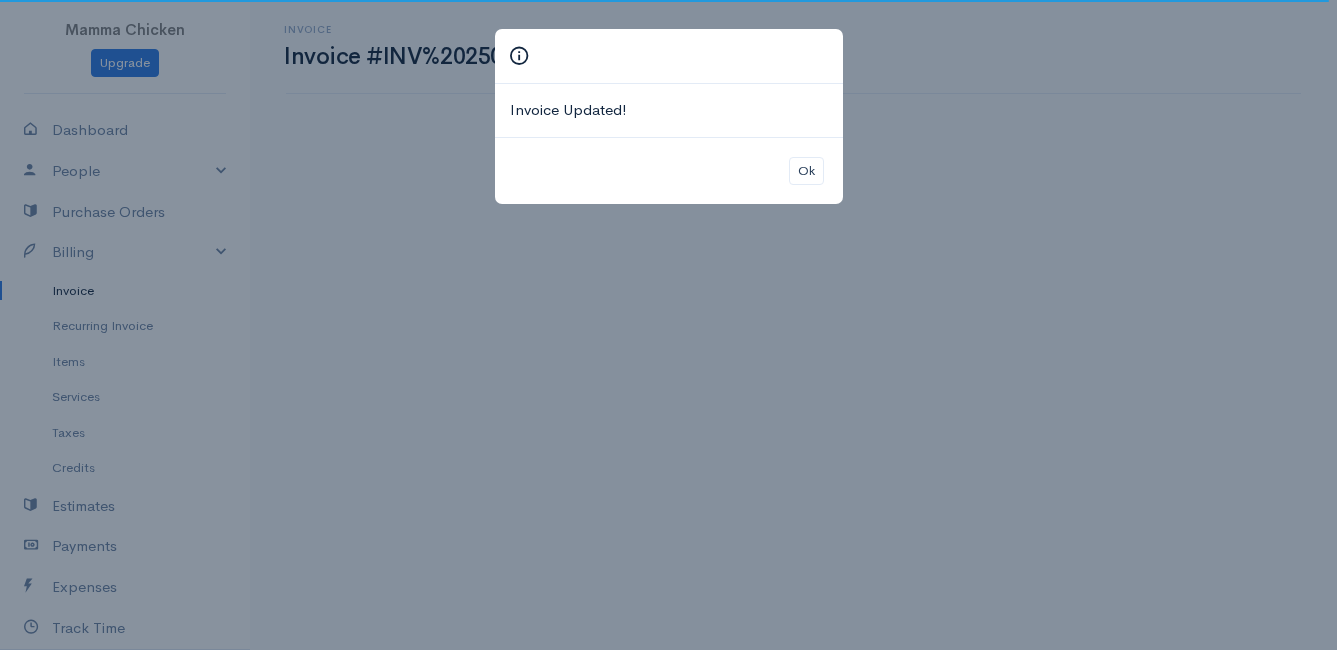 scroll, scrollTop: 0, scrollLeft: 0, axis: both 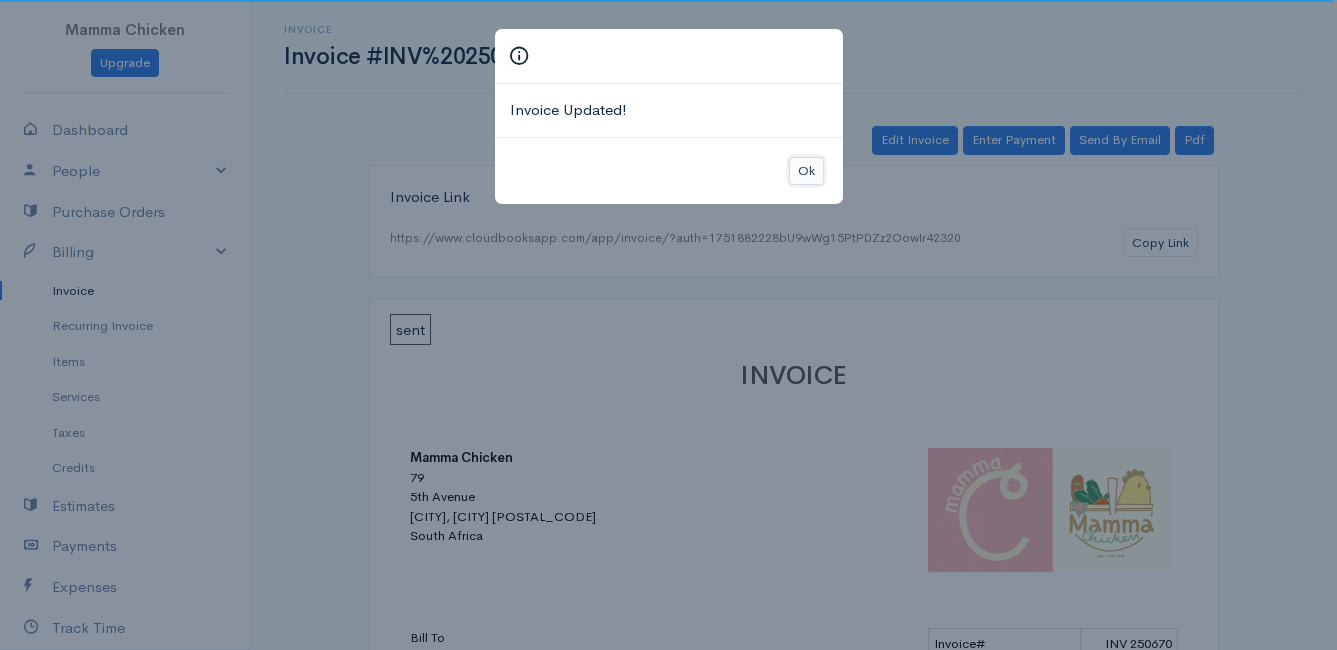 click on "Ok" at bounding box center [806, 171] 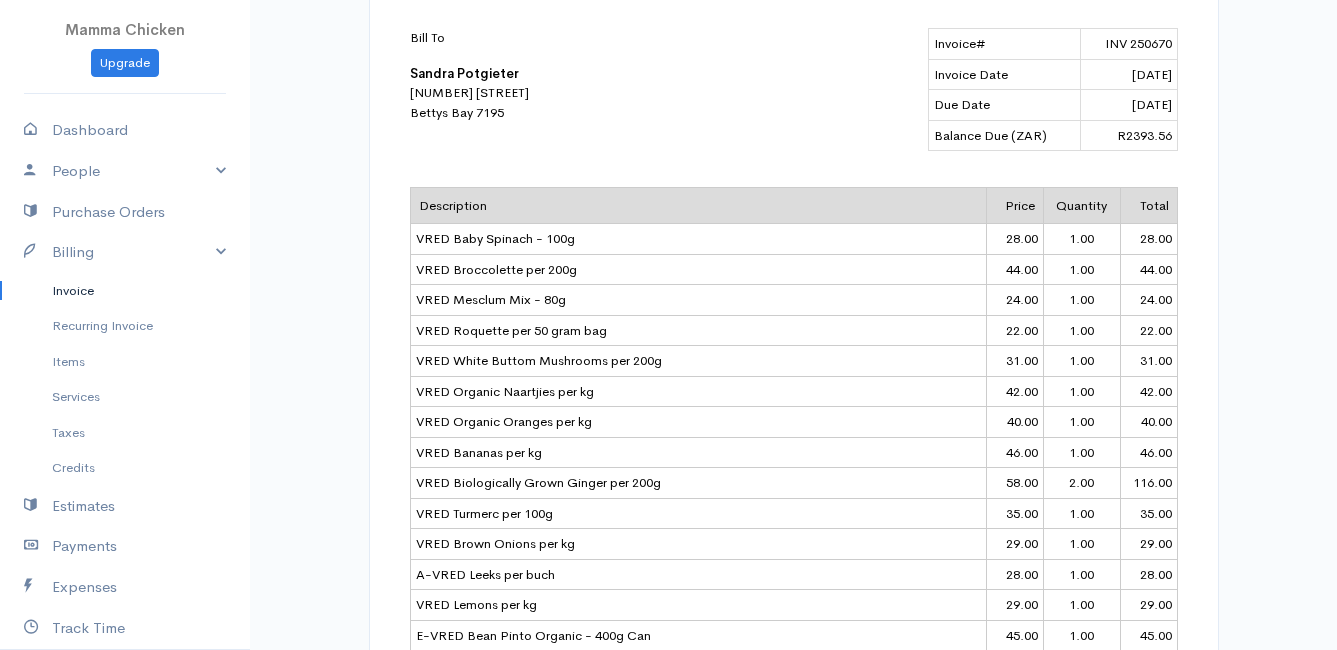 scroll, scrollTop: 0, scrollLeft: 0, axis: both 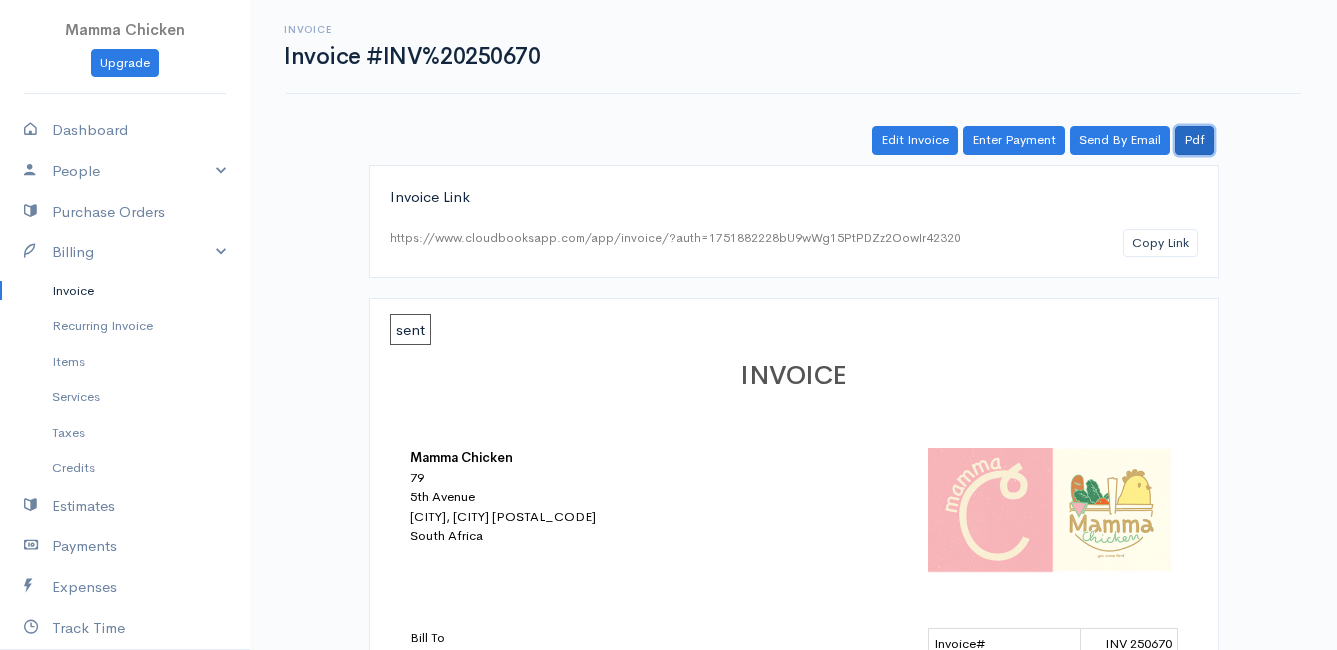 click on "Pdf" at bounding box center [1194, 140] 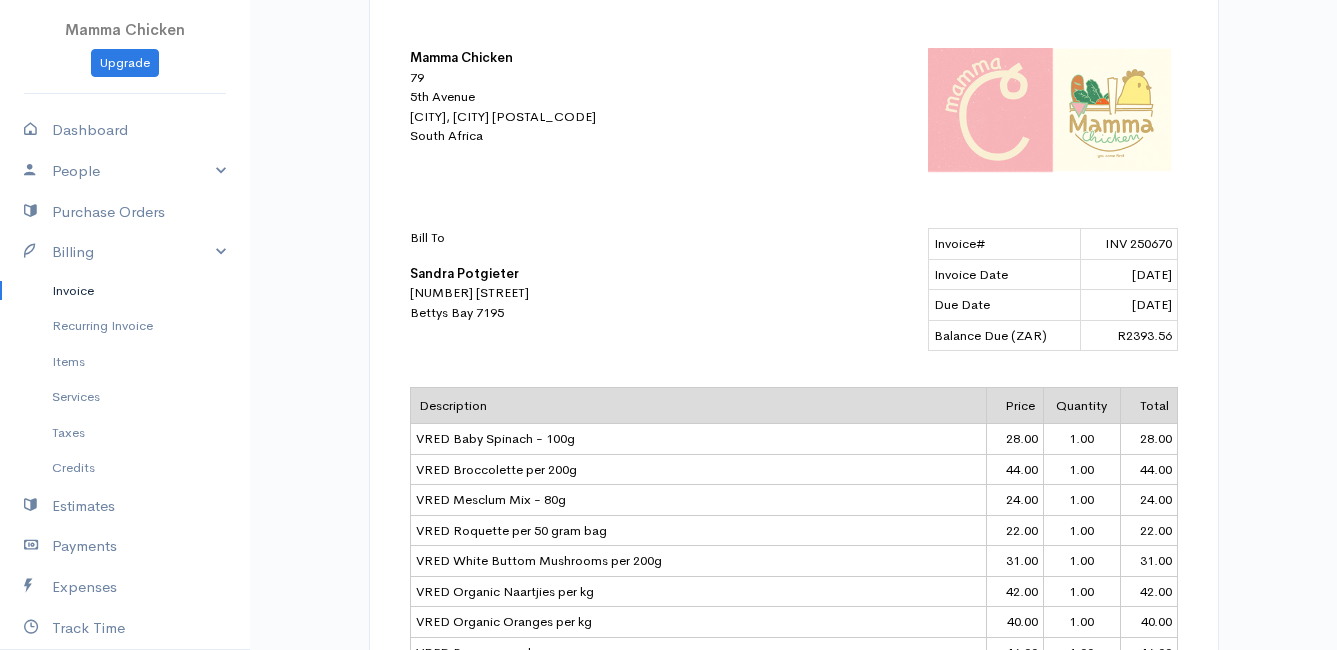 scroll, scrollTop: 100, scrollLeft: 0, axis: vertical 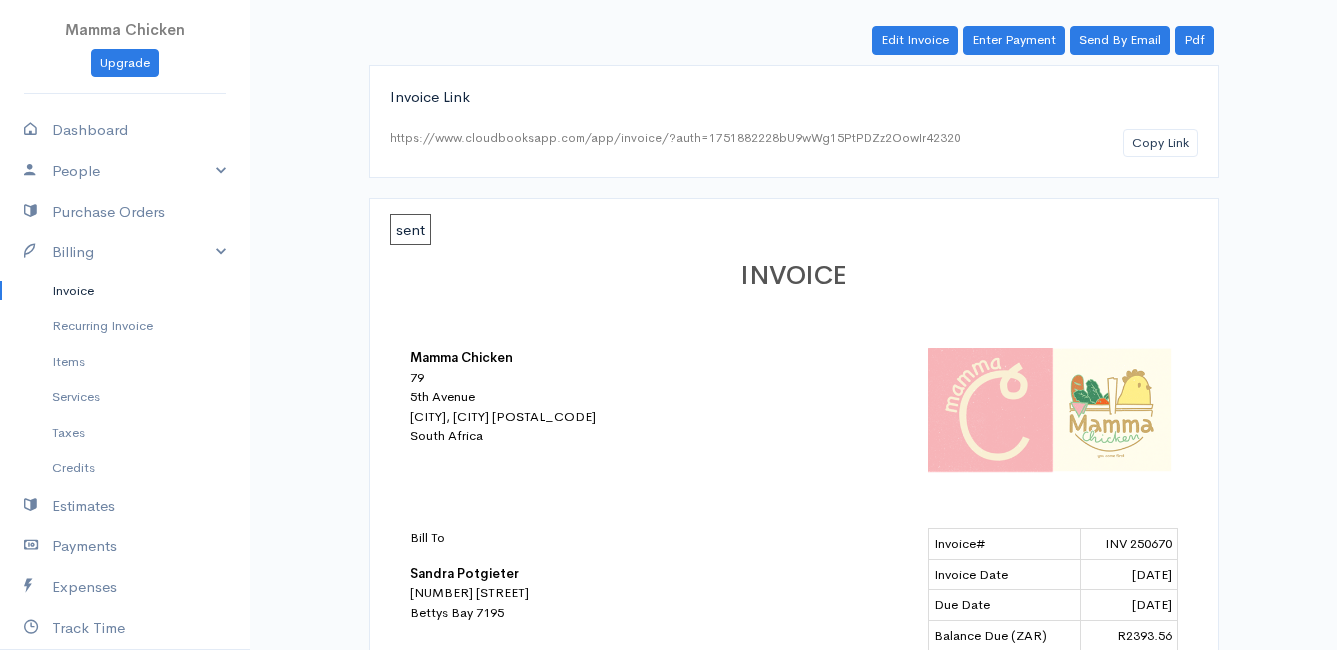 click on "Invoice" at bounding box center [125, 291] 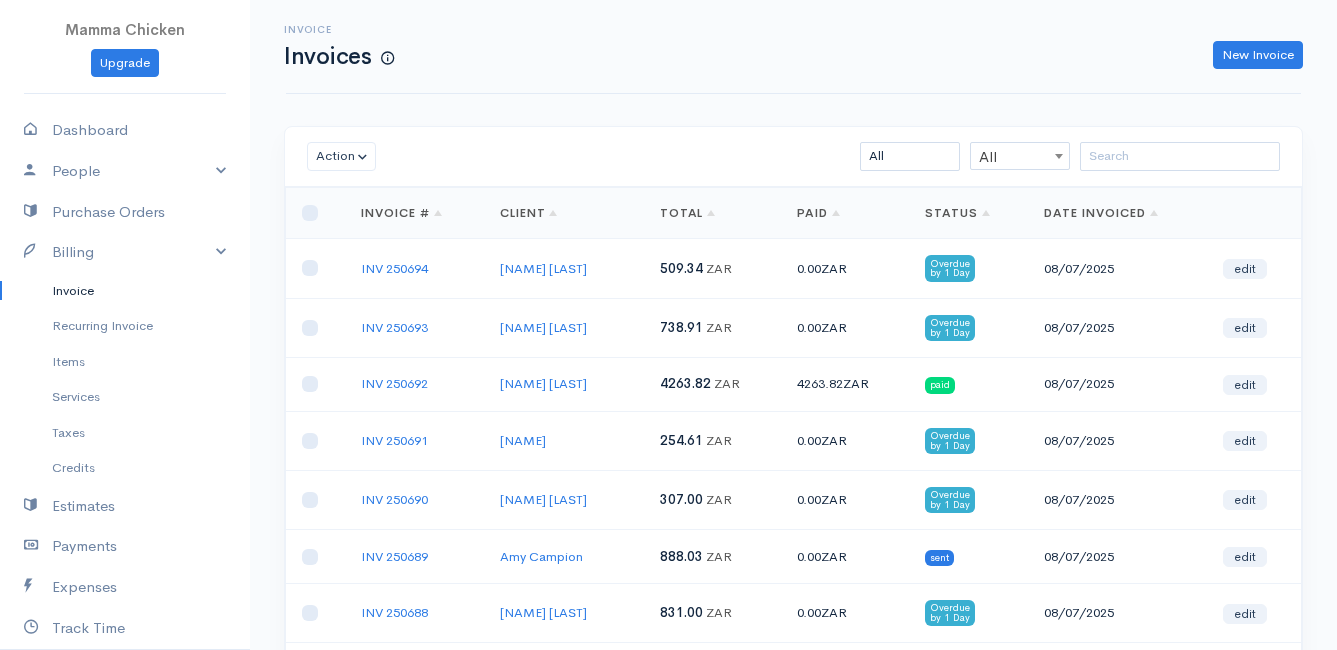 scroll, scrollTop: 200, scrollLeft: 0, axis: vertical 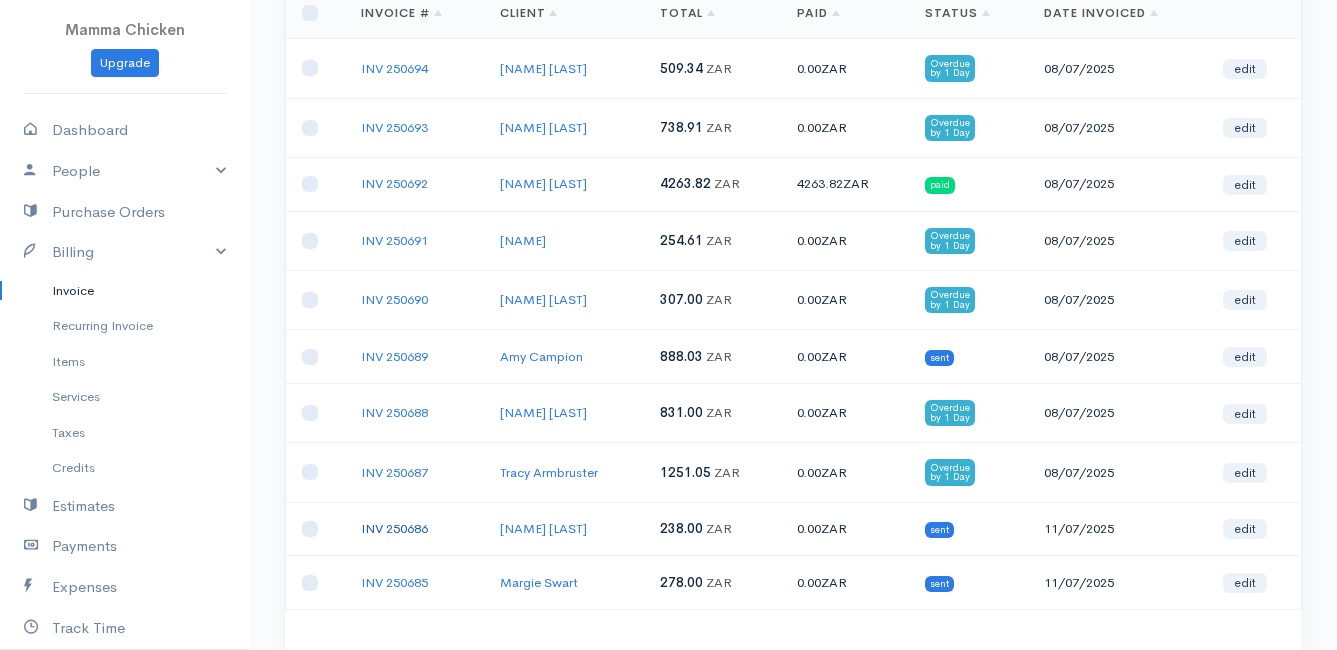 click on "INV 250686" at bounding box center (394, 528) 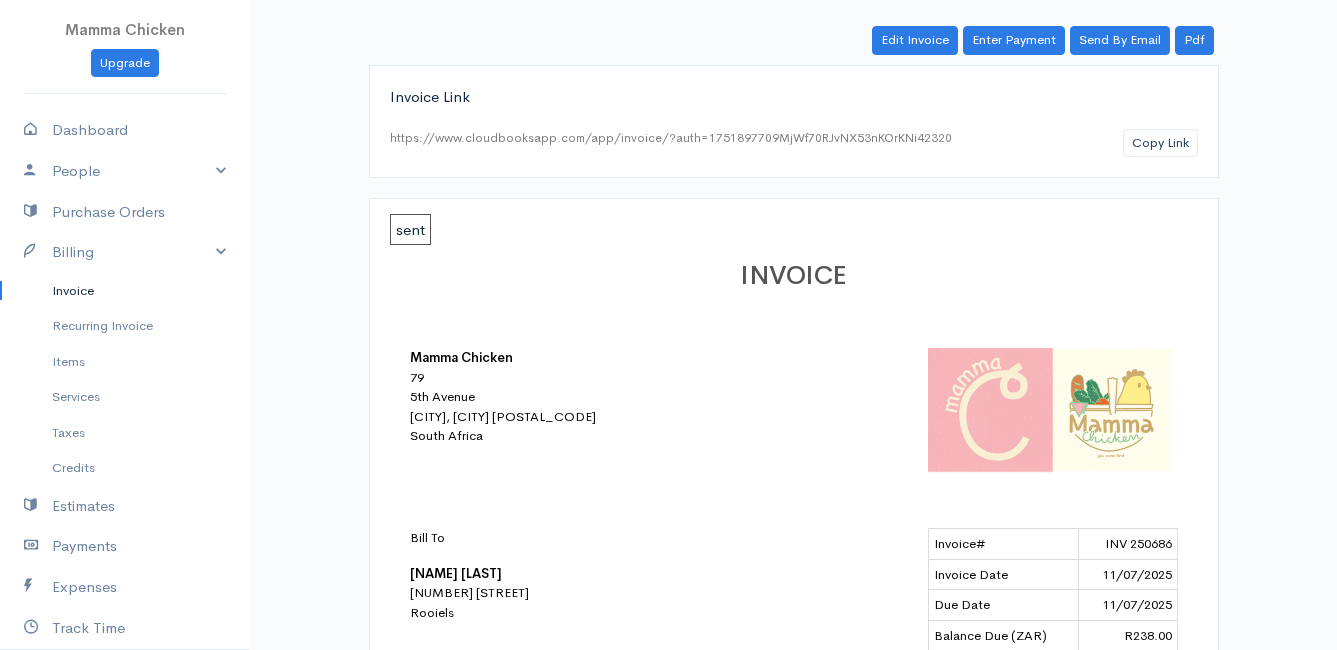 scroll, scrollTop: 0, scrollLeft: 0, axis: both 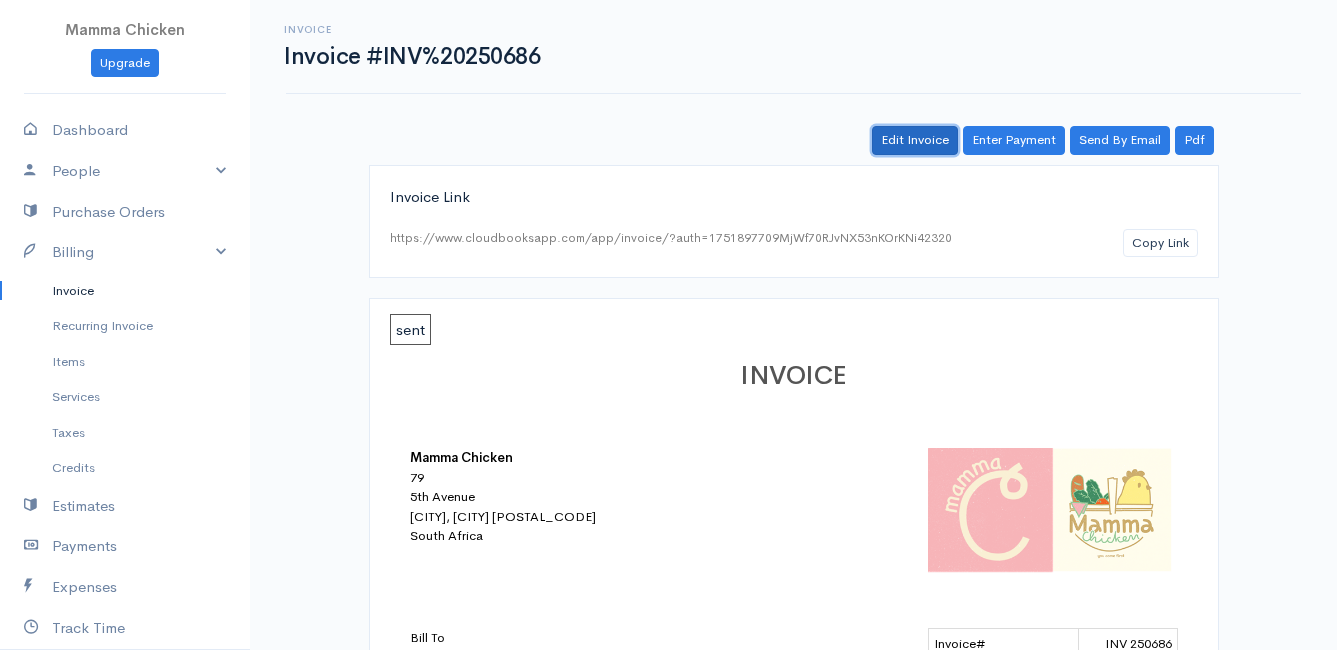 click on "Edit Invoice" at bounding box center [915, 140] 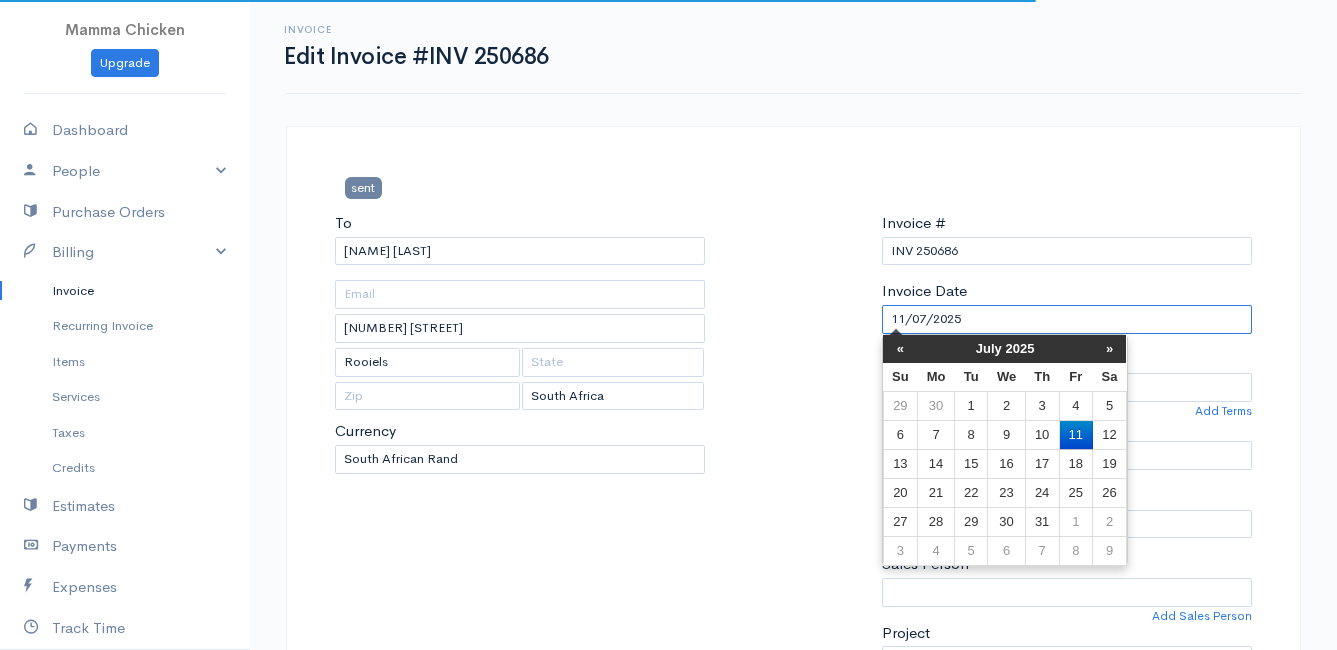 click on "11/07/2025" at bounding box center (1067, 319) 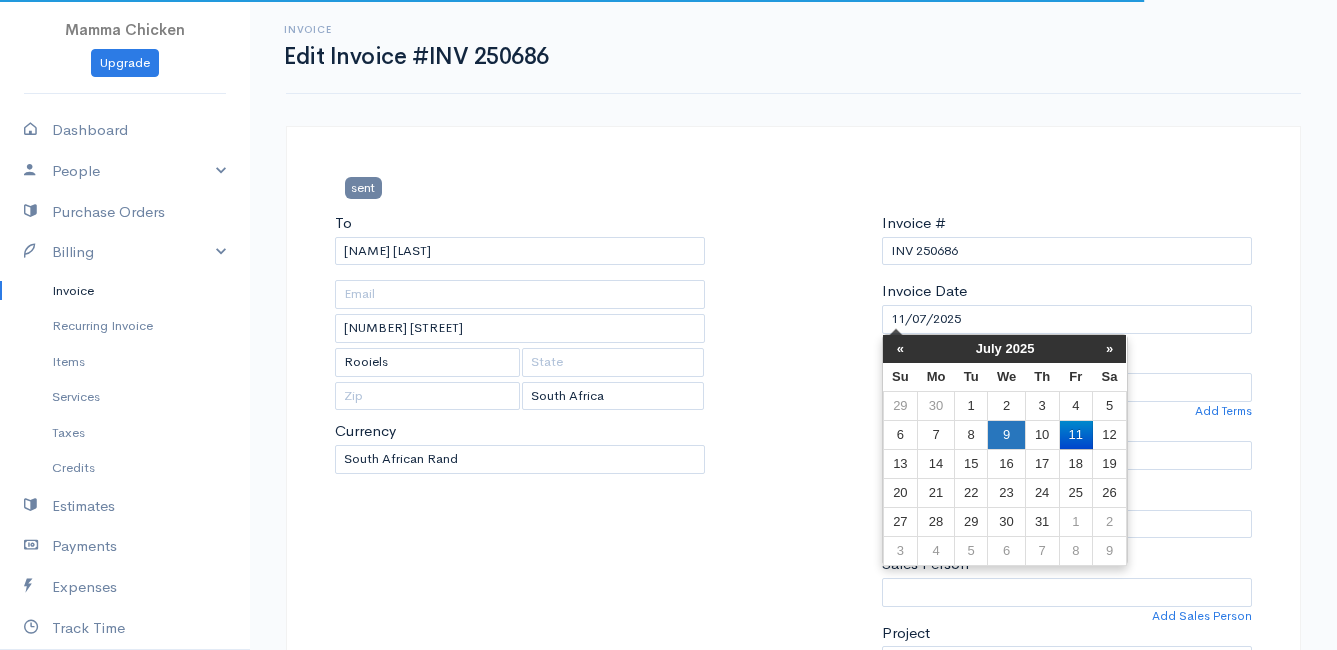 click on "9" at bounding box center (1006, 405) 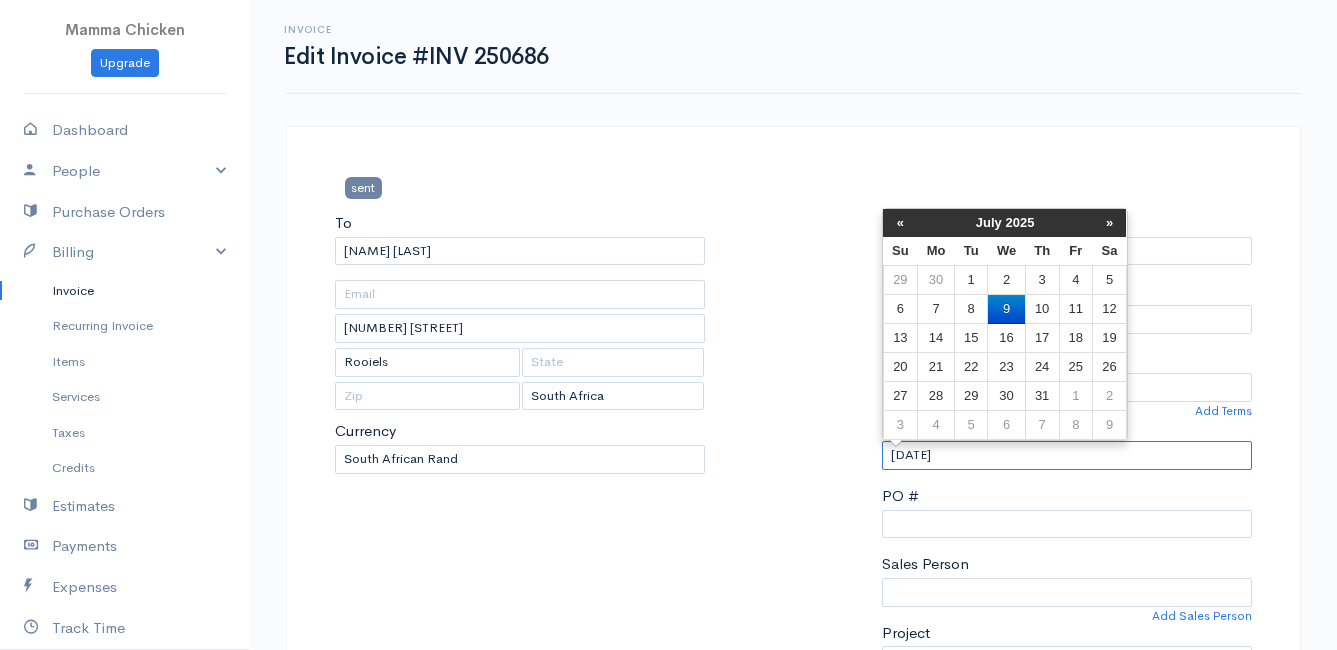 click on "[DATE]" at bounding box center [1067, 455] 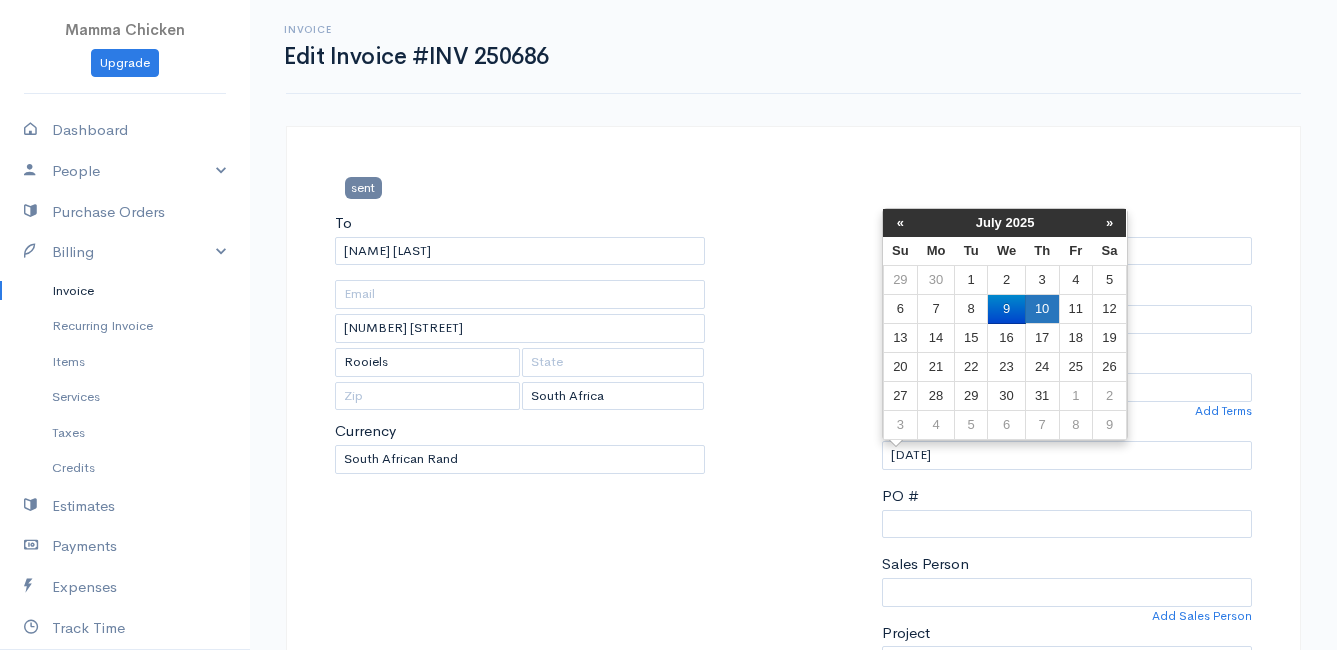 click on "10" at bounding box center (1042, 280) 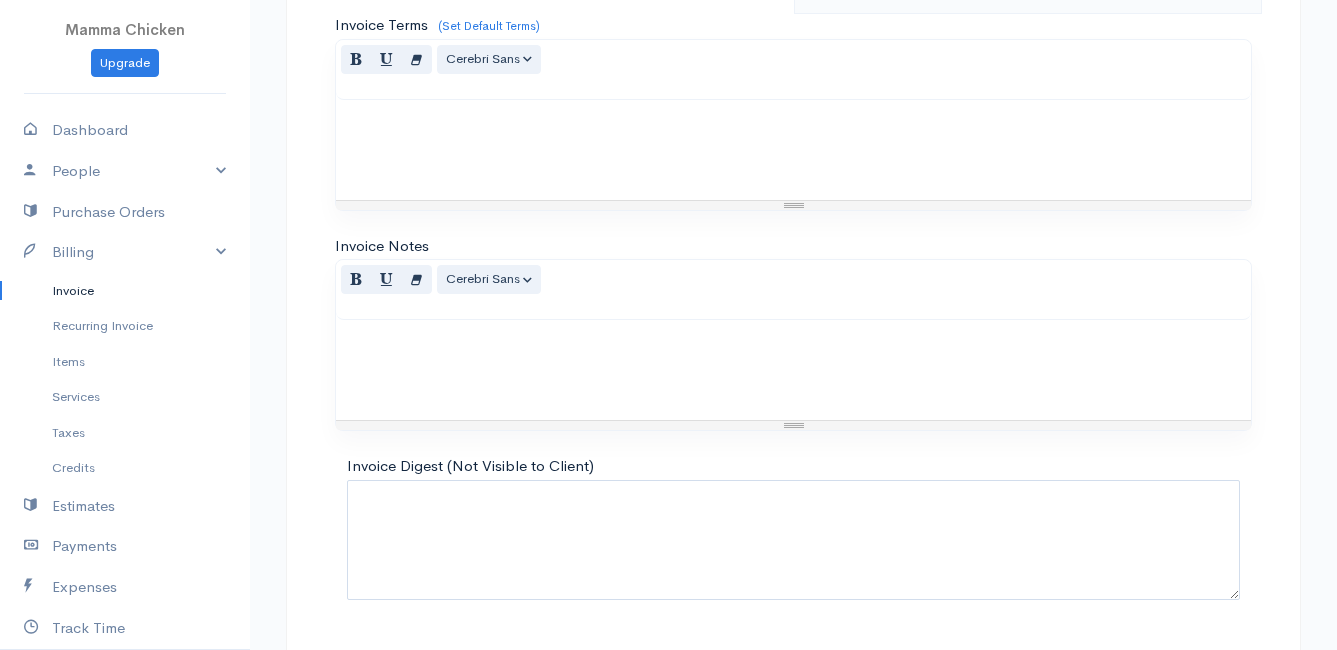 scroll, scrollTop: 1656, scrollLeft: 0, axis: vertical 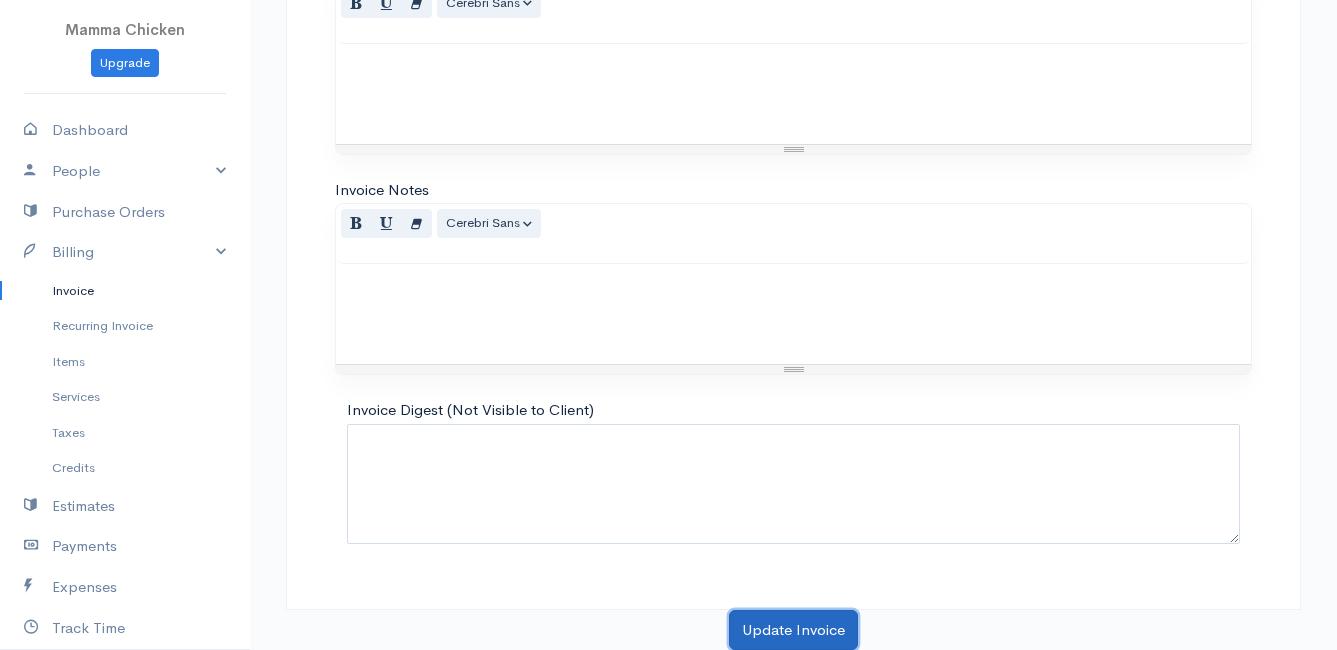 click on "Update Invoice" at bounding box center (793, 630) 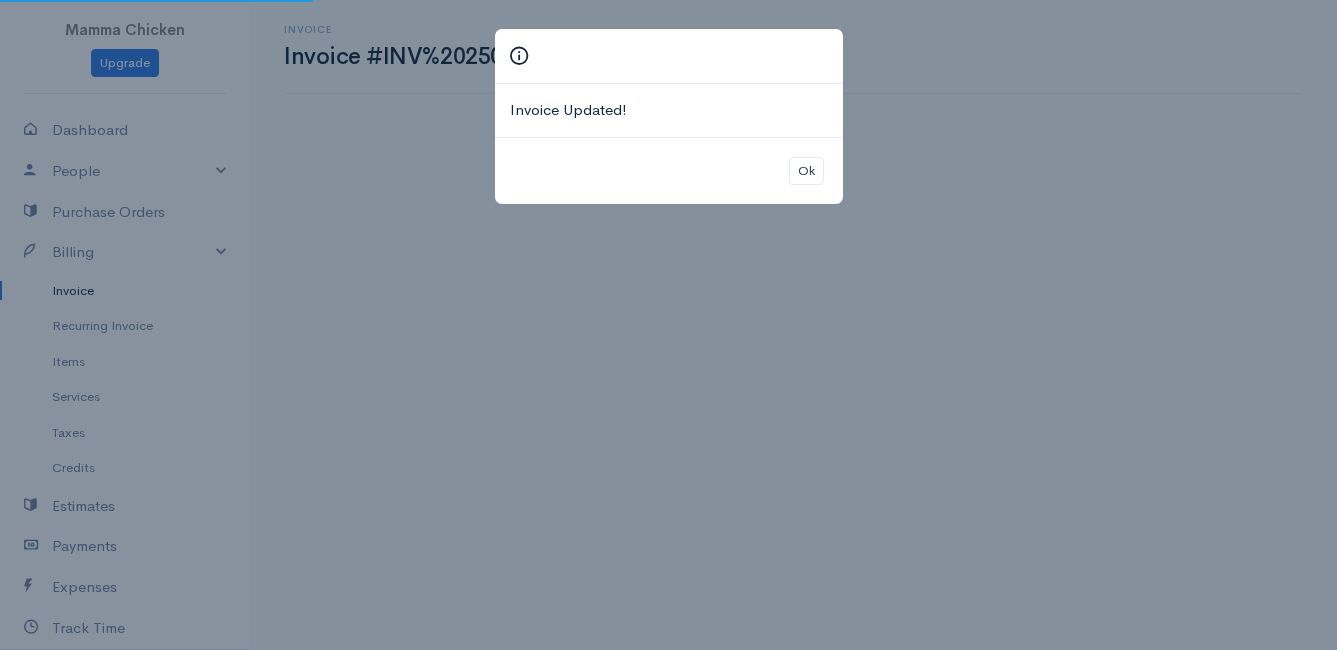 scroll, scrollTop: 0, scrollLeft: 0, axis: both 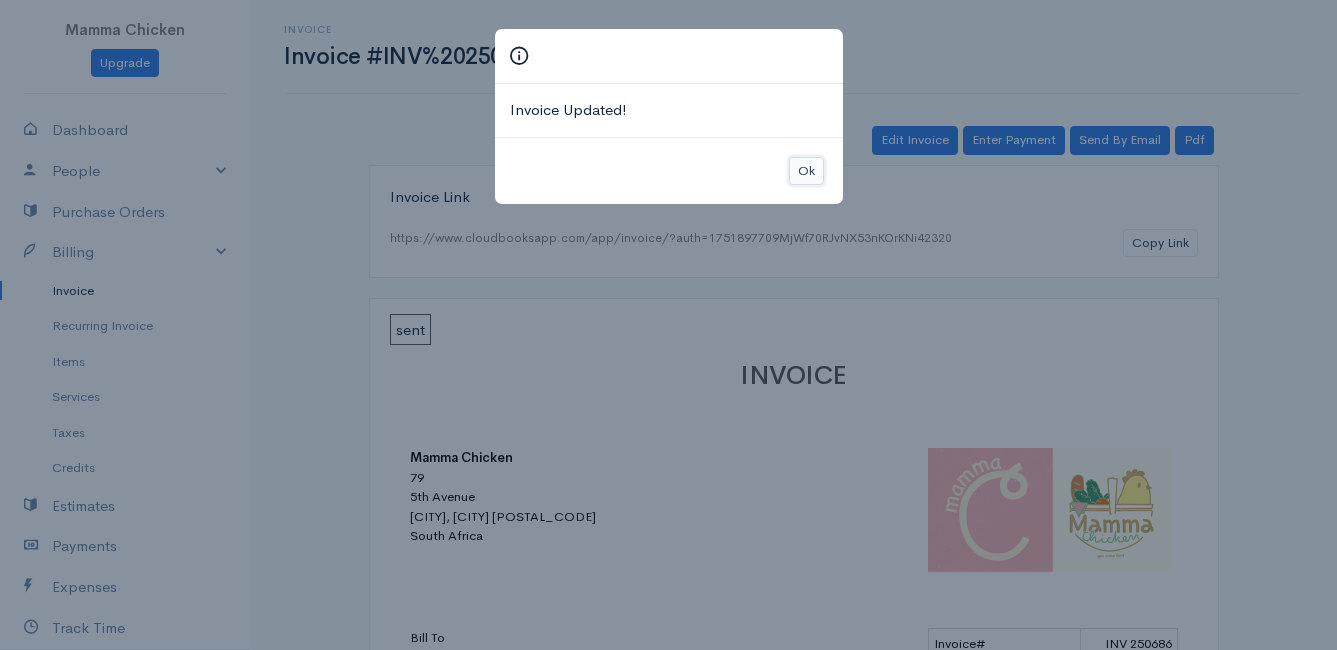 click on "Ok" at bounding box center (806, 171) 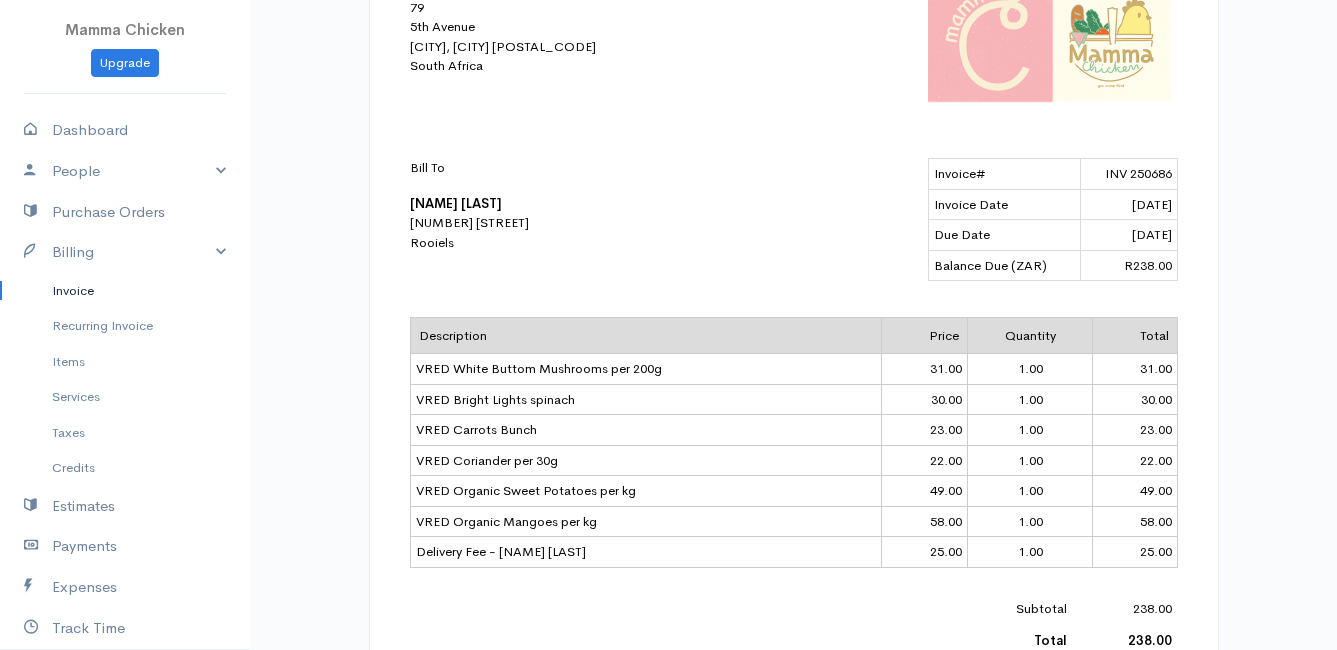 scroll, scrollTop: 0, scrollLeft: 0, axis: both 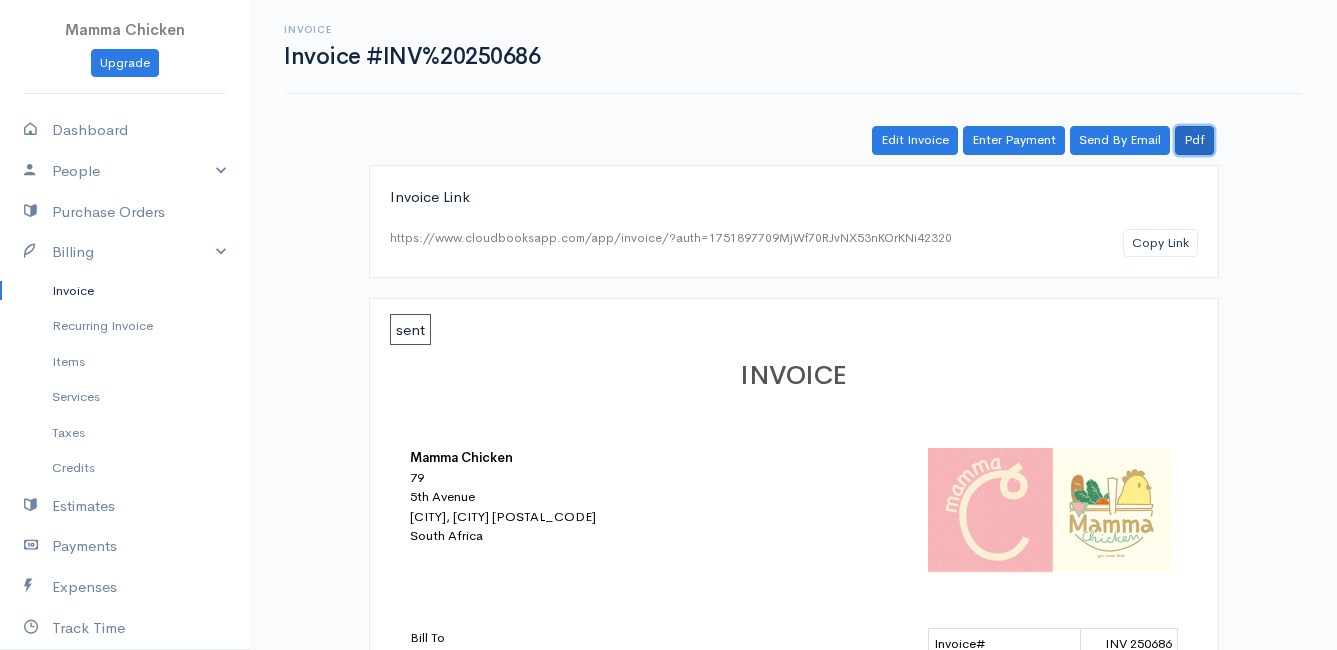 click on "Pdf" at bounding box center [1194, 140] 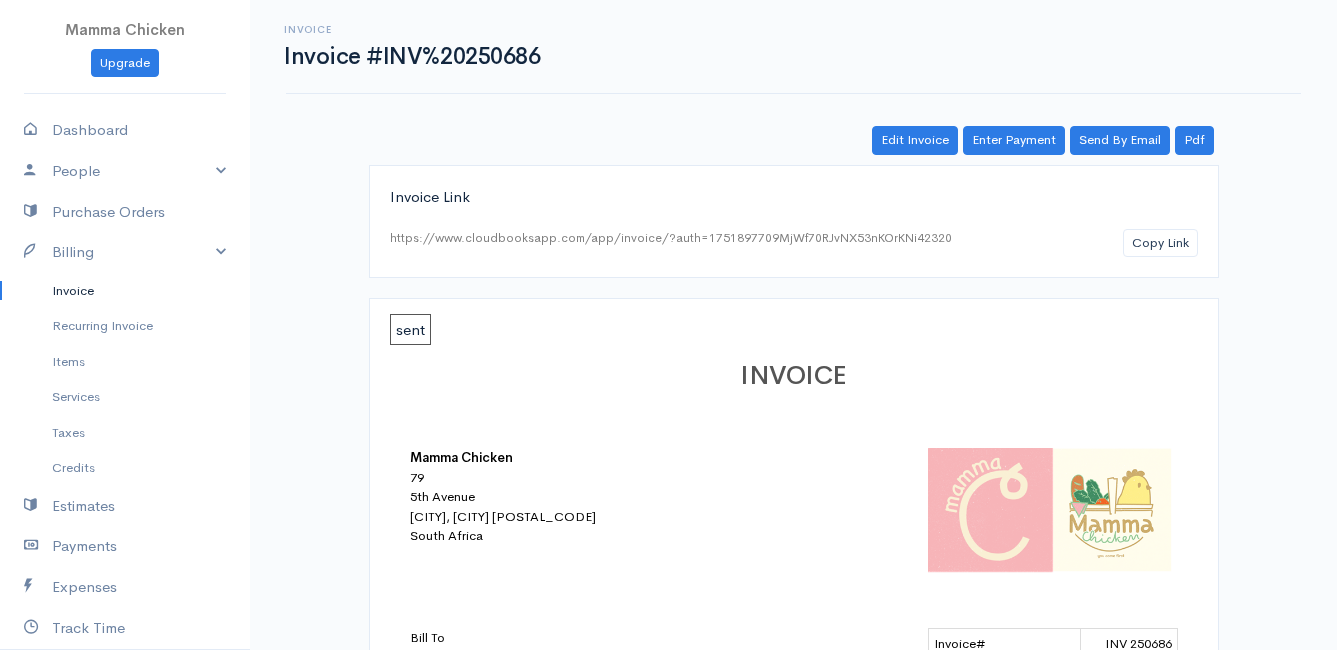 click on "Invoice" at bounding box center (125, 291) 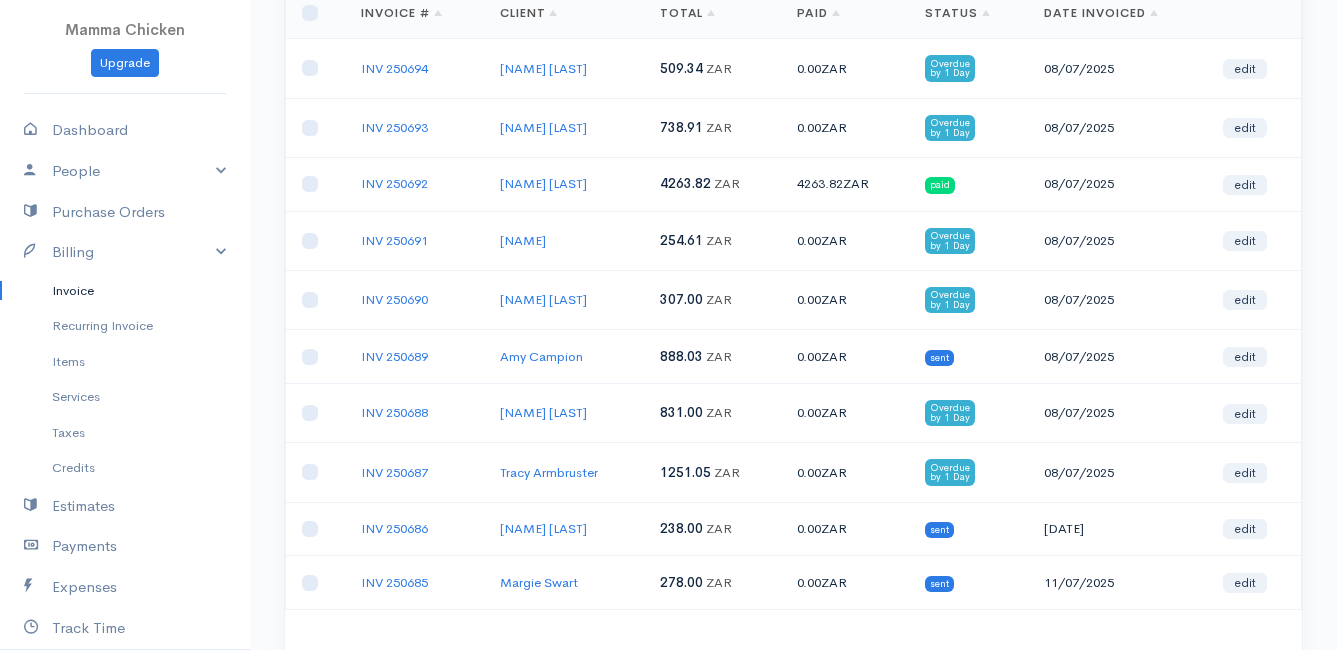 scroll, scrollTop: 0, scrollLeft: 0, axis: both 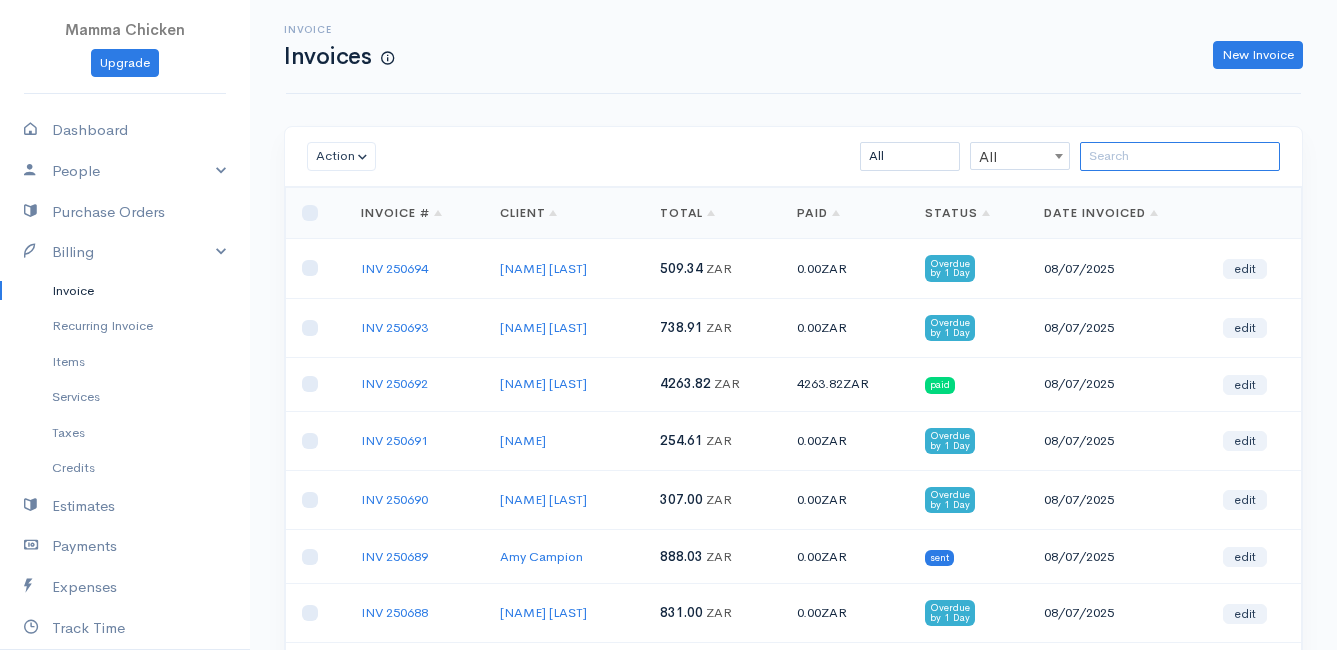 click at bounding box center (1180, 156) 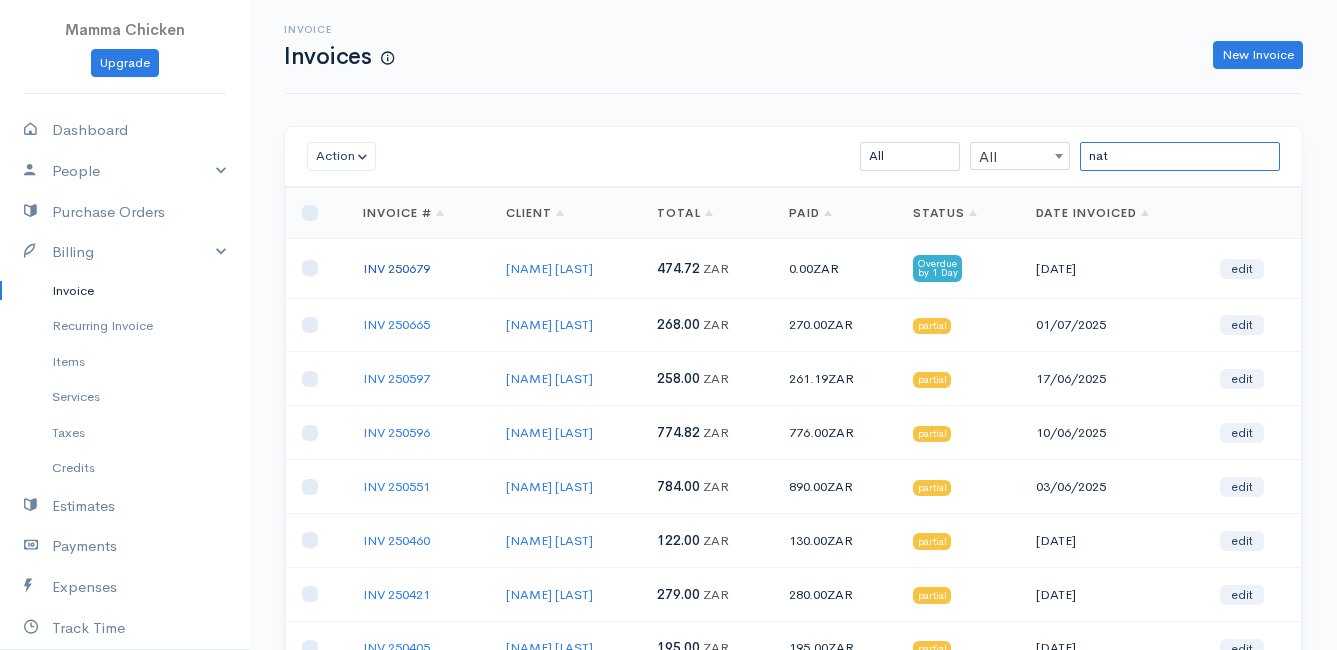 type on "nat" 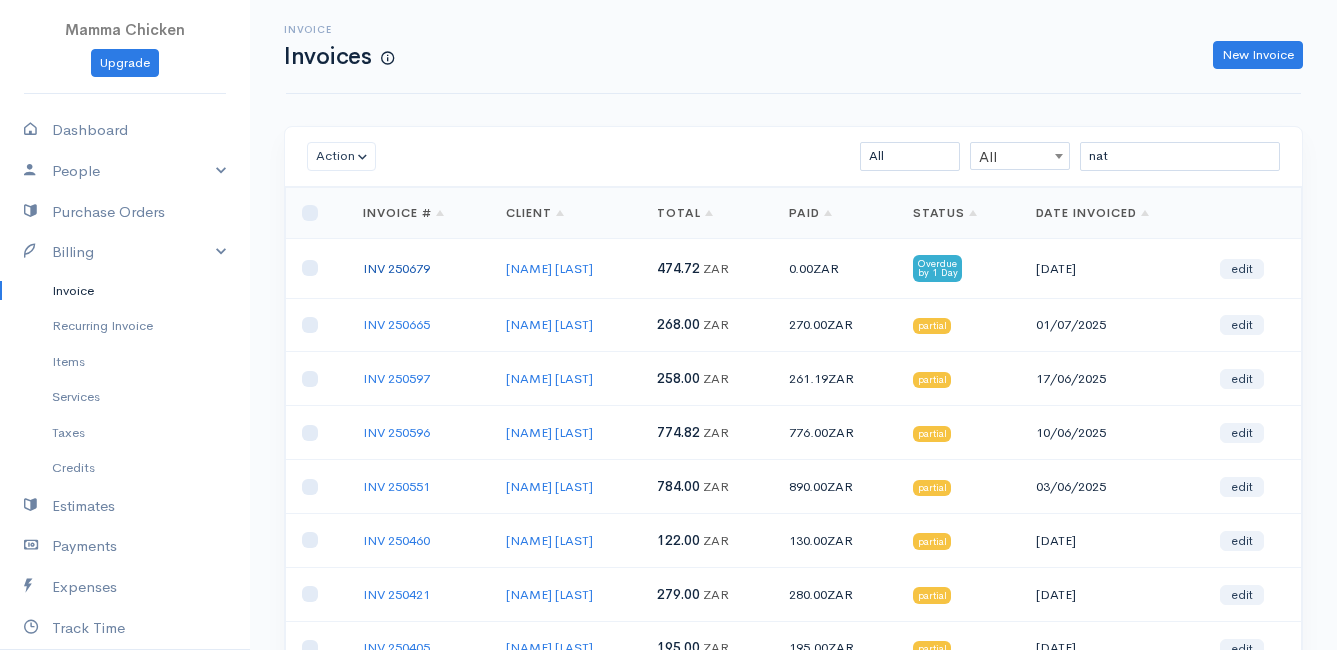 click on "INV 250679" at bounding box center [396, 268] 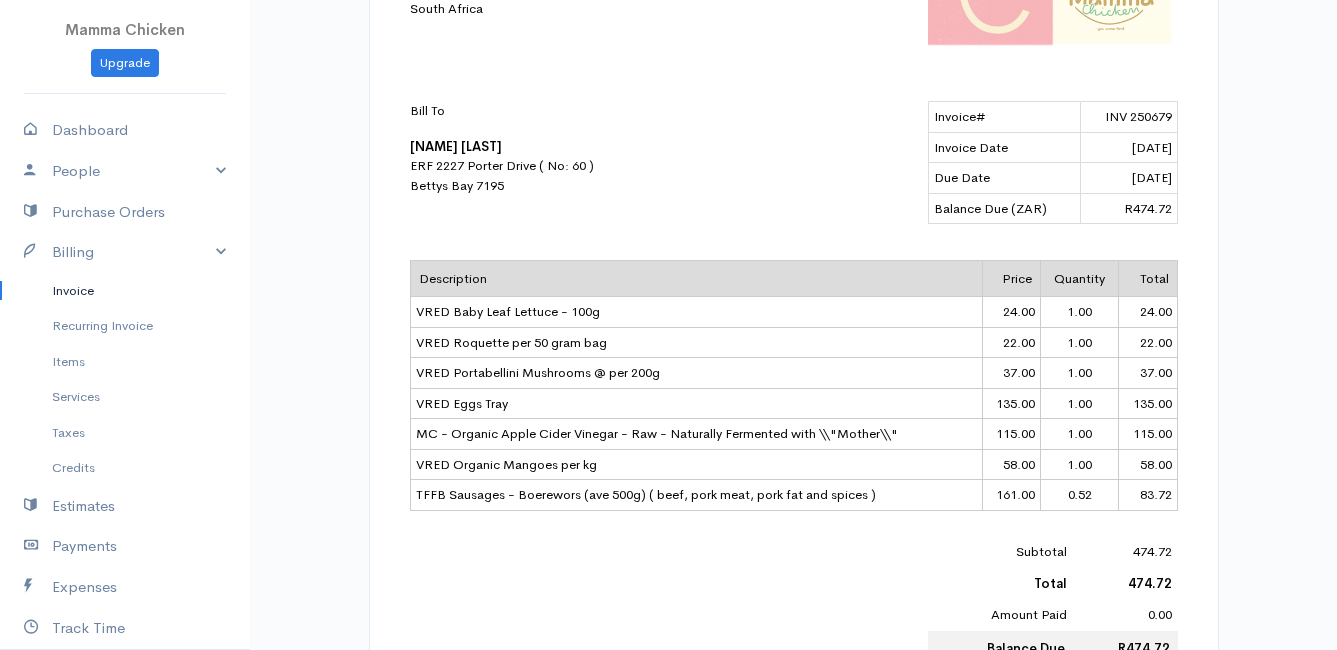 scroll, scrollTop: 0, scrollLeft: 0, axis: both 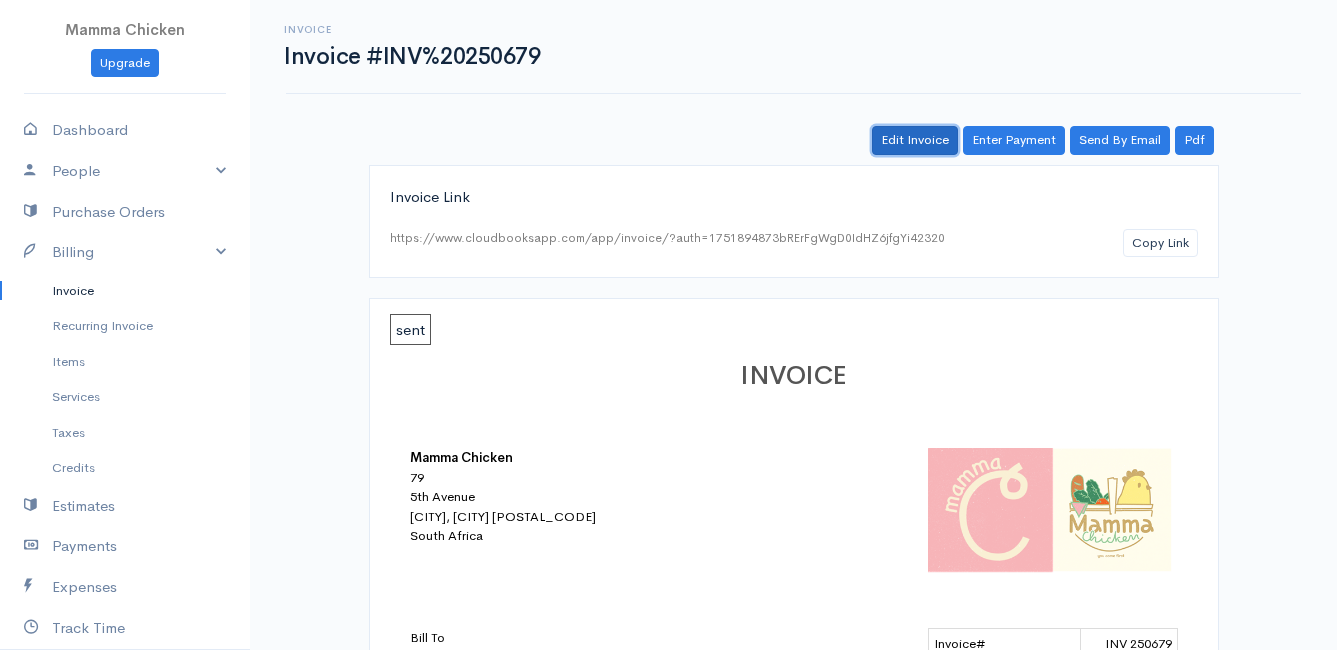 click on "Edit Invoice" at bounding box center [915, 140] 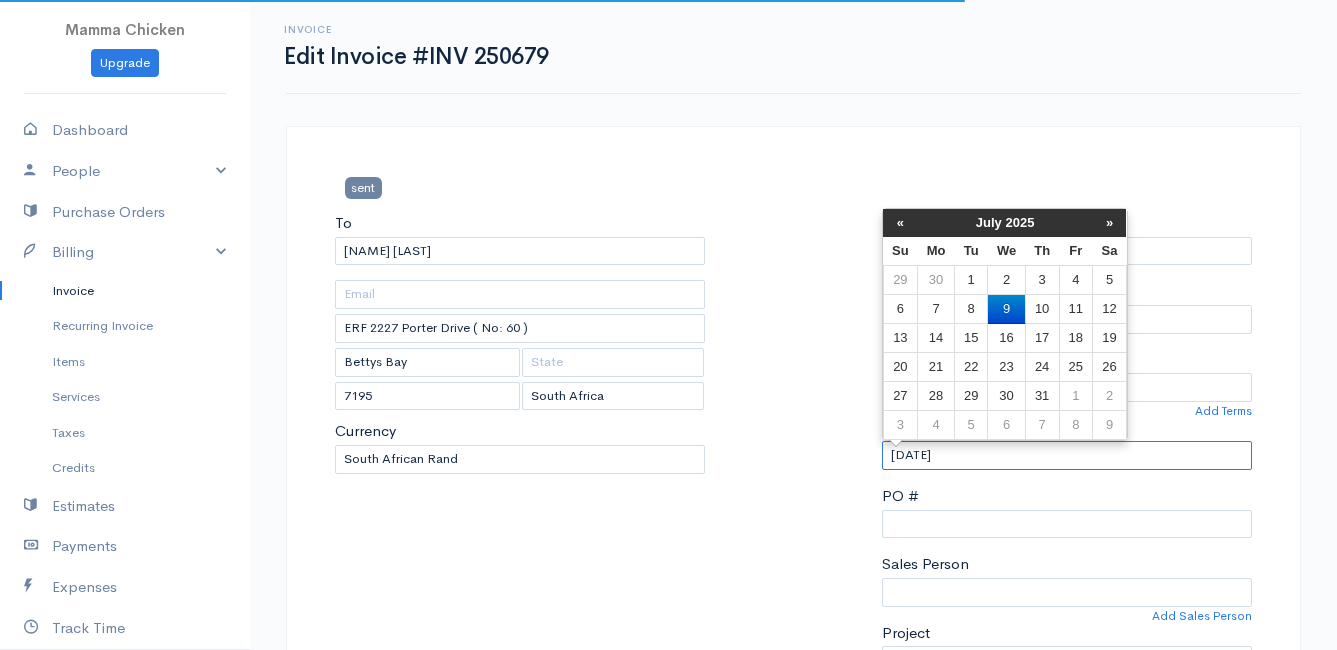 click on "[DATE]" at bounding box center (1067, 455) 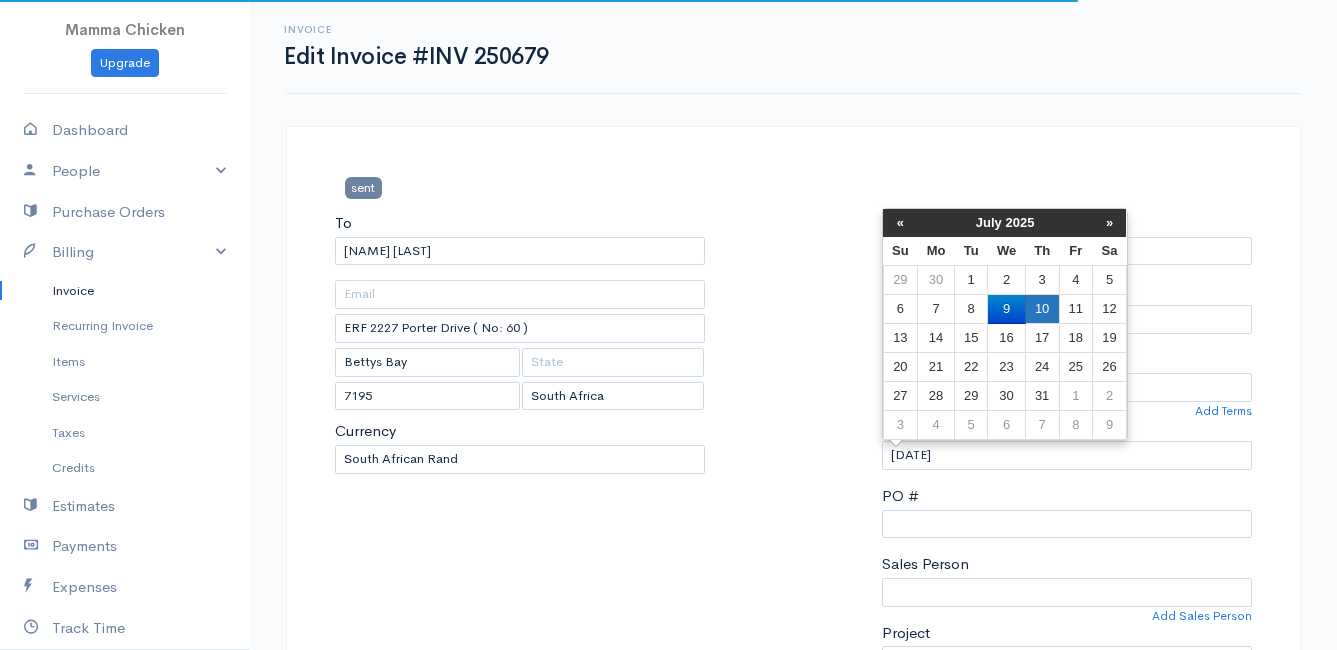 click on "10" at bounding box center (1042, 280) 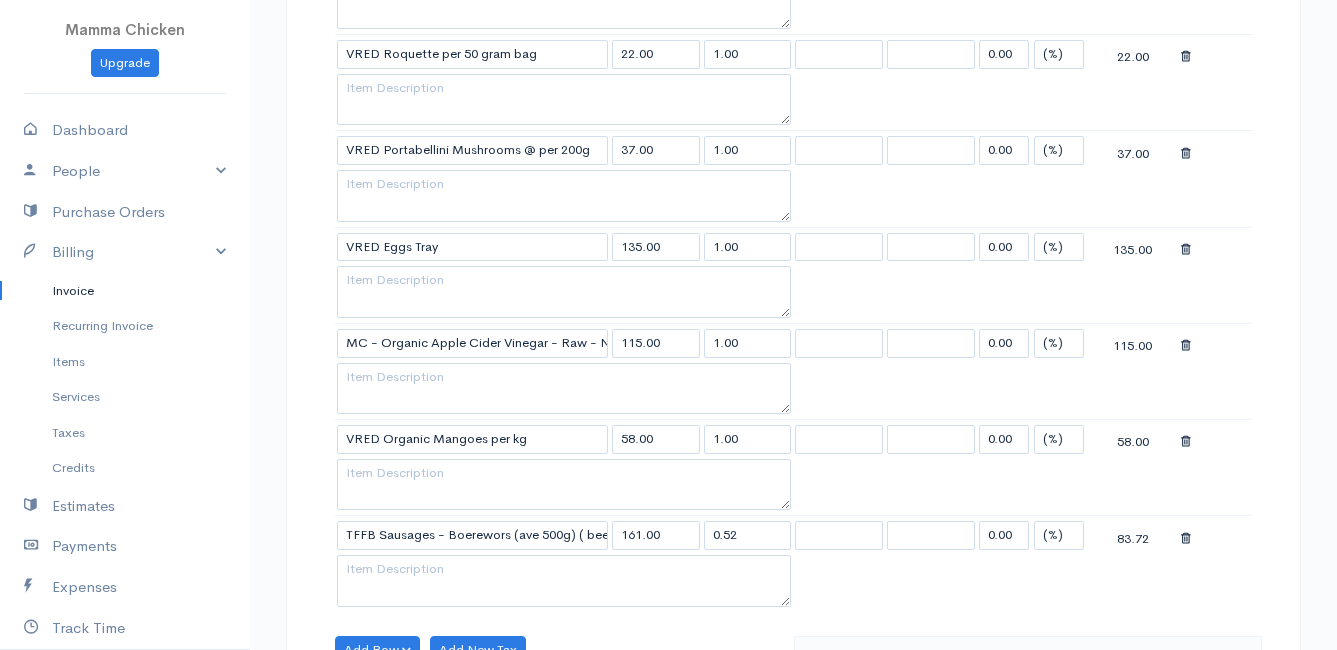 scroll, scrollTop: 1656, scrollLeft: 0, axis: vertical 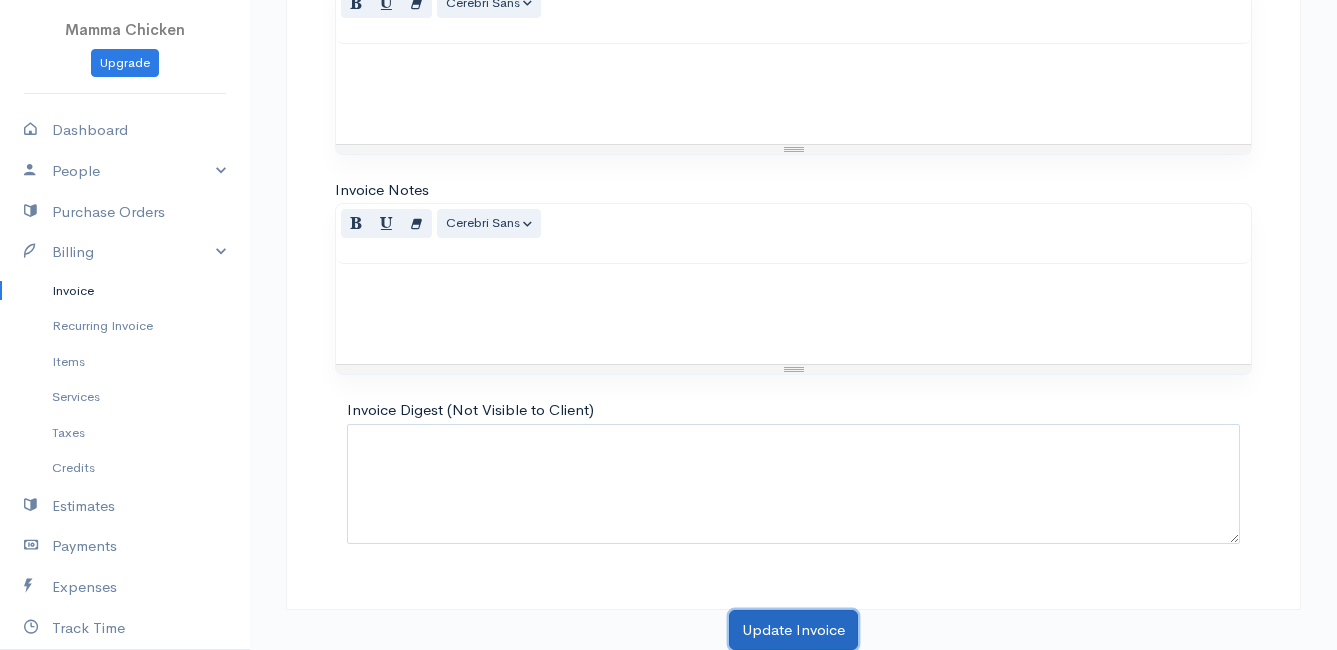 click on "Update Invoice" at bounding box center (793, 630) 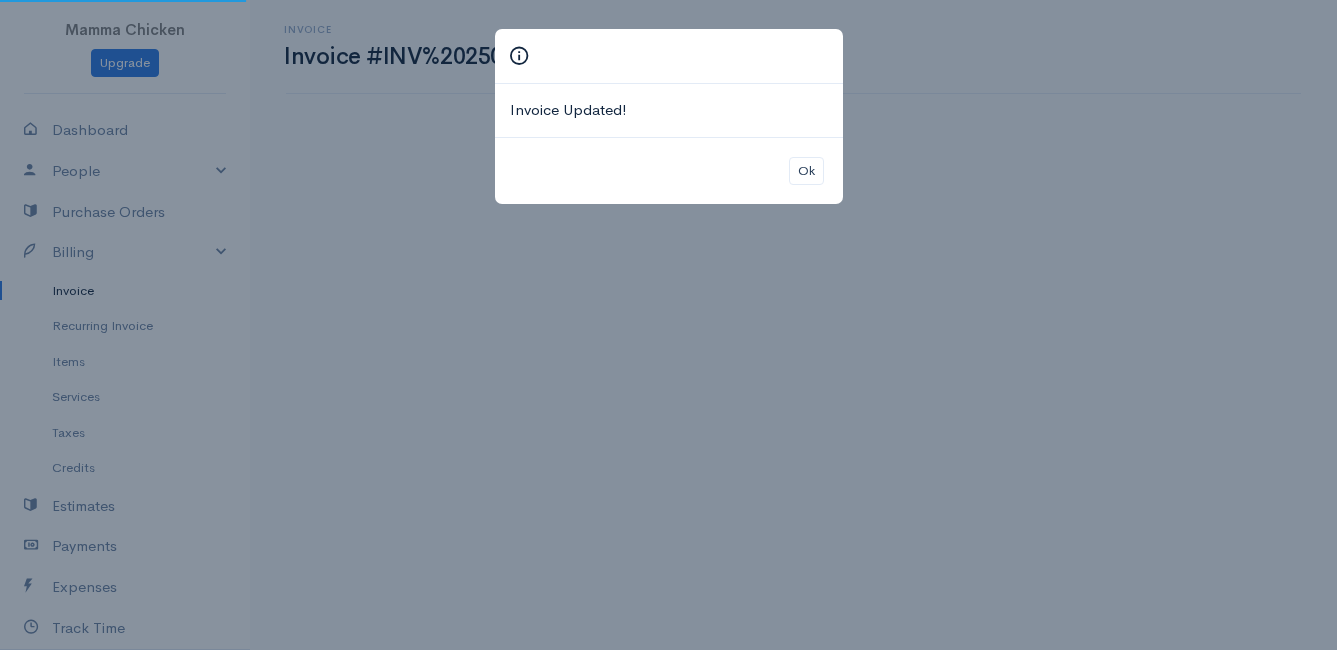 scroll, scrollTop: 0, scrollLeft: 0, axis: both 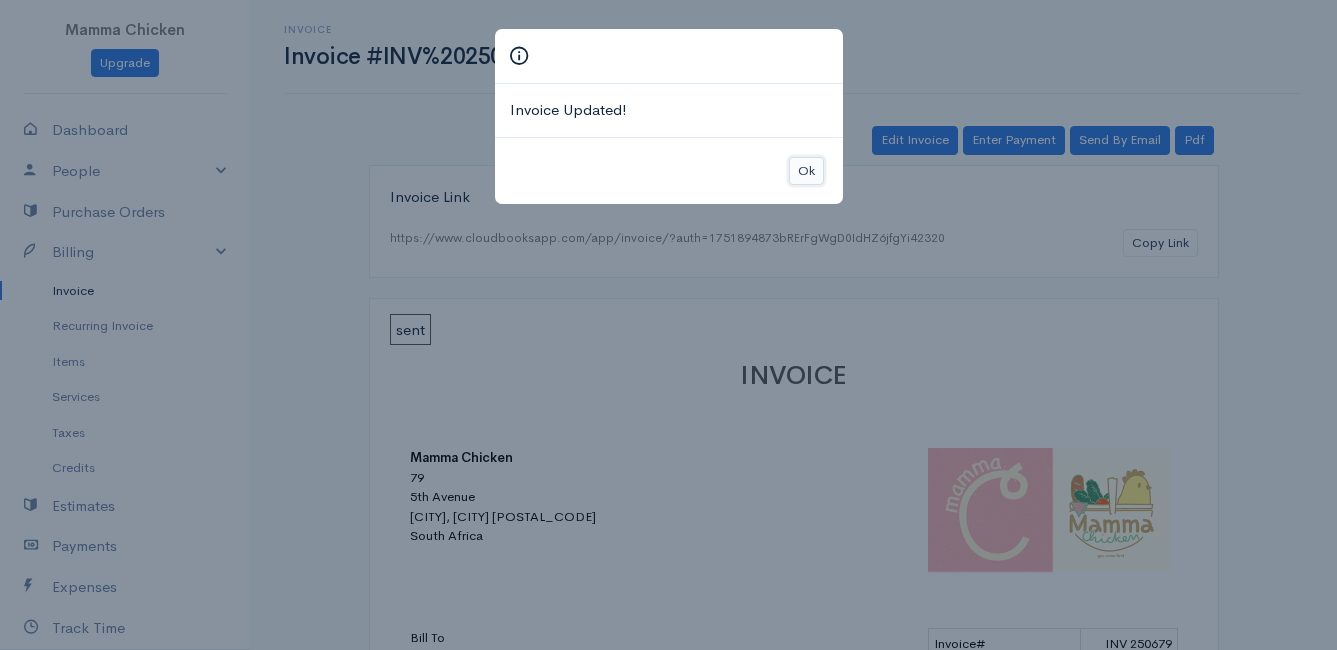 click on "Ok" at bounding box center (806, 171) 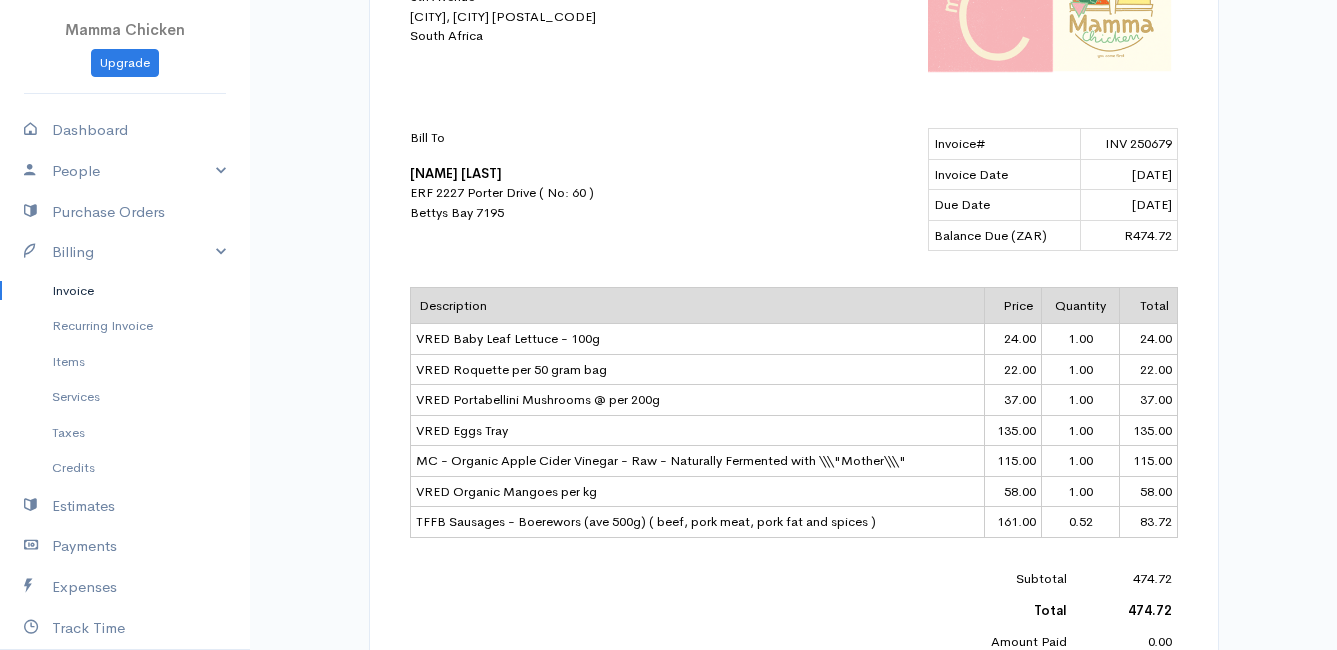 scroll, scrollTop: 0, scrollLeft: 0, axis: both 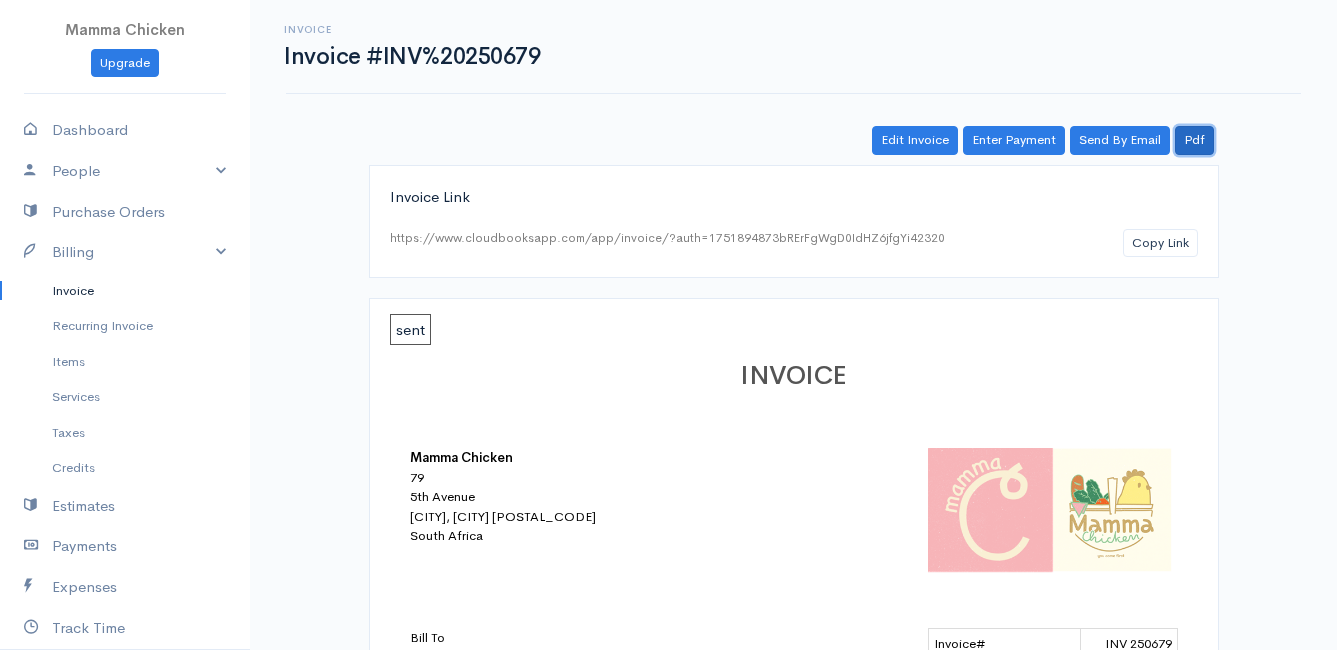 click on "Pdf" at bounding box center [1194, 140] 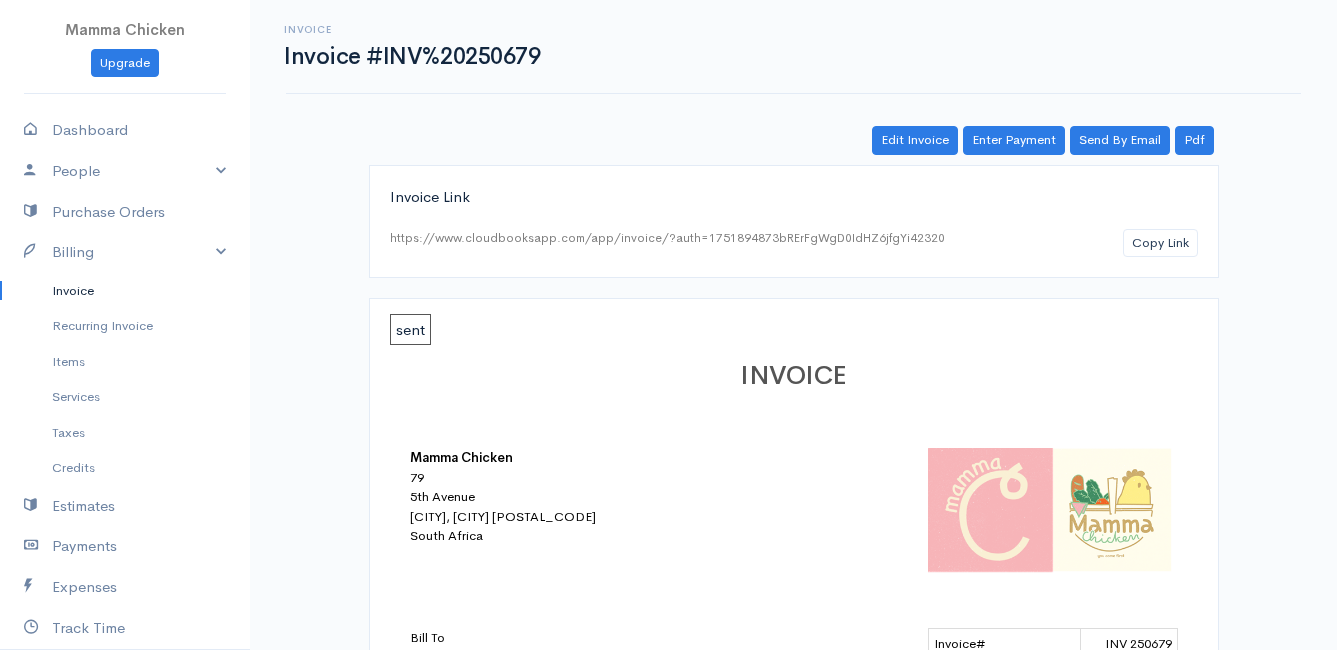 click on "INVOICE" at bounding box center [794, 376] 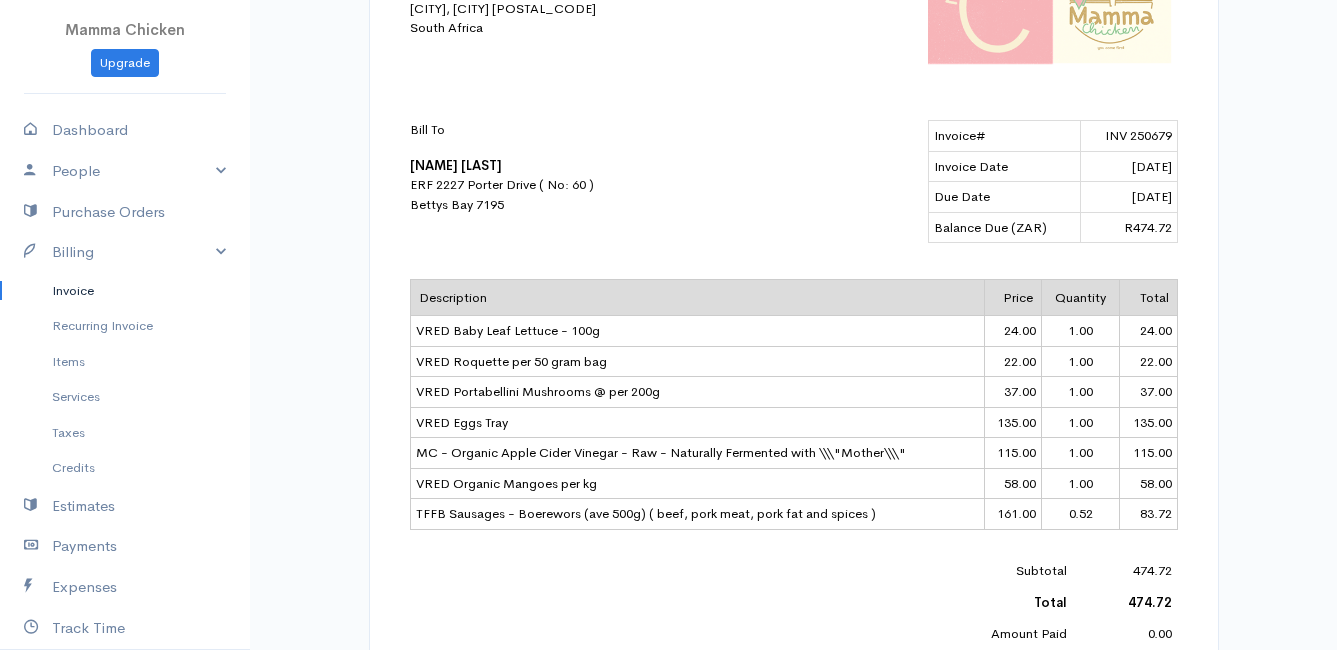 scroll, scrollTop: 408, scrollLeft: 0, axis: vertical 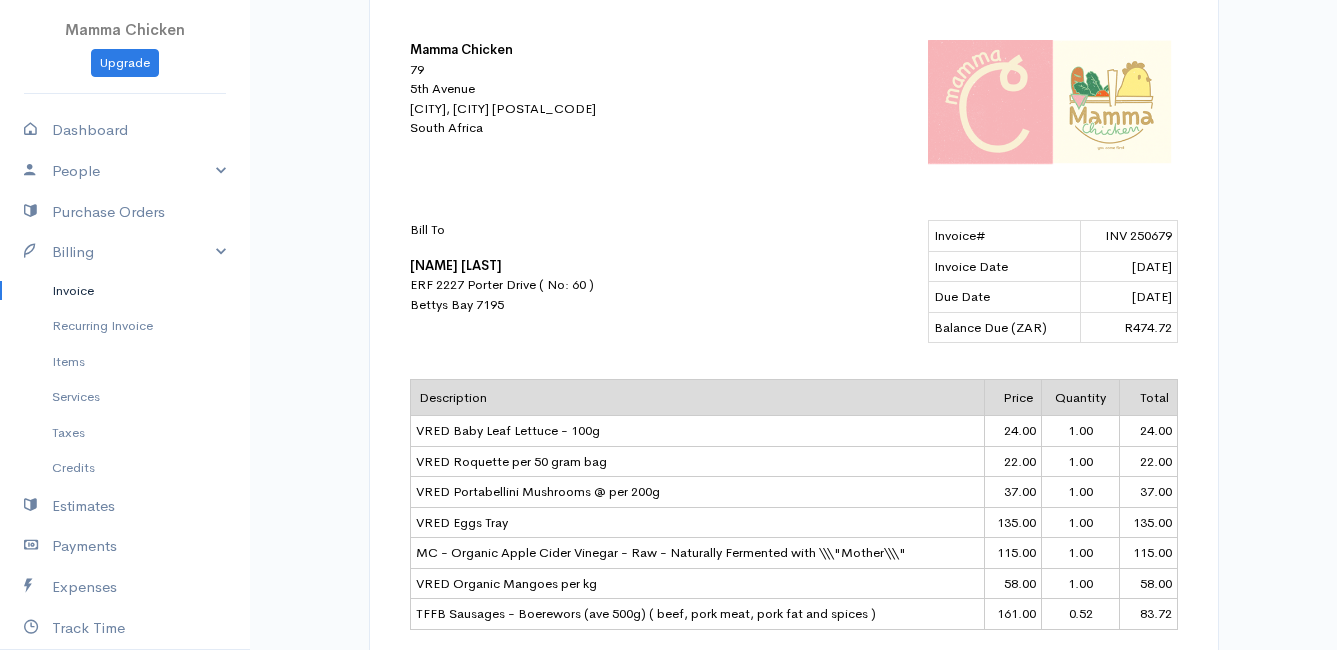 click on "Invoice" at bounding box center (125, 291) 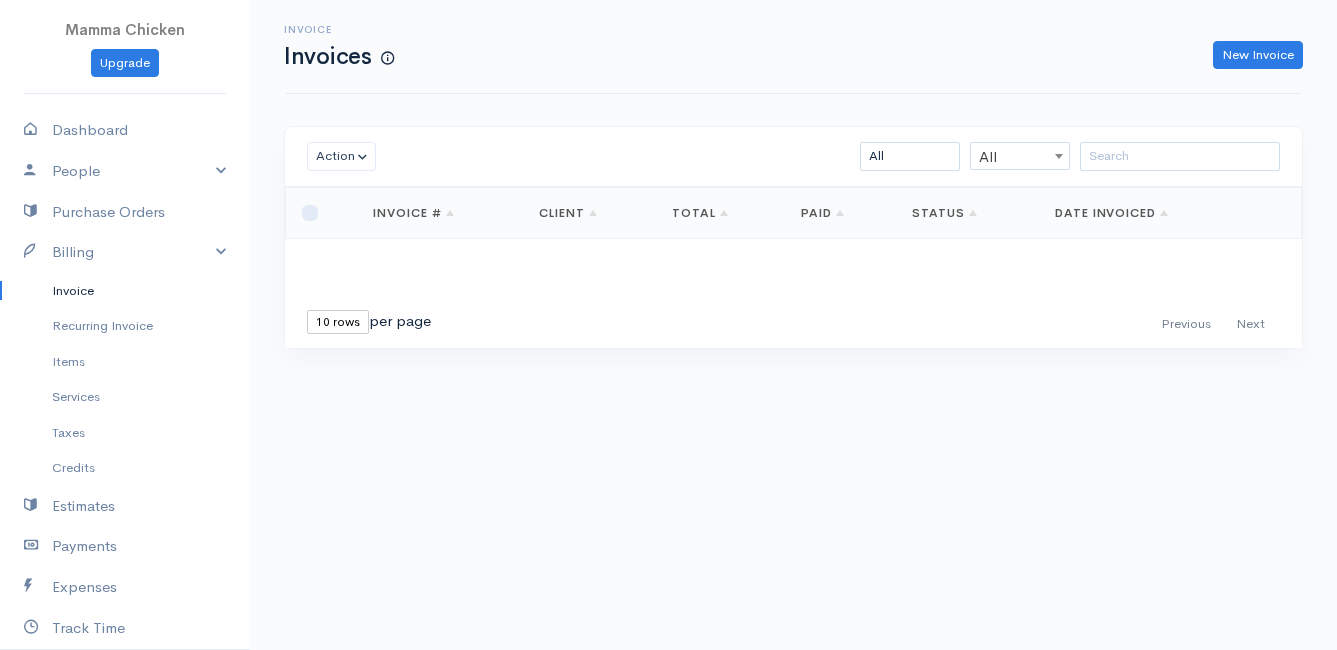 scroll, scrollTop: 0, scrollLeft: 0, axis: both 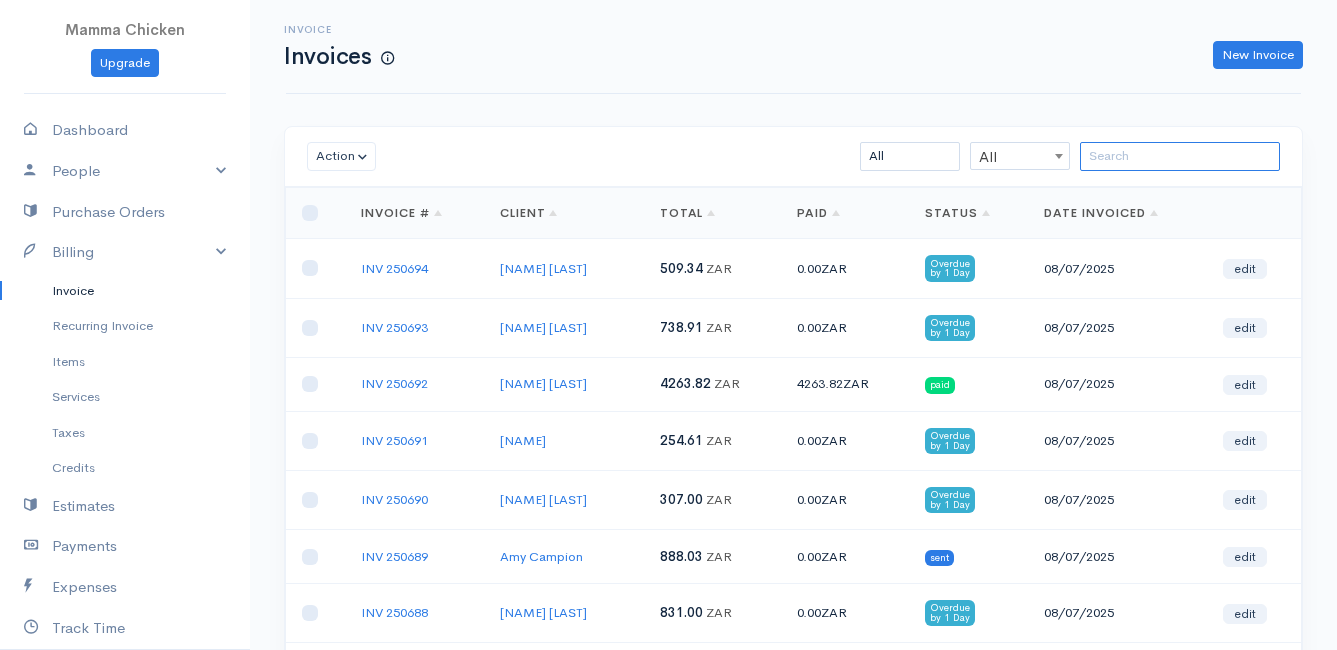 click at bounding box center [1180, 156] 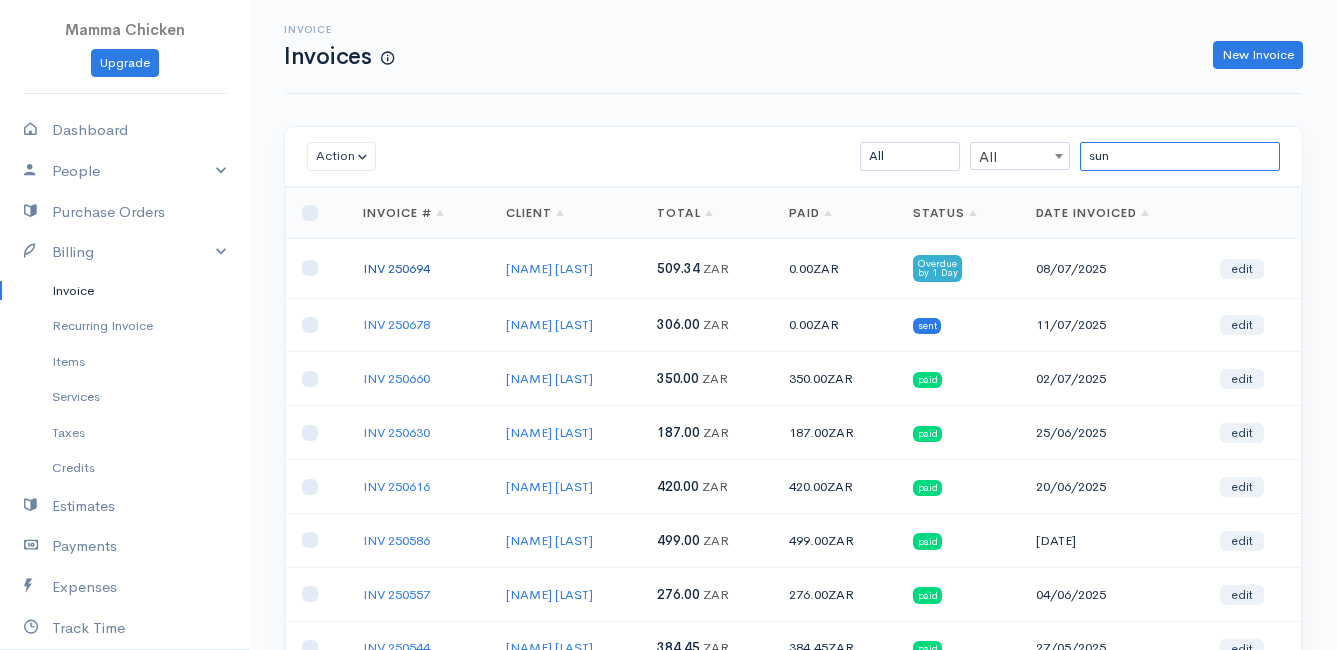 type on "sun" 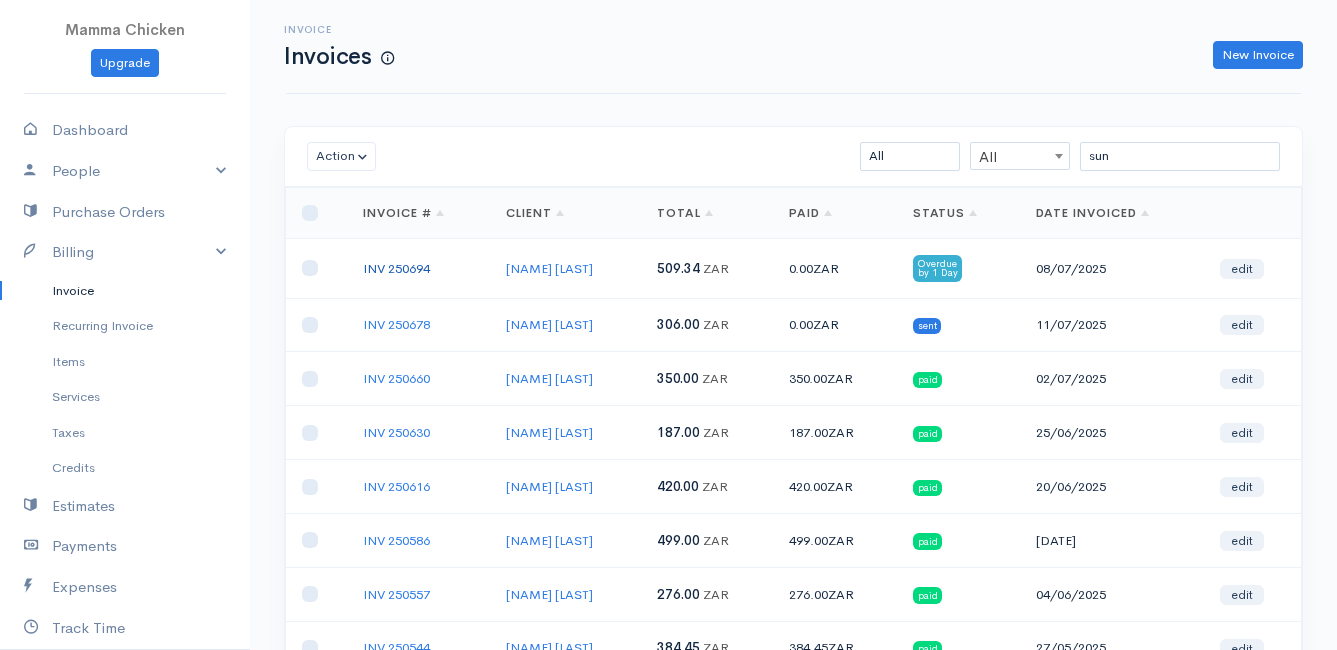 click on "INV 250694" at bounding box center [396, 268] 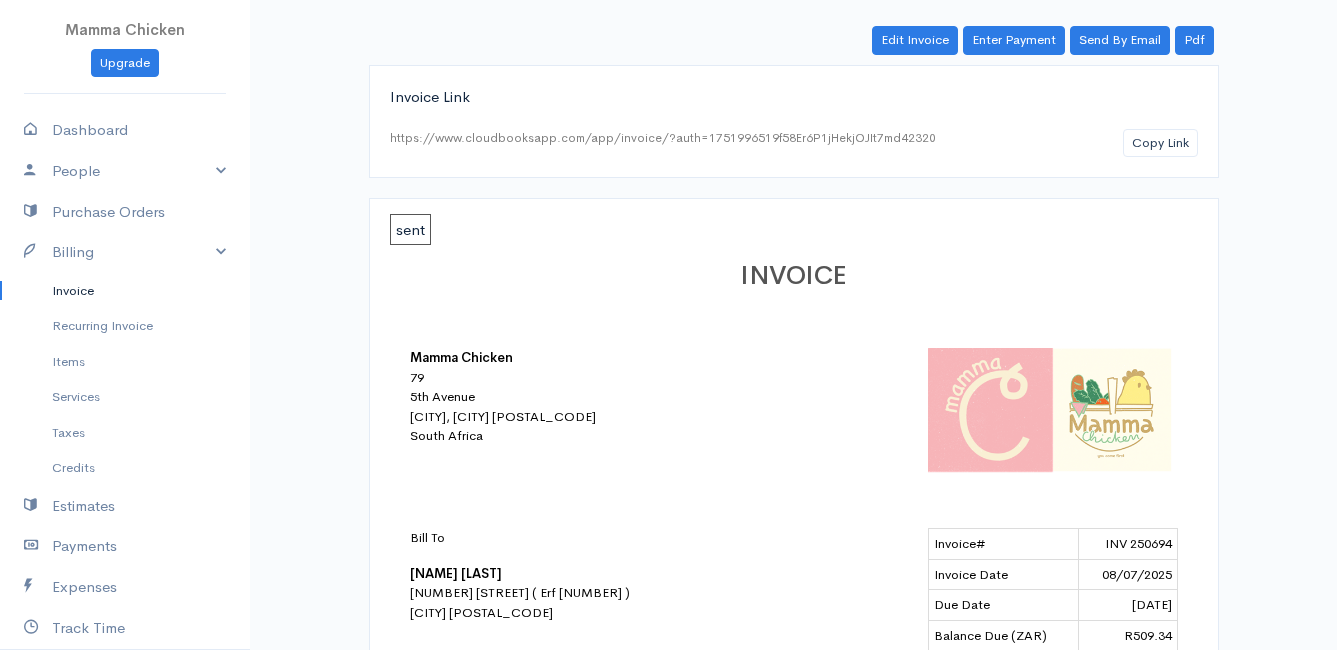 scroll, scrollTop: 0, scrollLeft: 0, axis: both 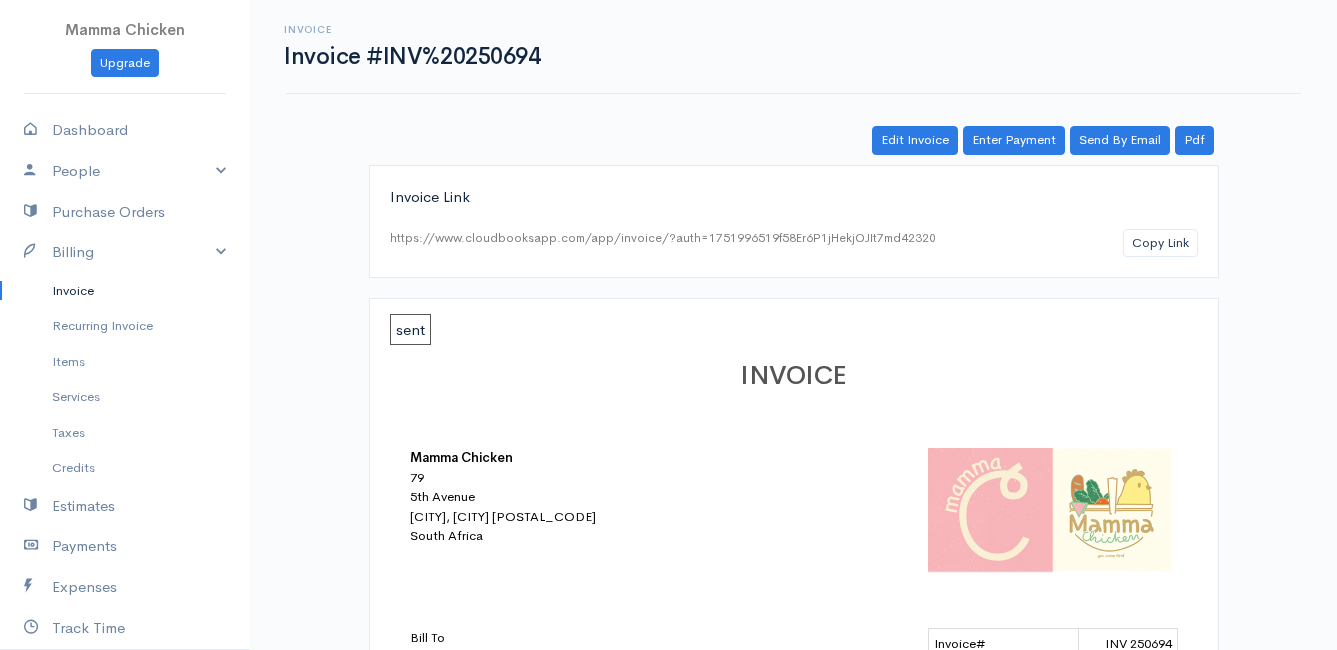 click on "Invoice" at bounding box center (125, 291) 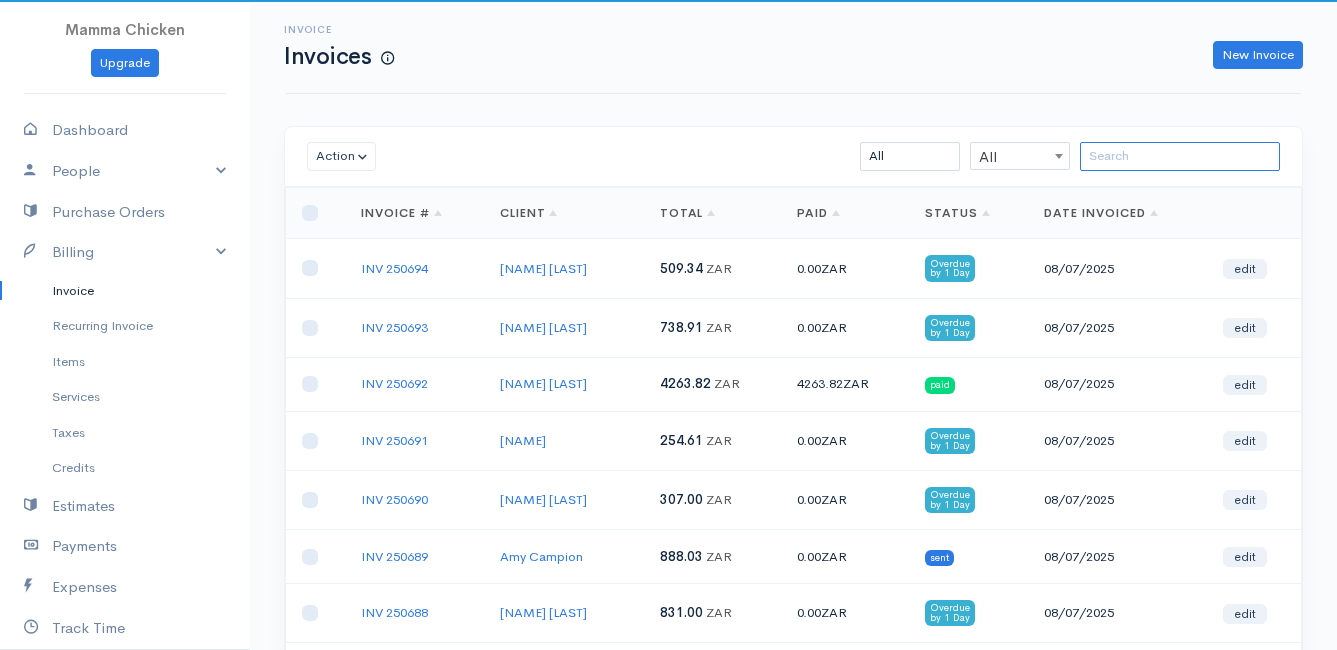 click at bounding box center (1180, 156) 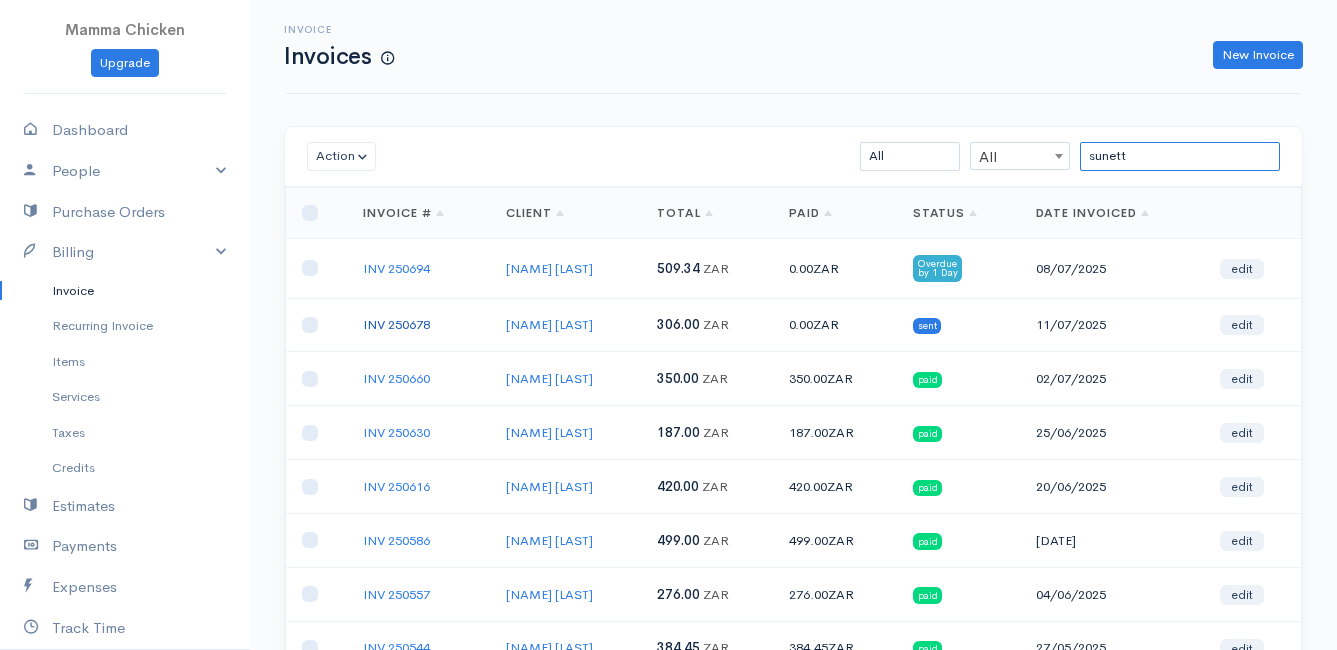 type on "sunett" 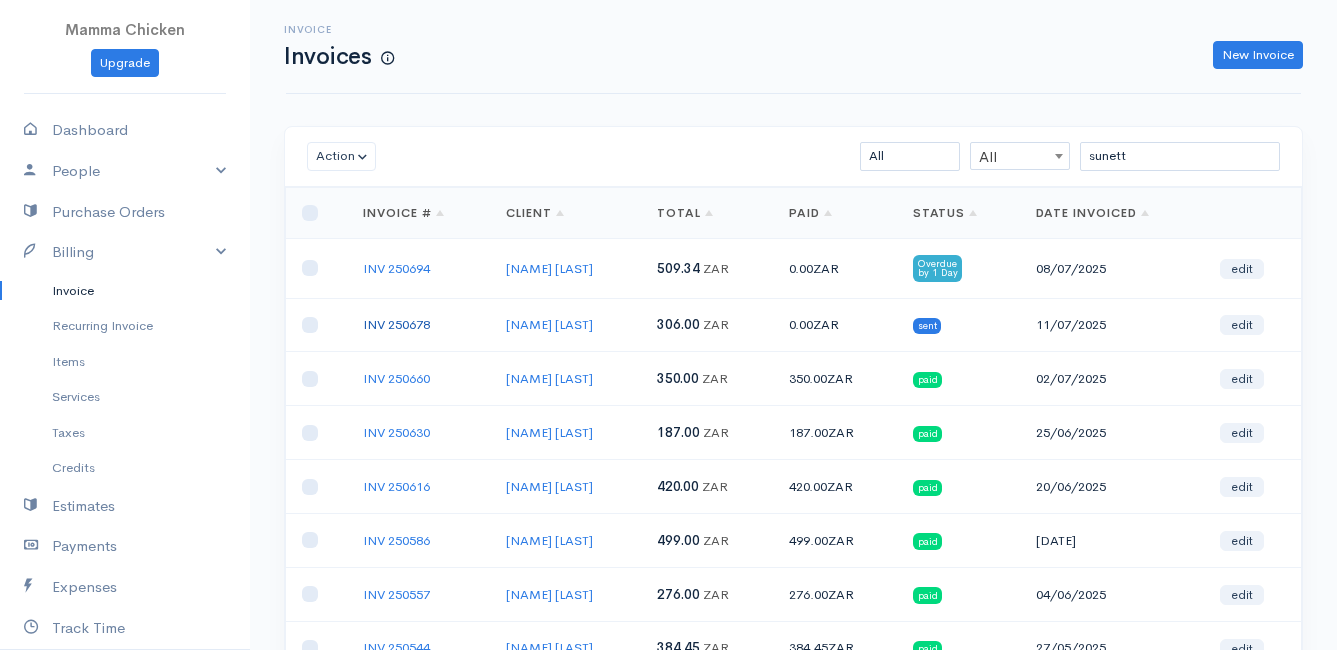 click on "INV 250678" at bounding box center [396, 324] 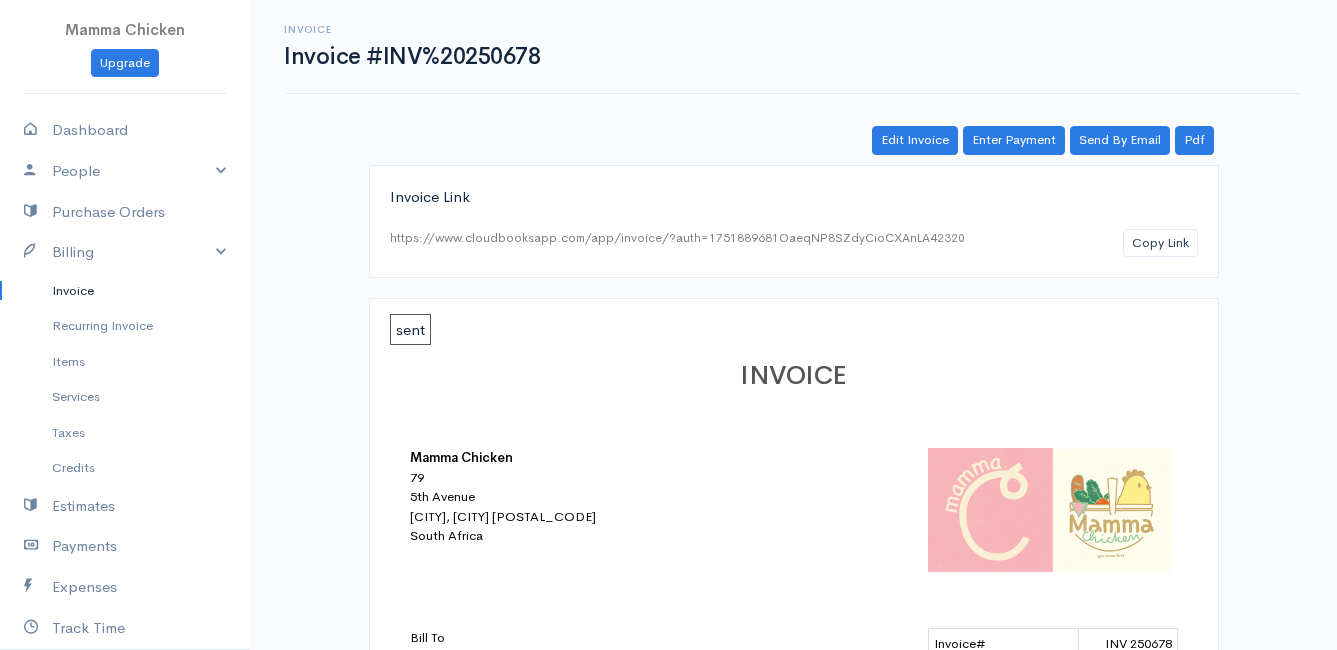 scroll, scrollTop: 100, scrollLeft: 0, axis: vertical 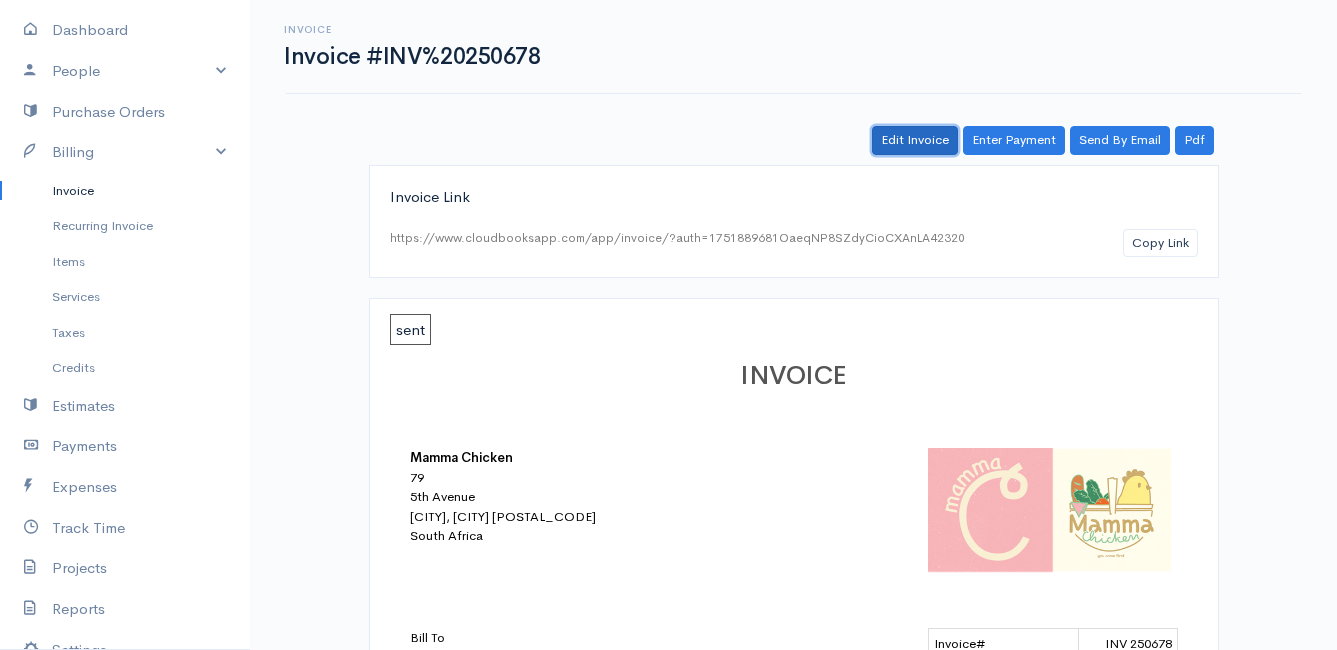 click on "Edit Invoice" at bounding box center (915, 140) 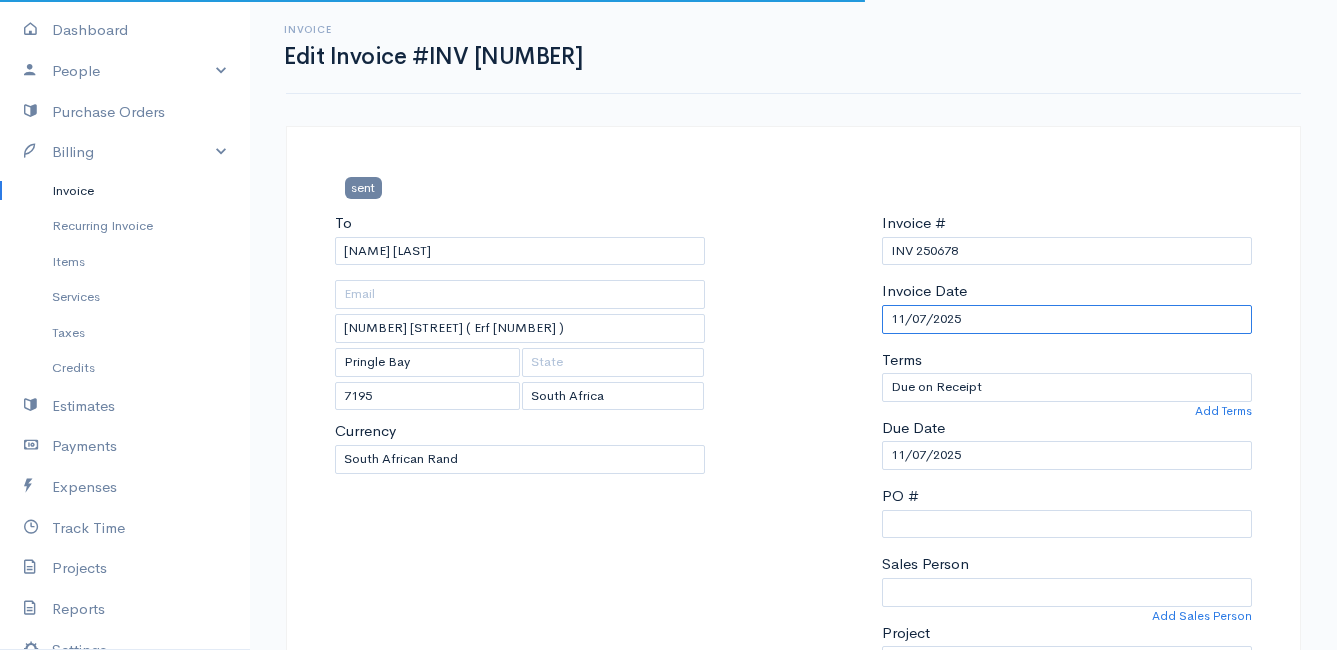 click on "11/07/2025" at bounding box center (1067, 319) 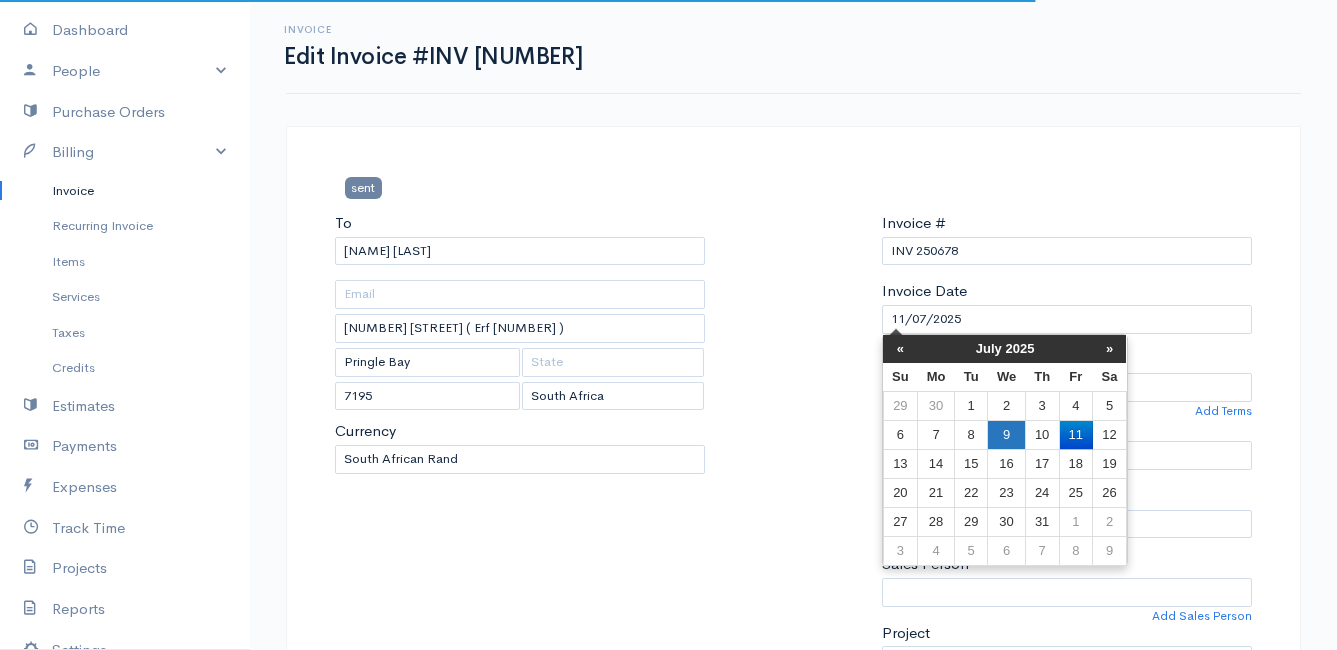 click on "9" at bounding box center (1006, 405) 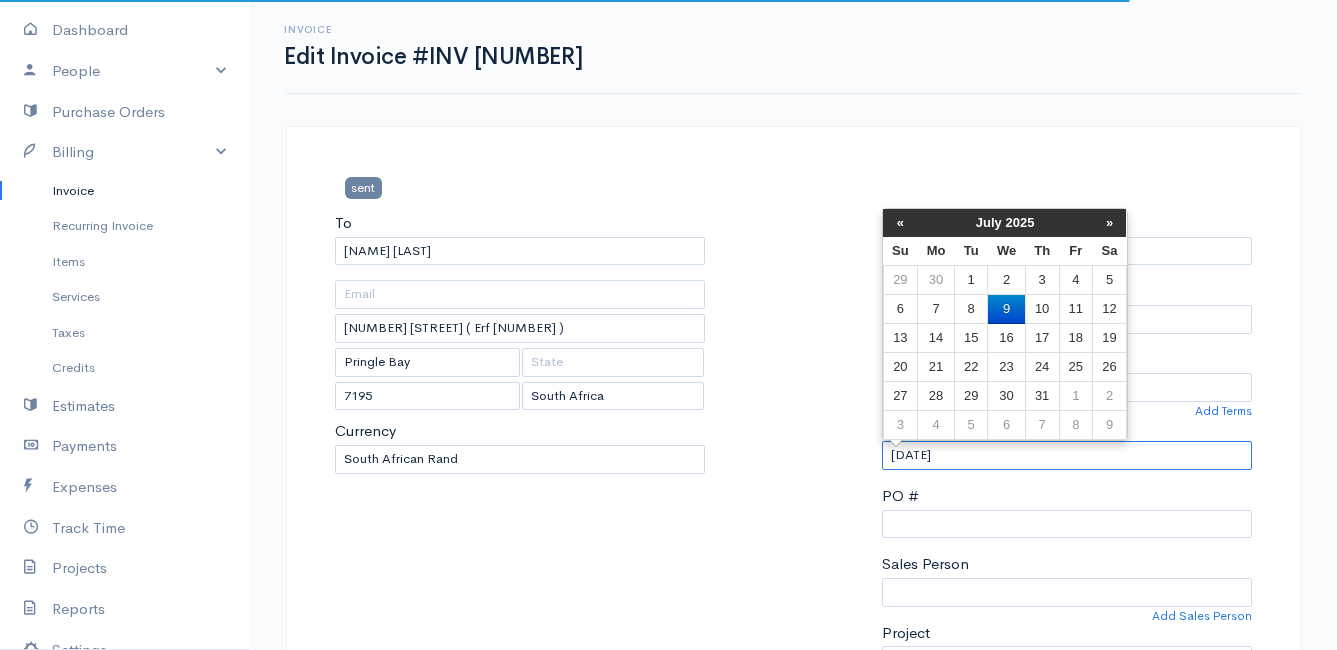 click on "[DATE]" at bounding box center [1067, 455] 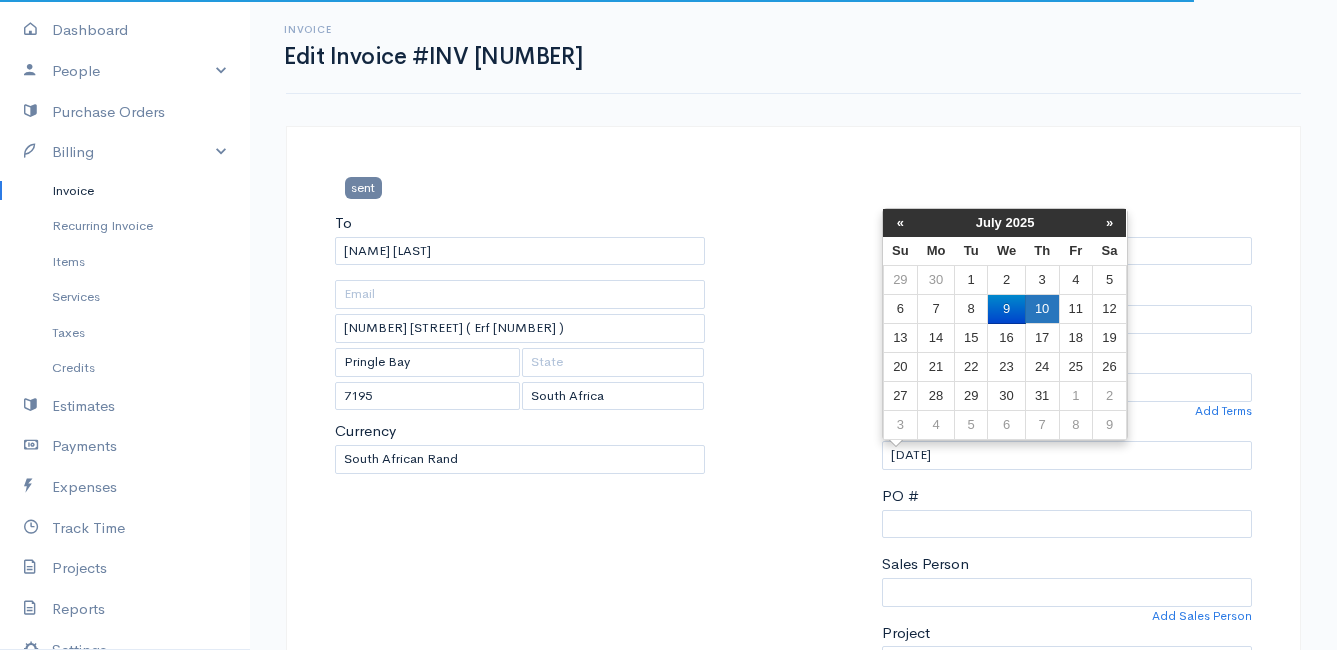 click on "10" at bounding box center (1042, 280) 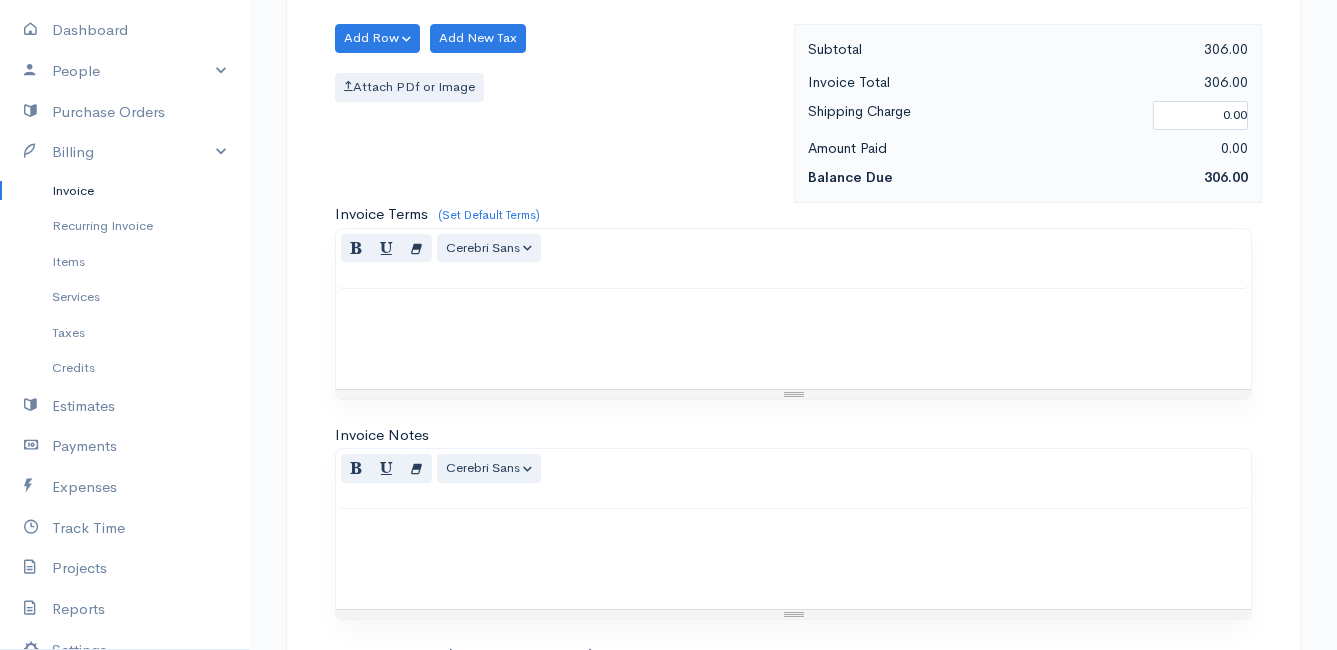 scroll, scrollTop: 1945, scrollLeft: 0, axis: vertical 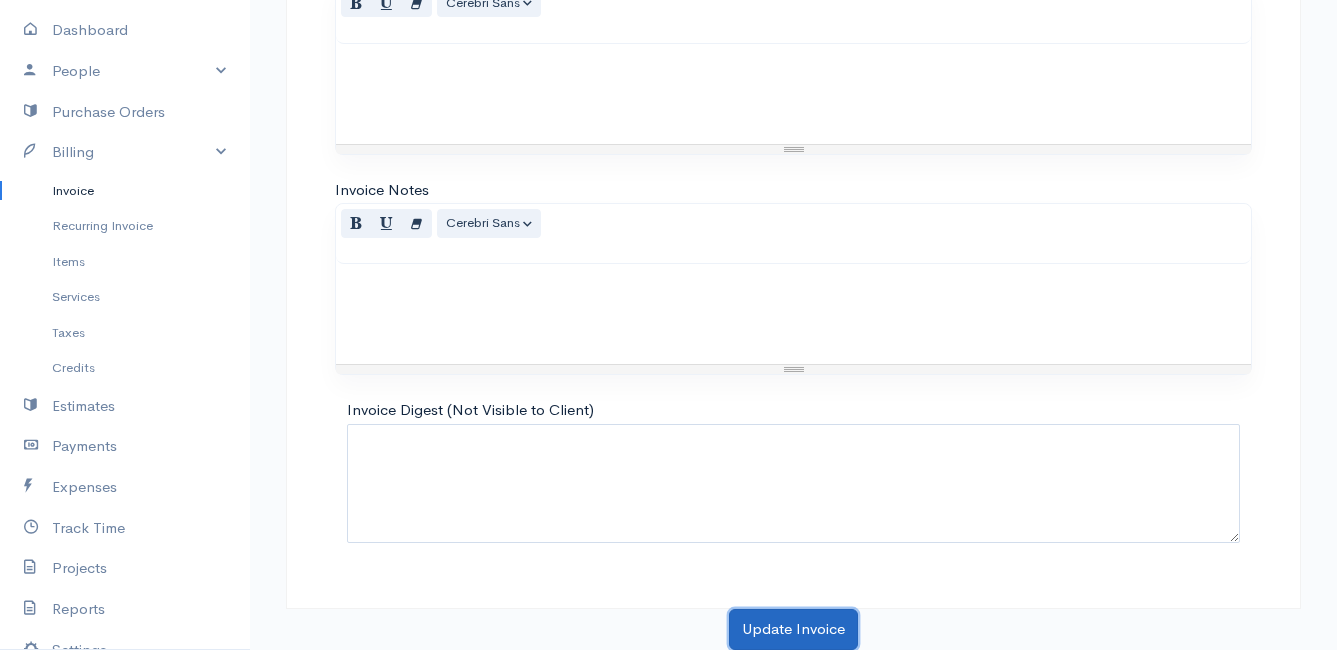 click on "Update Invoice" at bounding box center [793, 629] 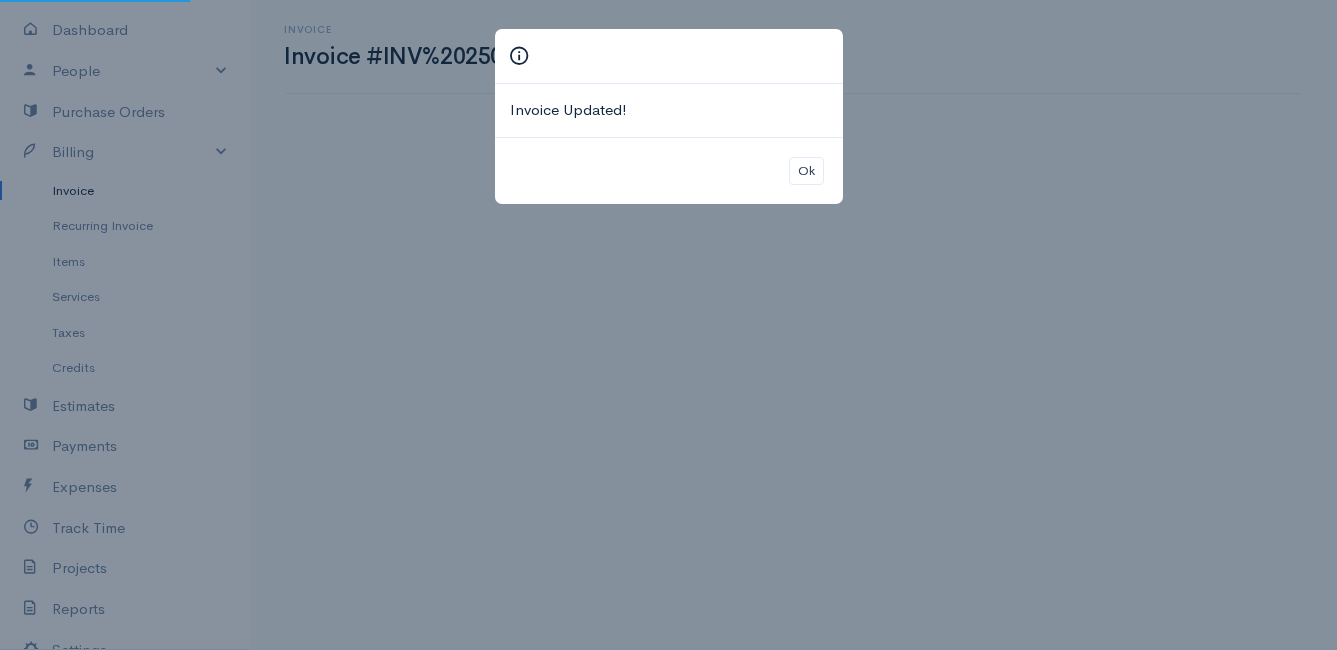 scroll, scrollTop: 0, scrollLeft: 0, axis: both 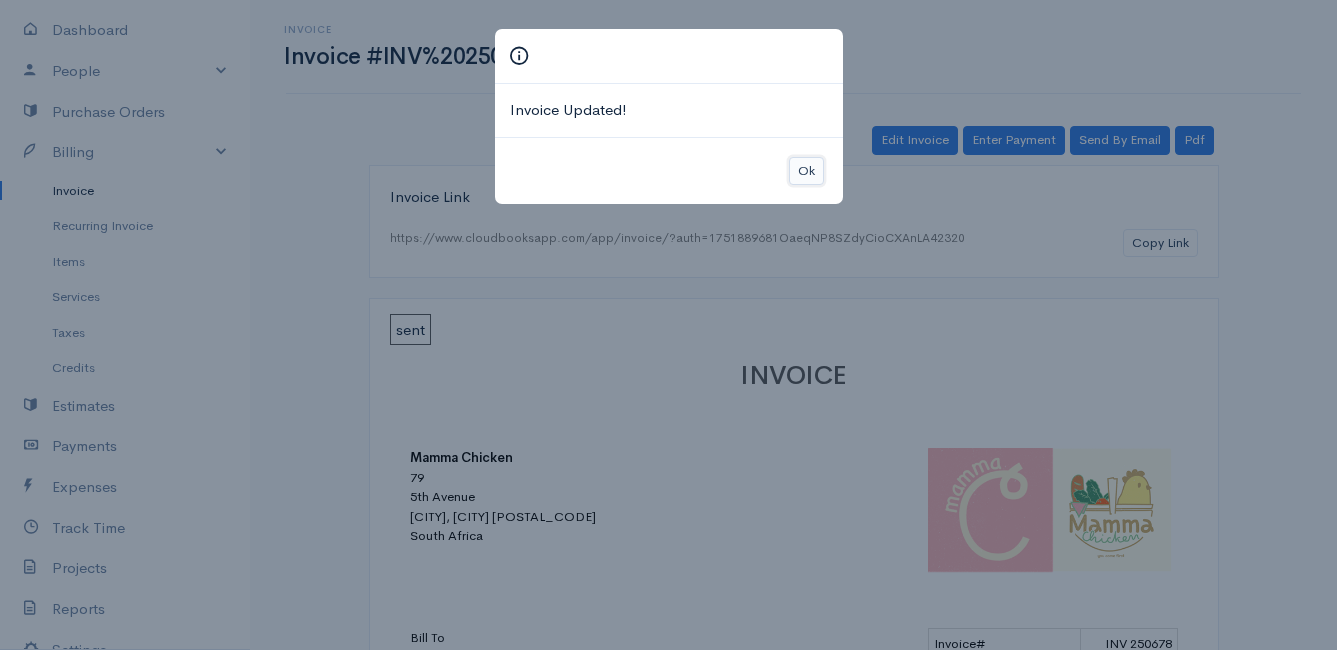 click on "Ok" at bounding box center [806, 171] 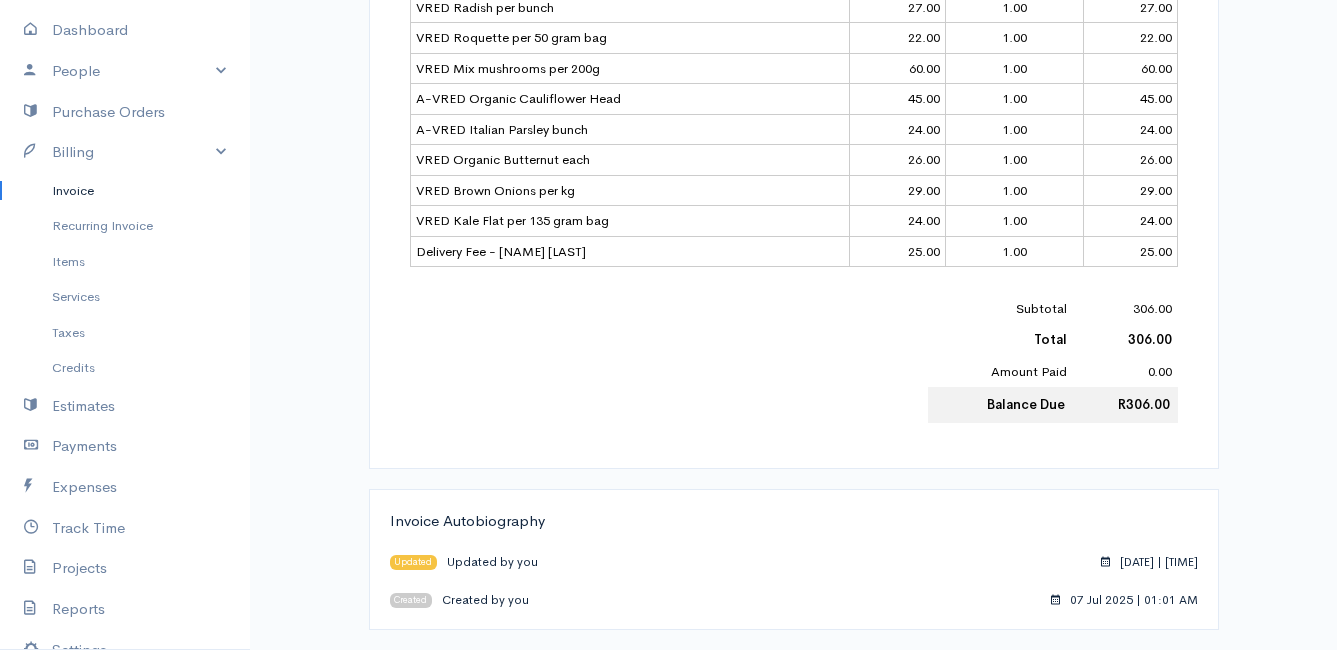 scroll, scrollTop: 62, scrollLeft: 0, axis: vertical 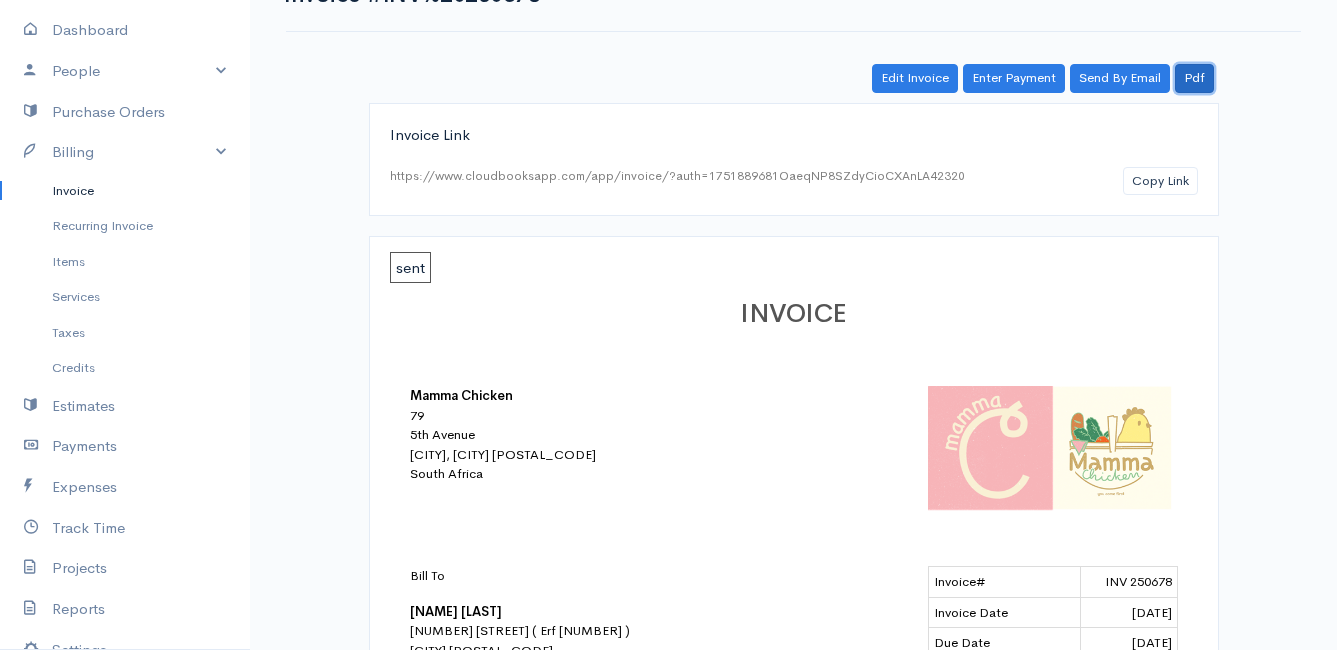 click on "Pdf" at bounding box center [1194, 78] 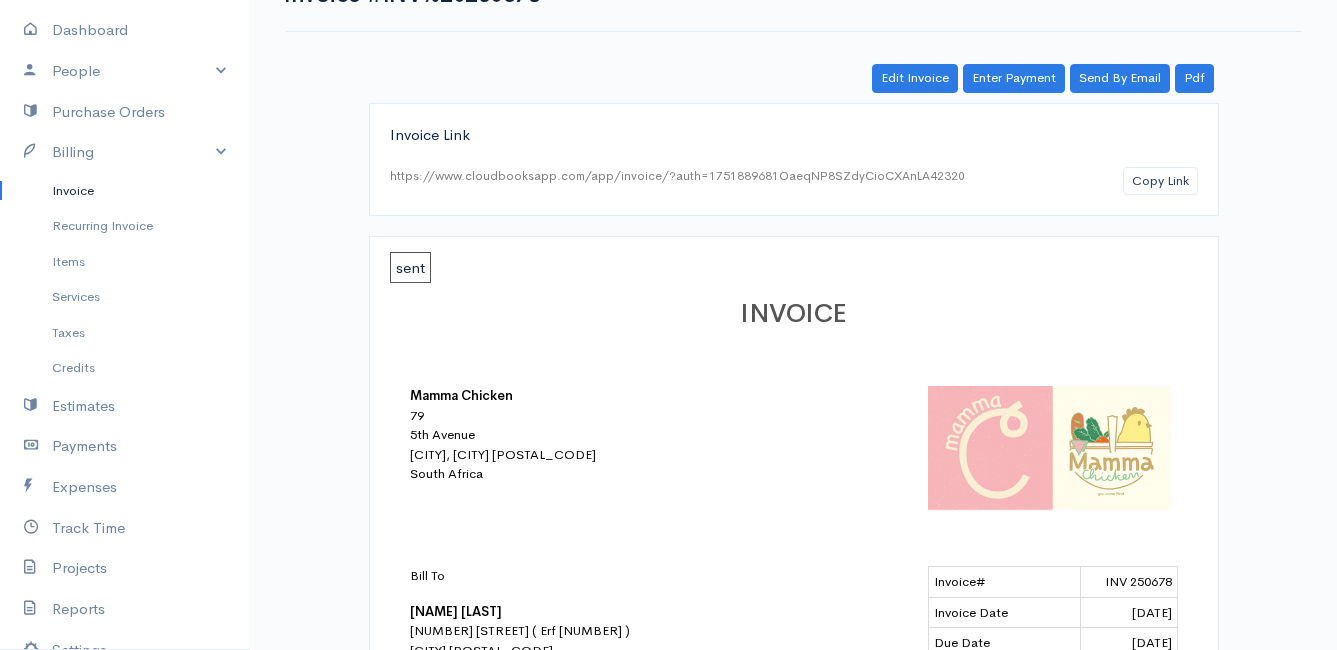 click on "Invoice" at bounding box center (125, 191) 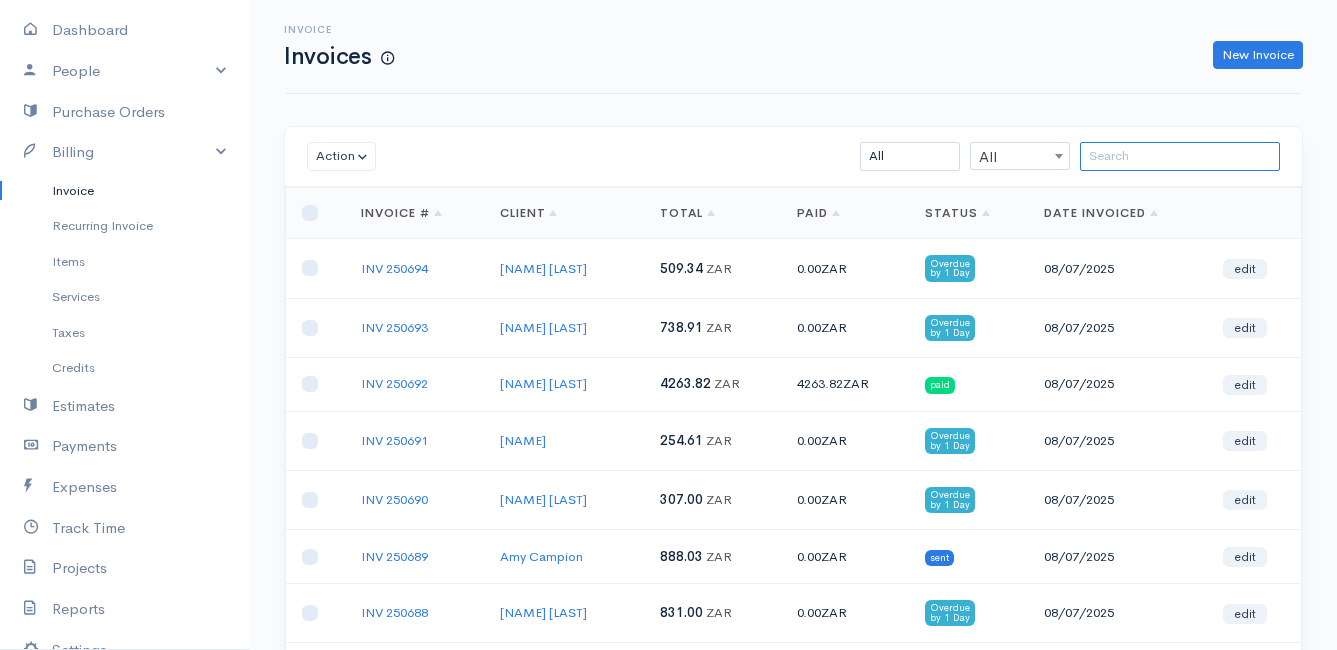 click at bounding box center (1180, 156) 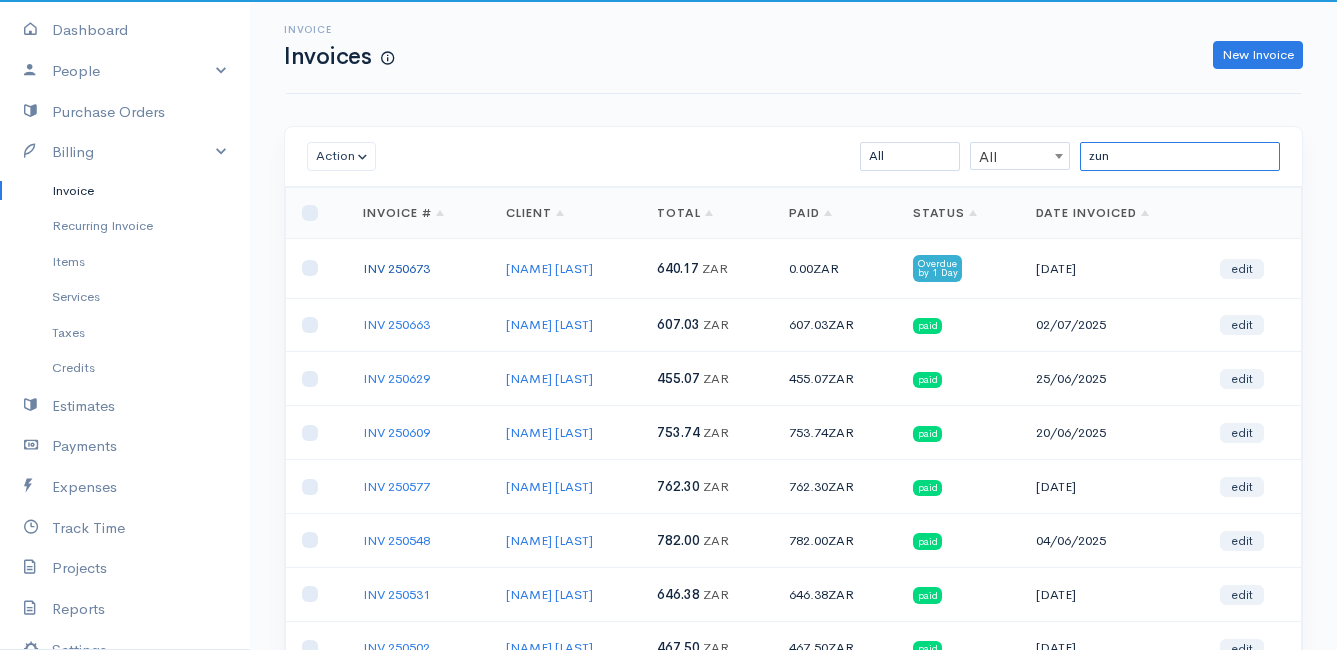 type on "zun" 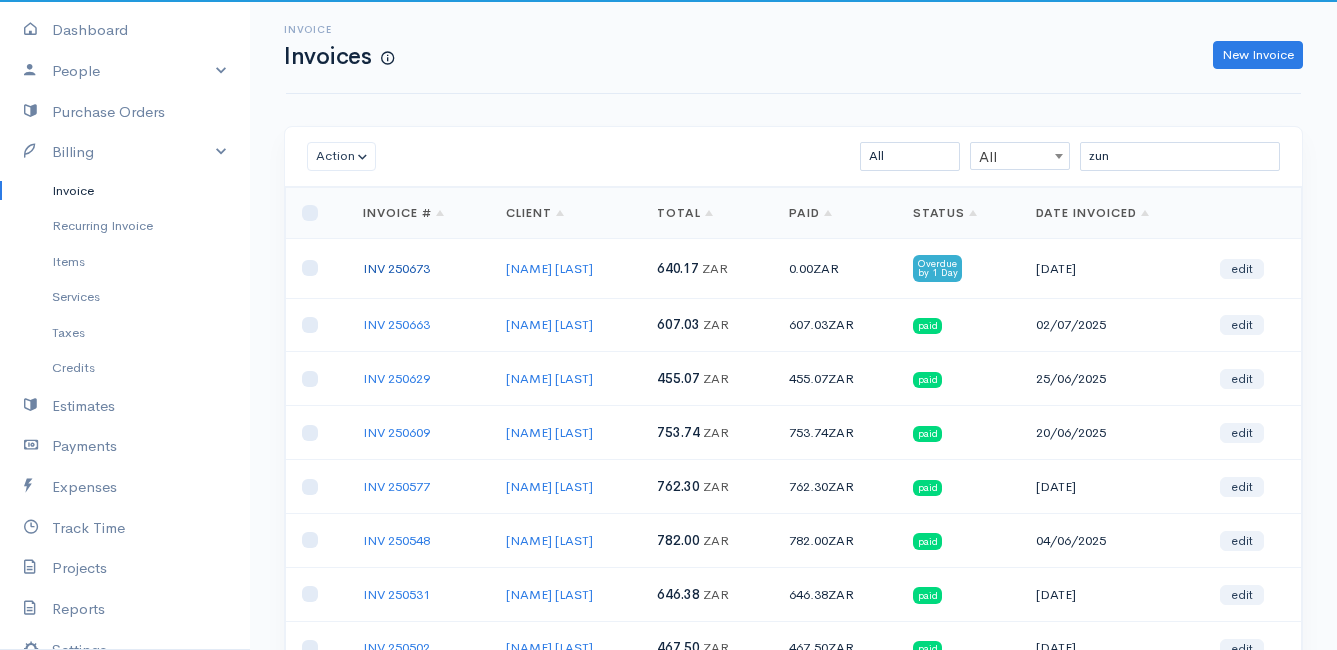 click on "INV 250673" at bounding box center [396, 268] 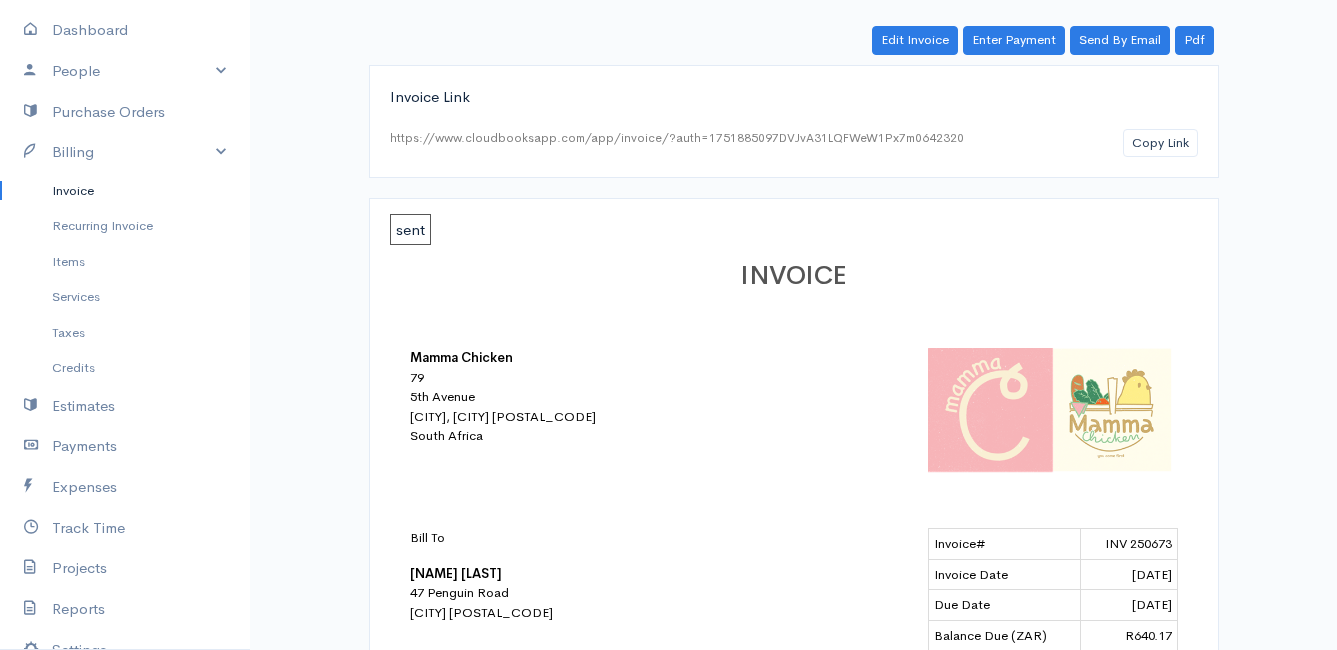 scroll, scrollTop: 0, scrollLeft: 0, axis: both 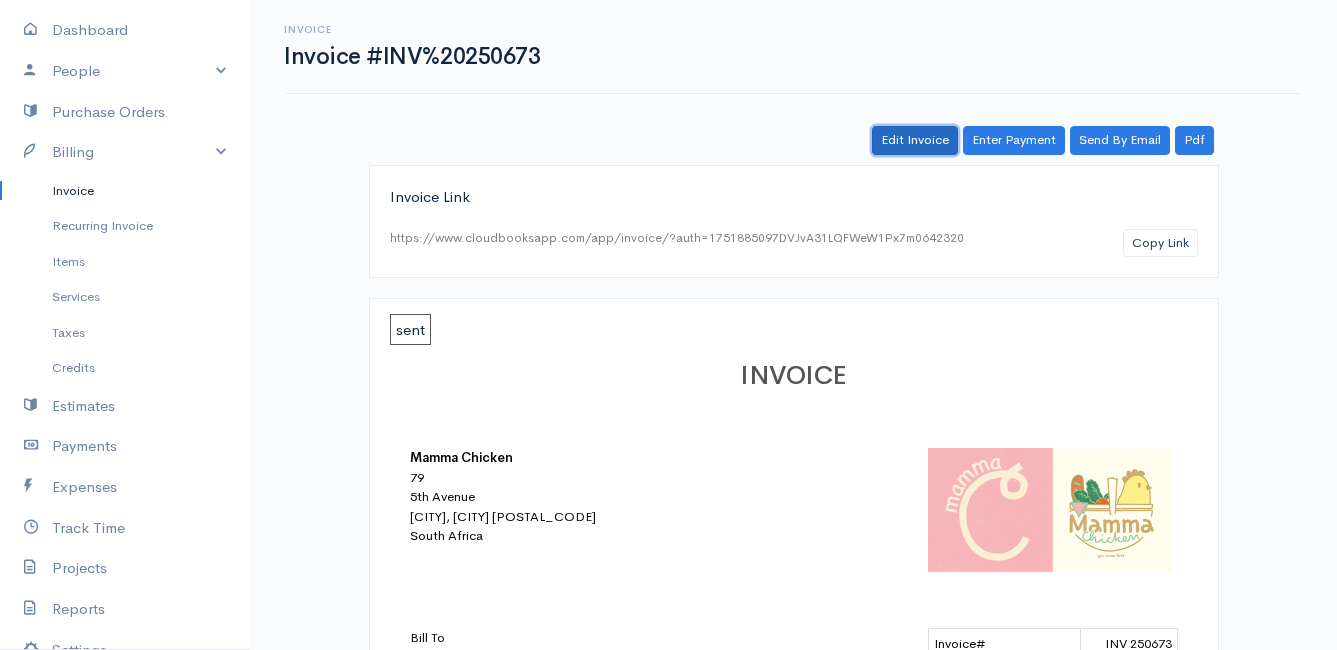 click on "Edit Invoice" at bounding box center (915, 140) 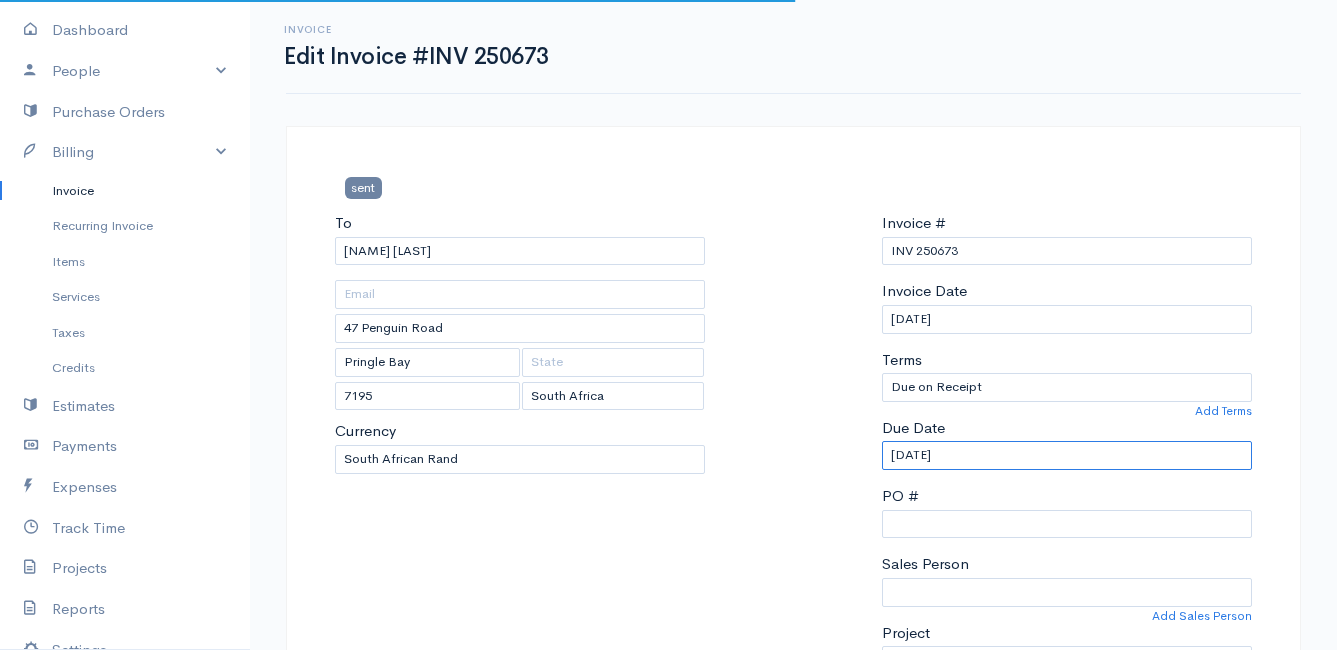 click on "[DATE]" at bounding box center (1067, 455) 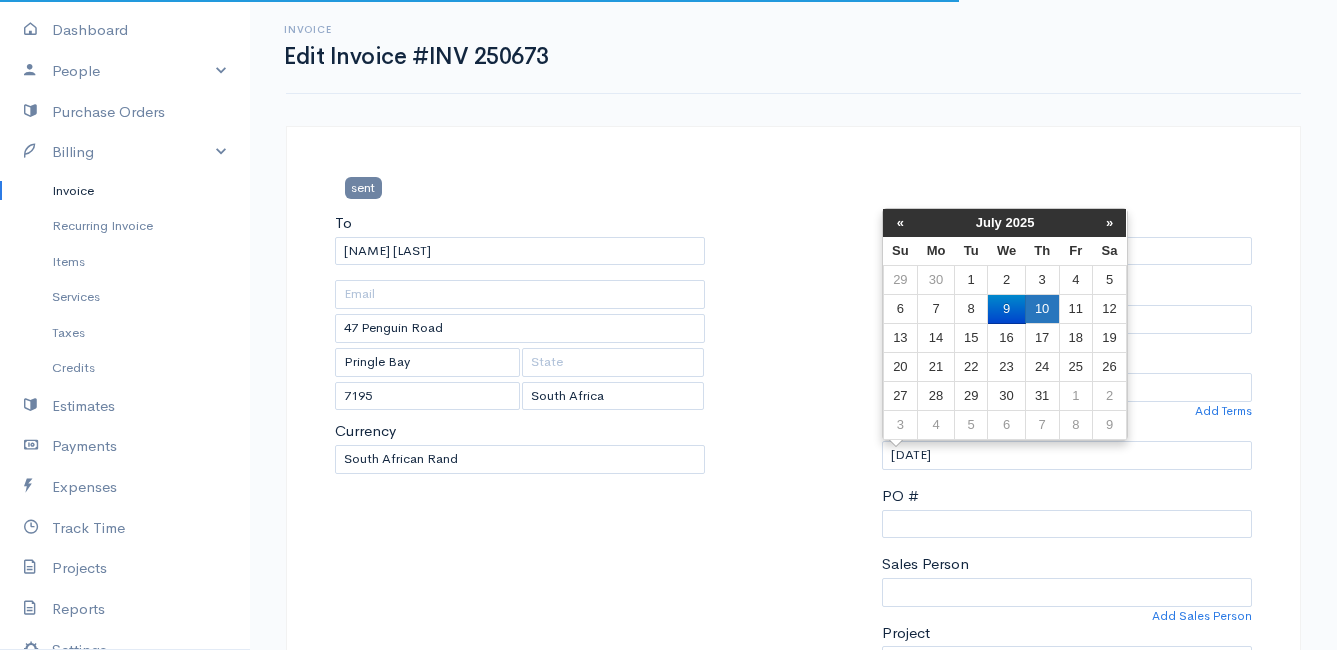 click on "10" at bounding box center (1042, 280) 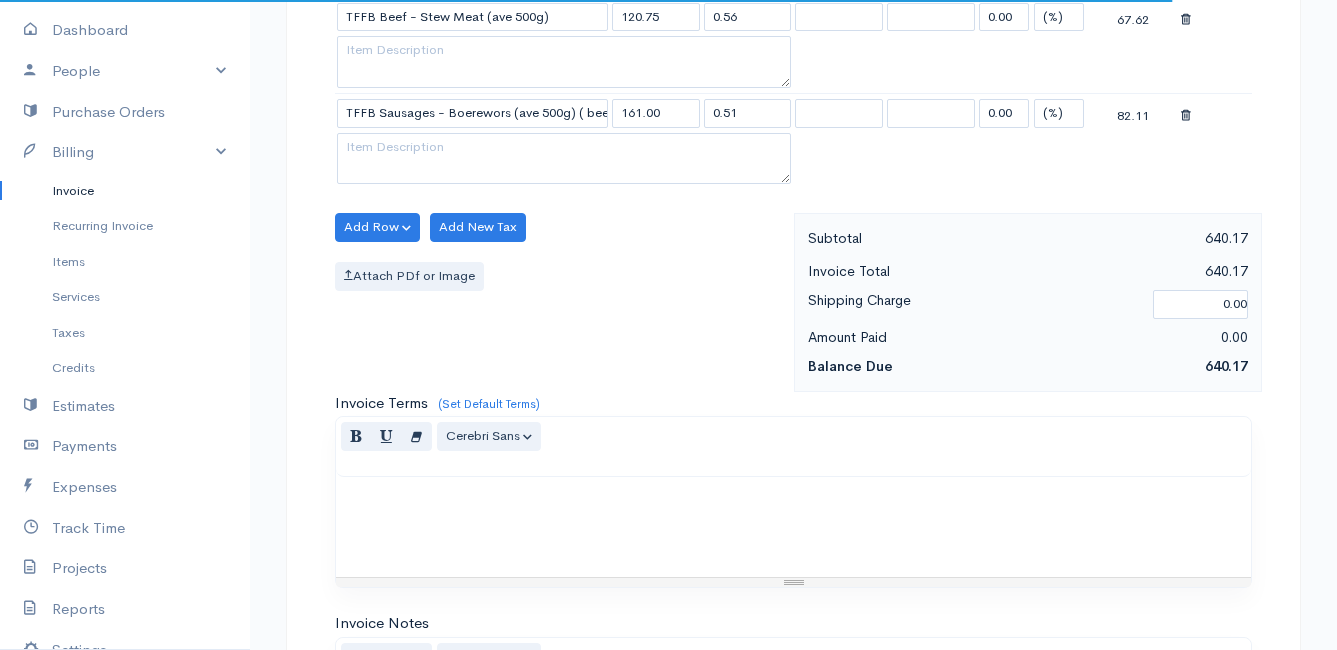 scroll, scrollTop: 2234, scrollLeft: 0, axis: vertical 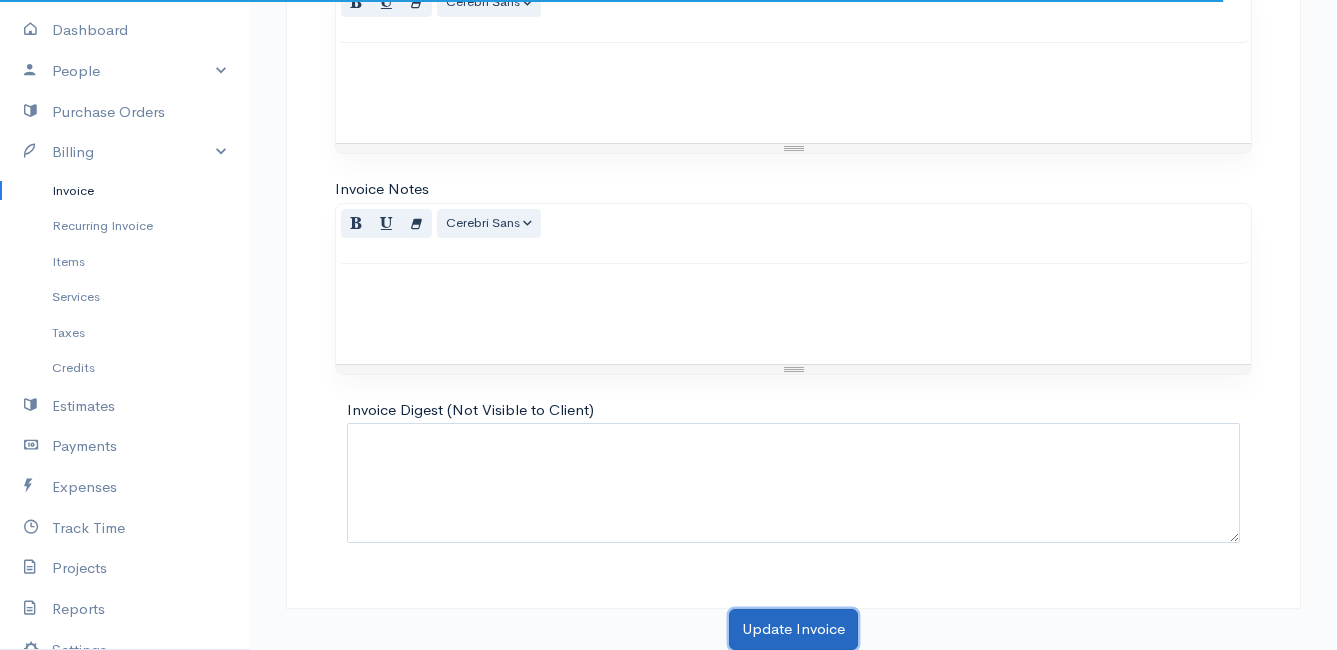 click on "Update Invoice" at bounding box center (793, 629) 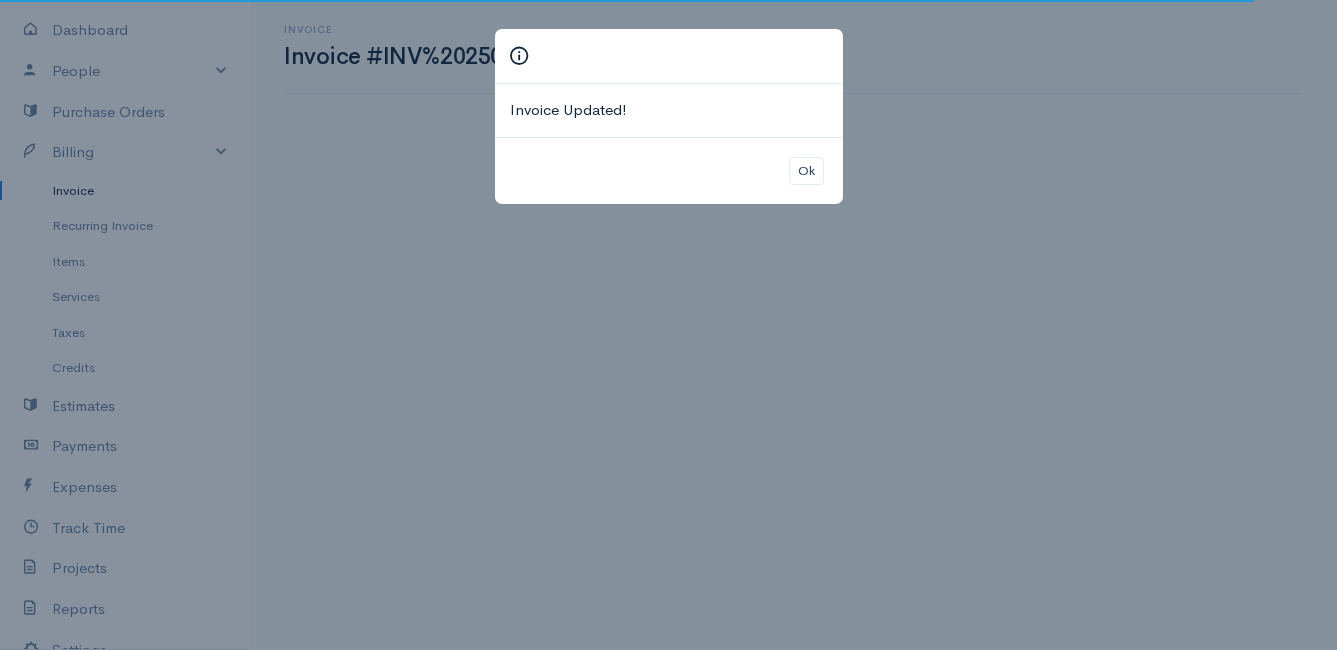 scroll, scrollTop: 0, scrollLeft: 0, axis: both 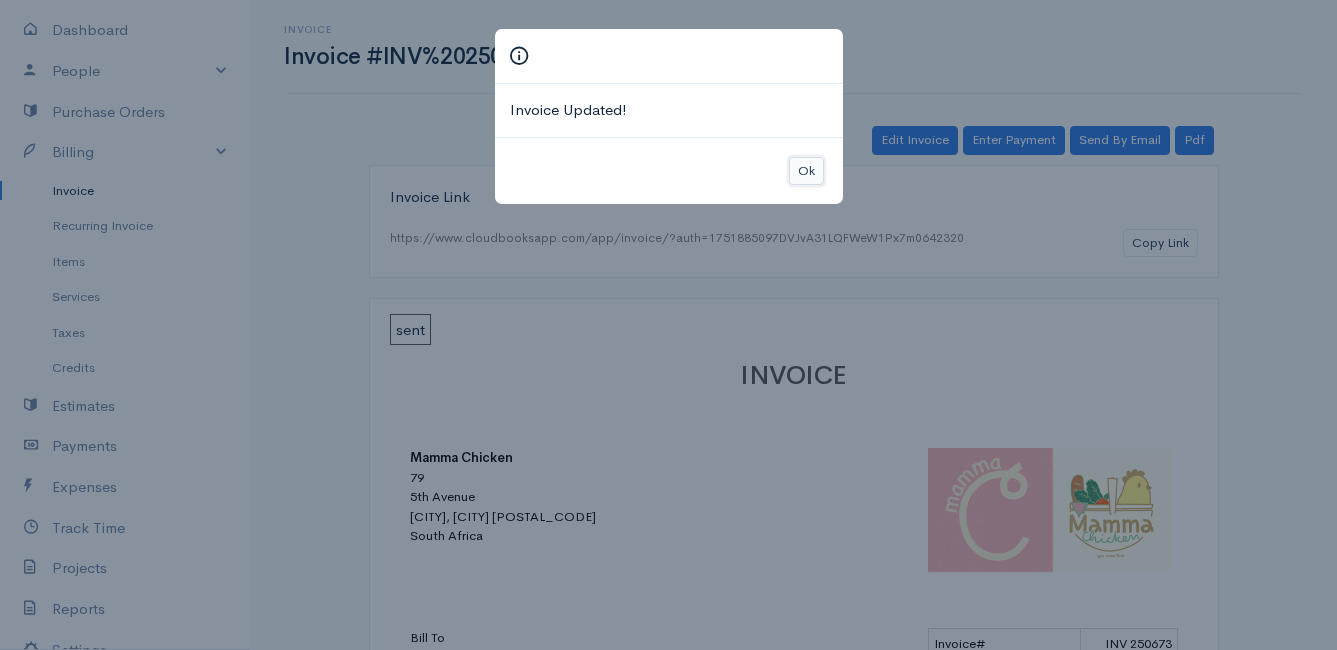 click on "Ok" at bounding box center (806, 171) 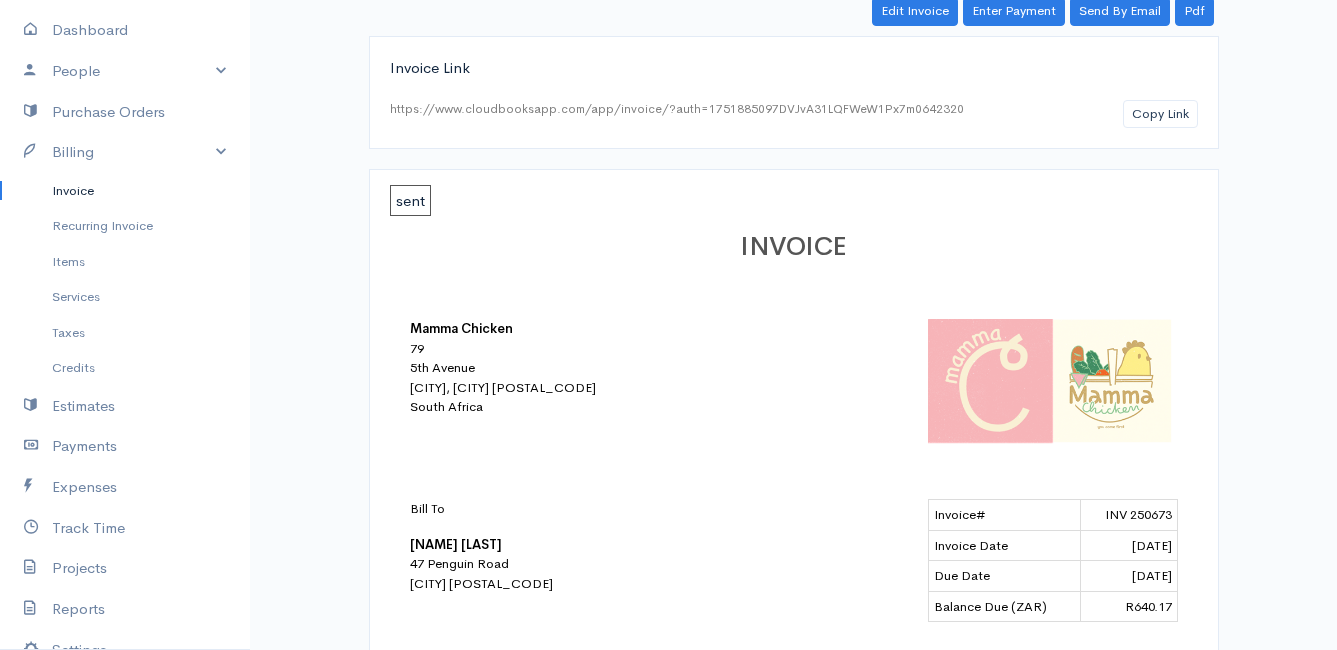 scroll, scrollTop: 0, scrollLeft: 0, axis: both 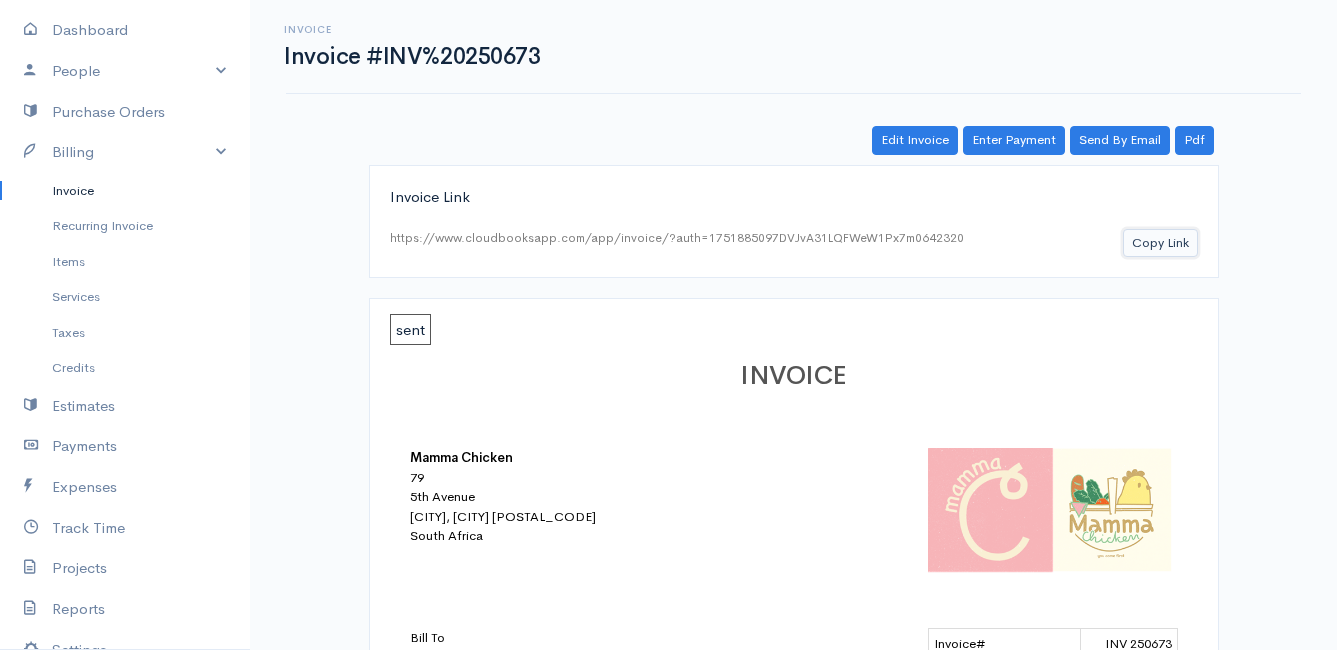 click on "Copy Link" at bounding box center (1160, 243) 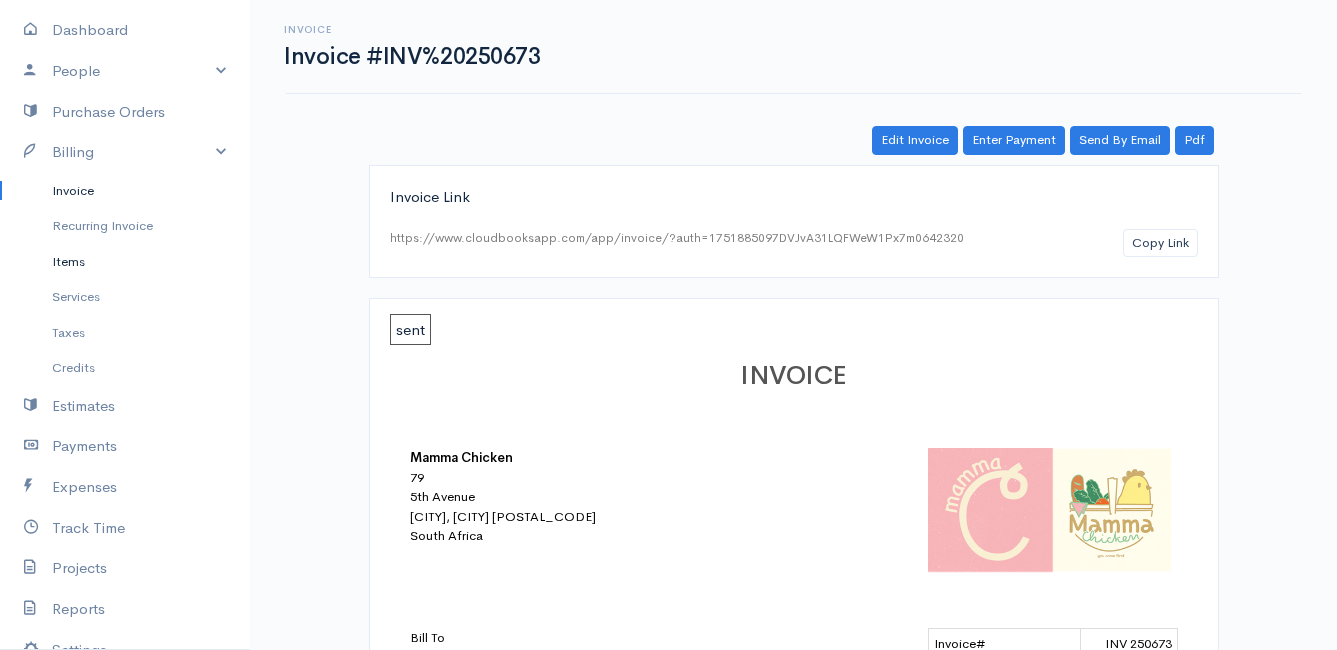 click on "Items" at bounding box center [125, 262] 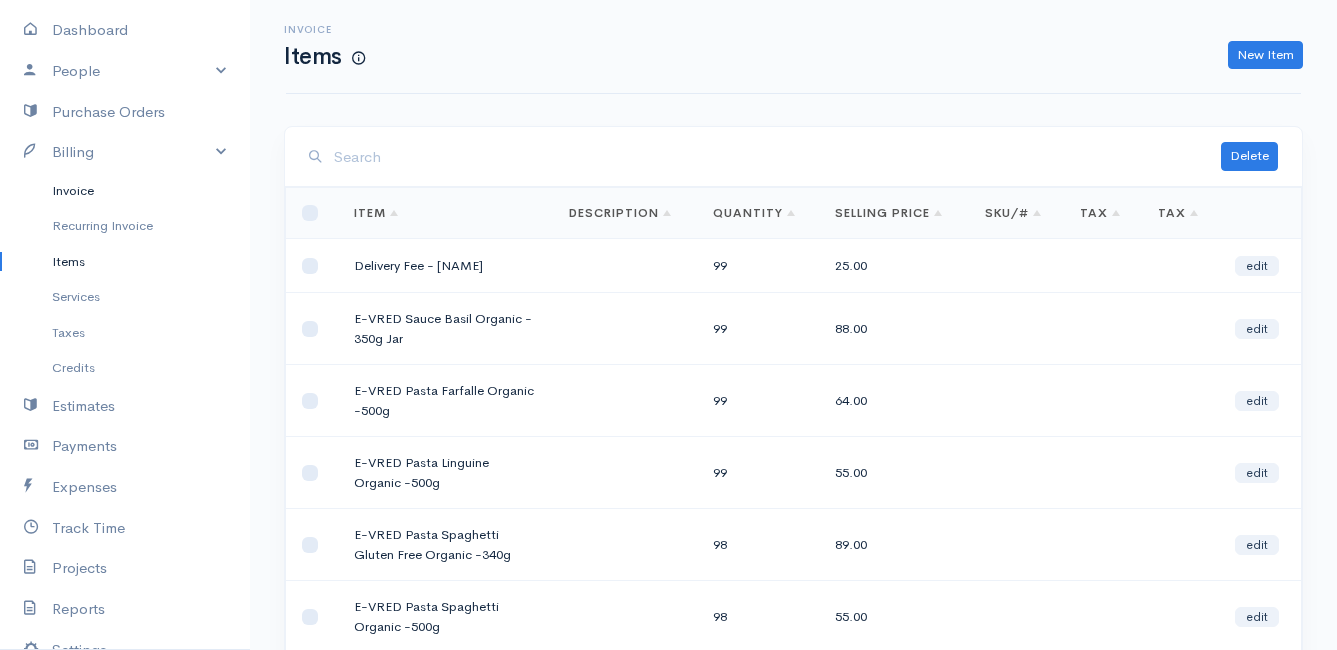 click on "Invoice" at bounding box center (125, 191) 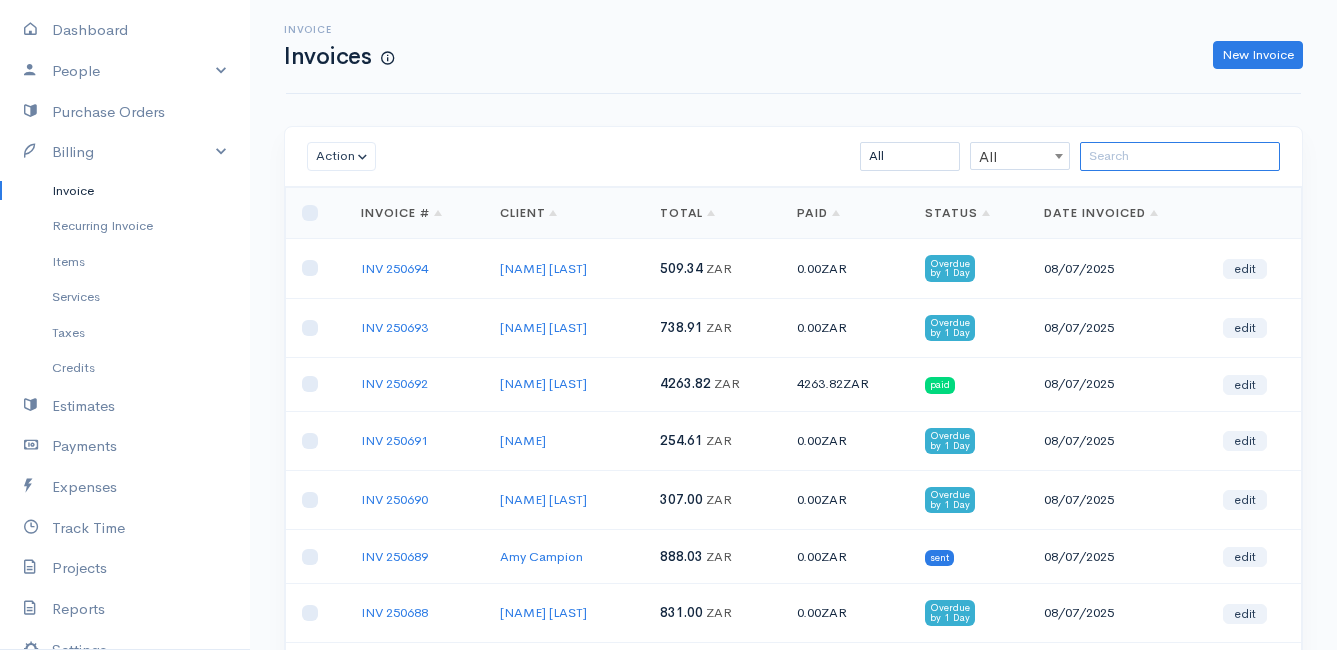 click at bounding box center (1180, 156) 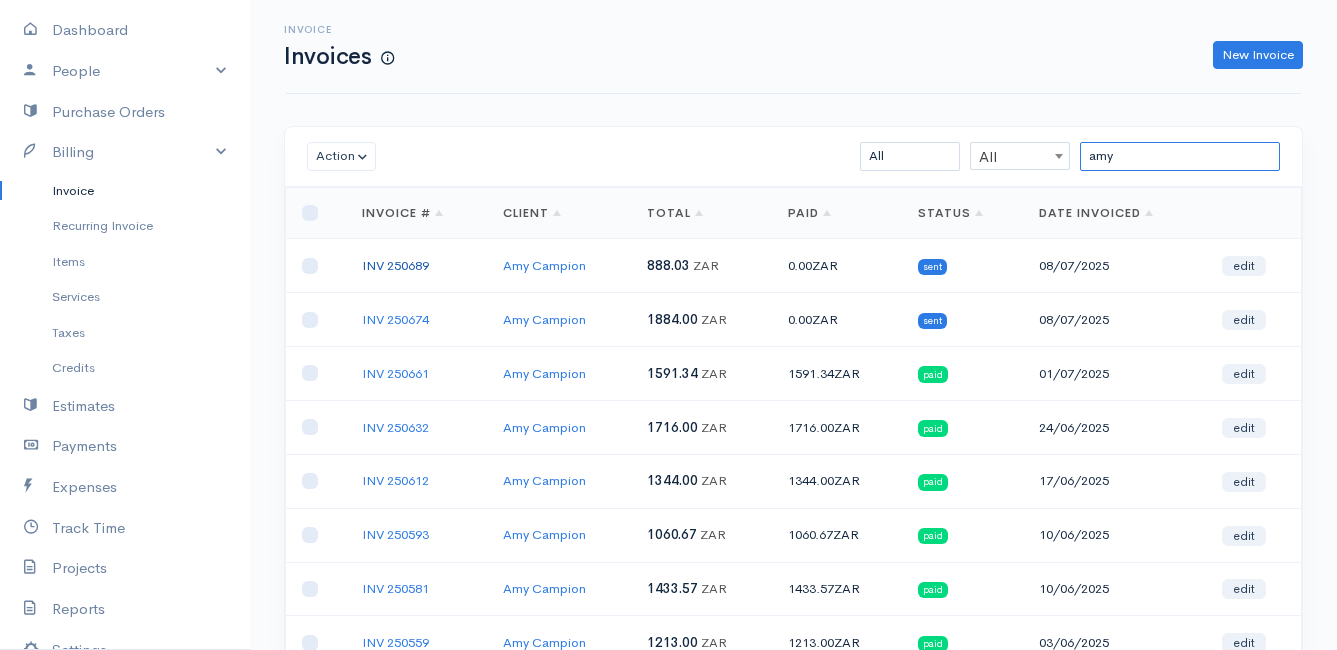 type on "amy" 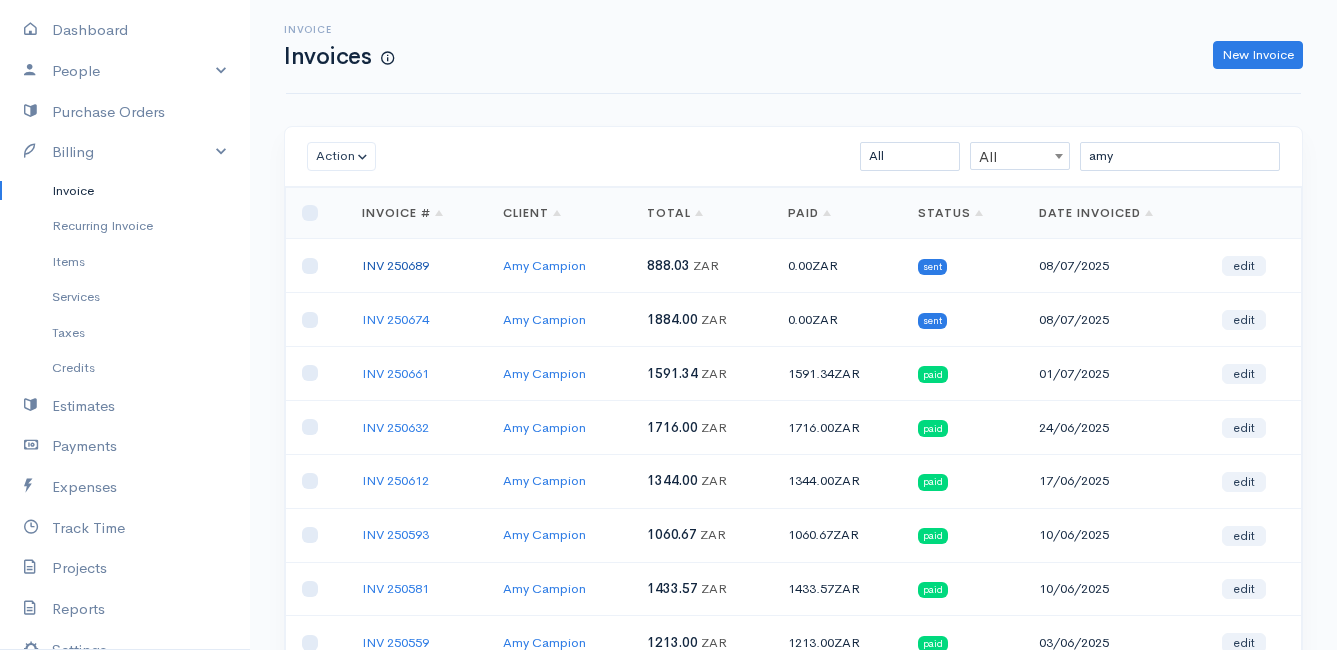 click on "INV 250689" at bounding box center [395, 265] 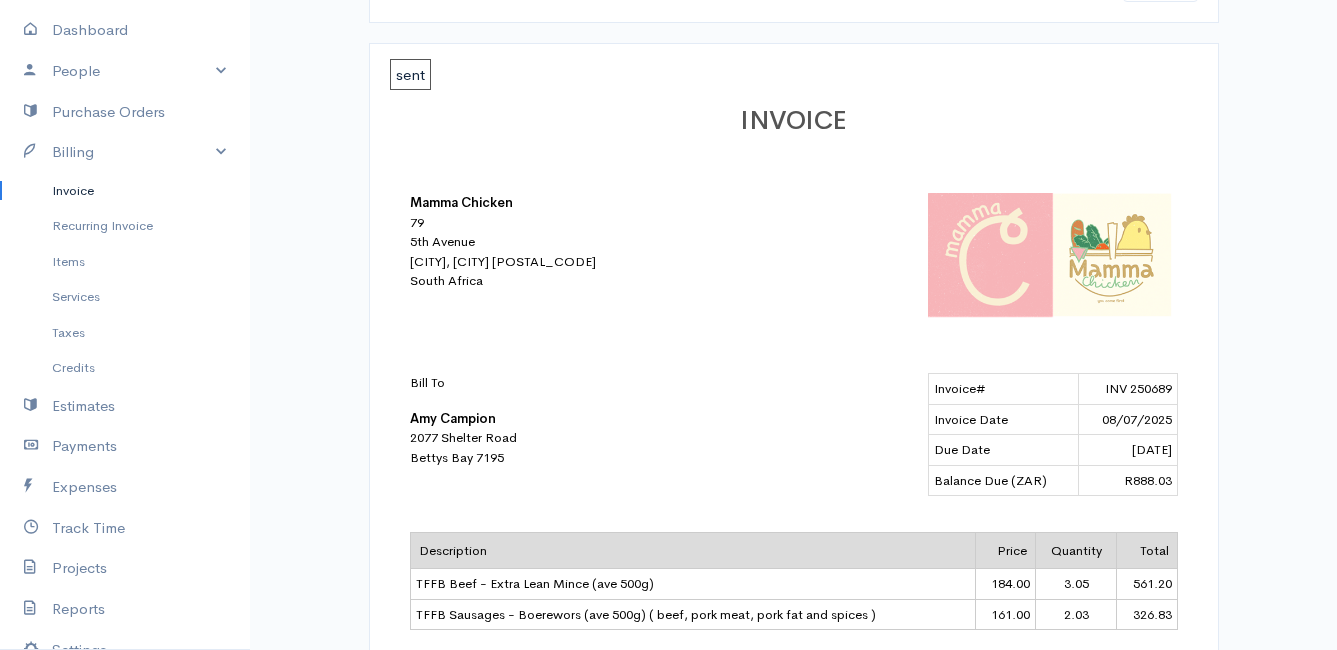 scroll, scrollTop: 55, scrollLeft: 0, axis: vertical 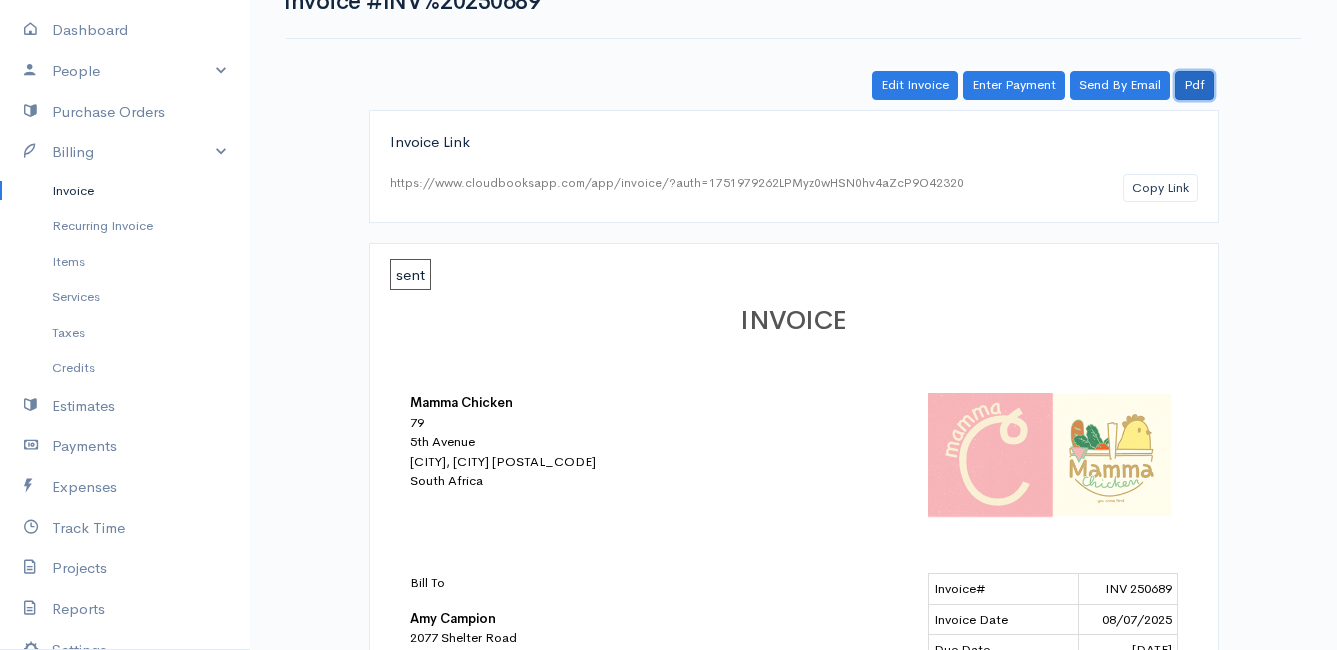 click on "Pdf" at bounding box center [1194, 85] 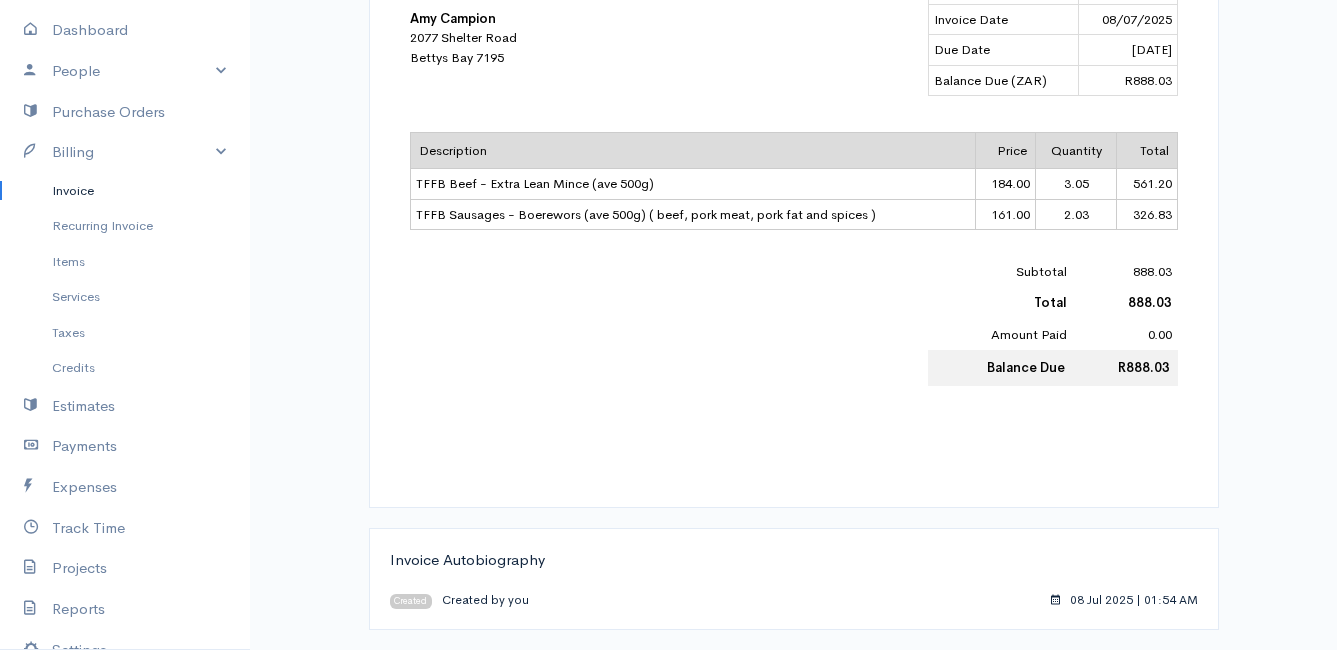 scroll, scrollTop: 0, scrollLeft: 0, axis: both 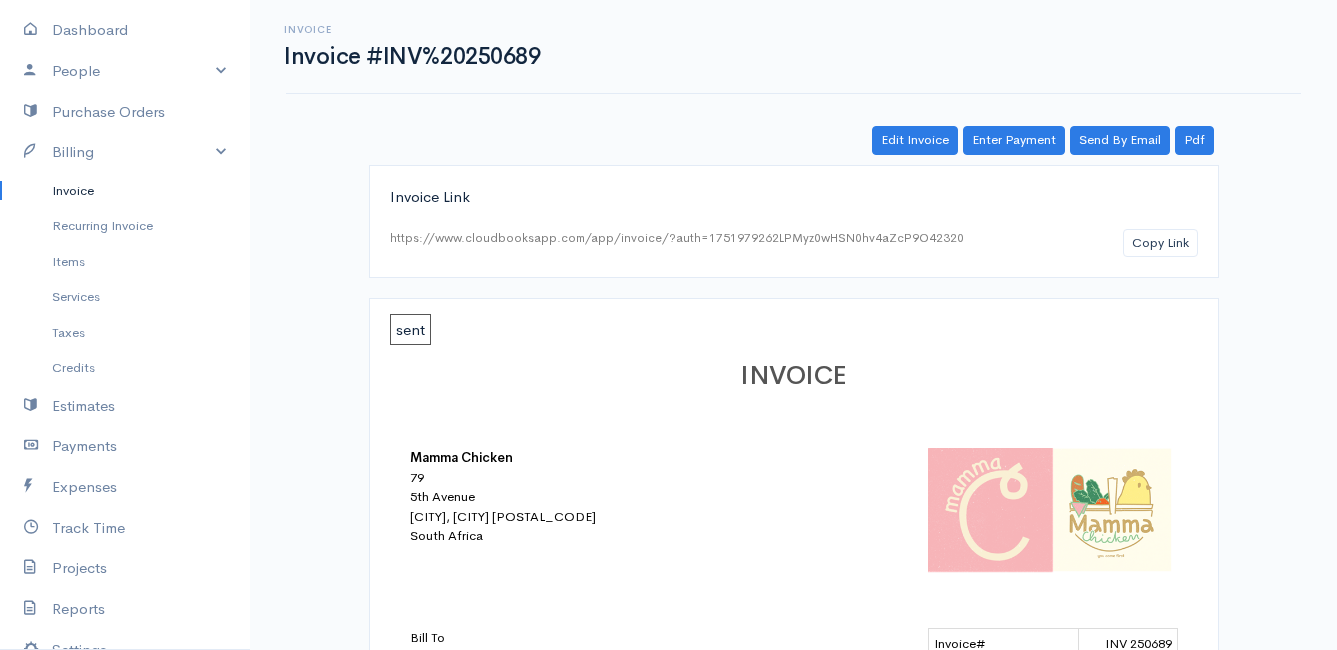 click on "Invoice" at bounding box center [125, 191] 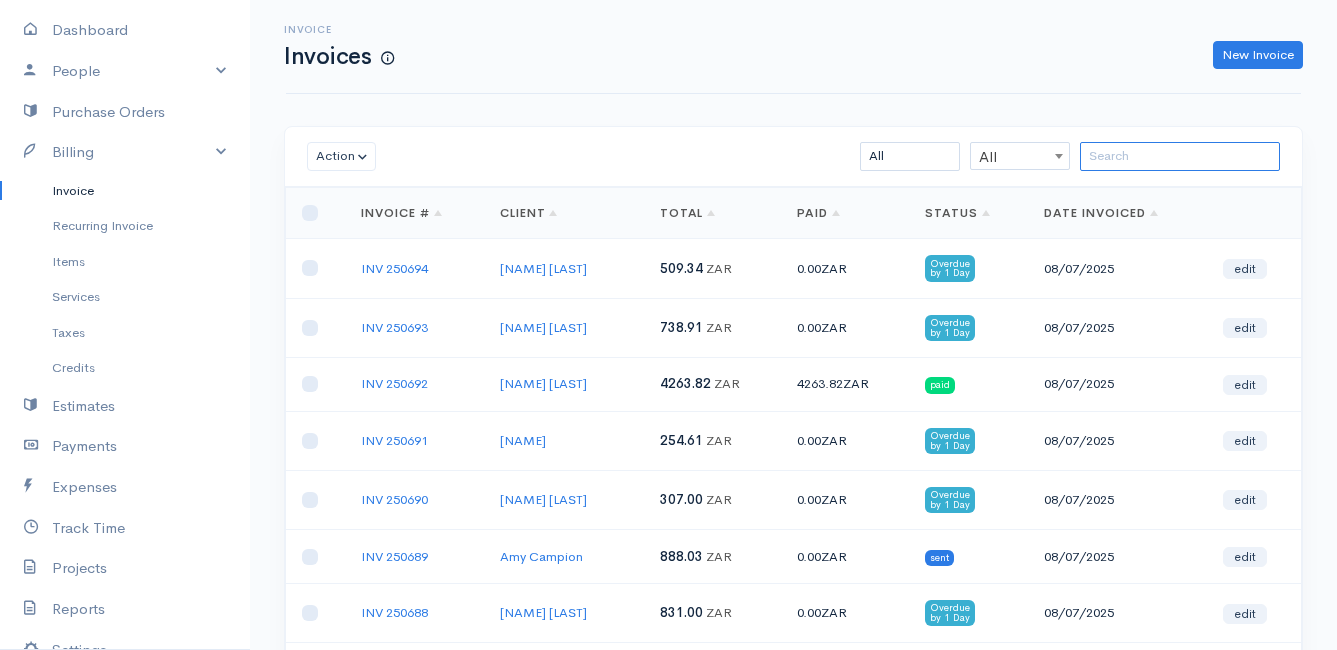 click at bounding box center (1180, 156) 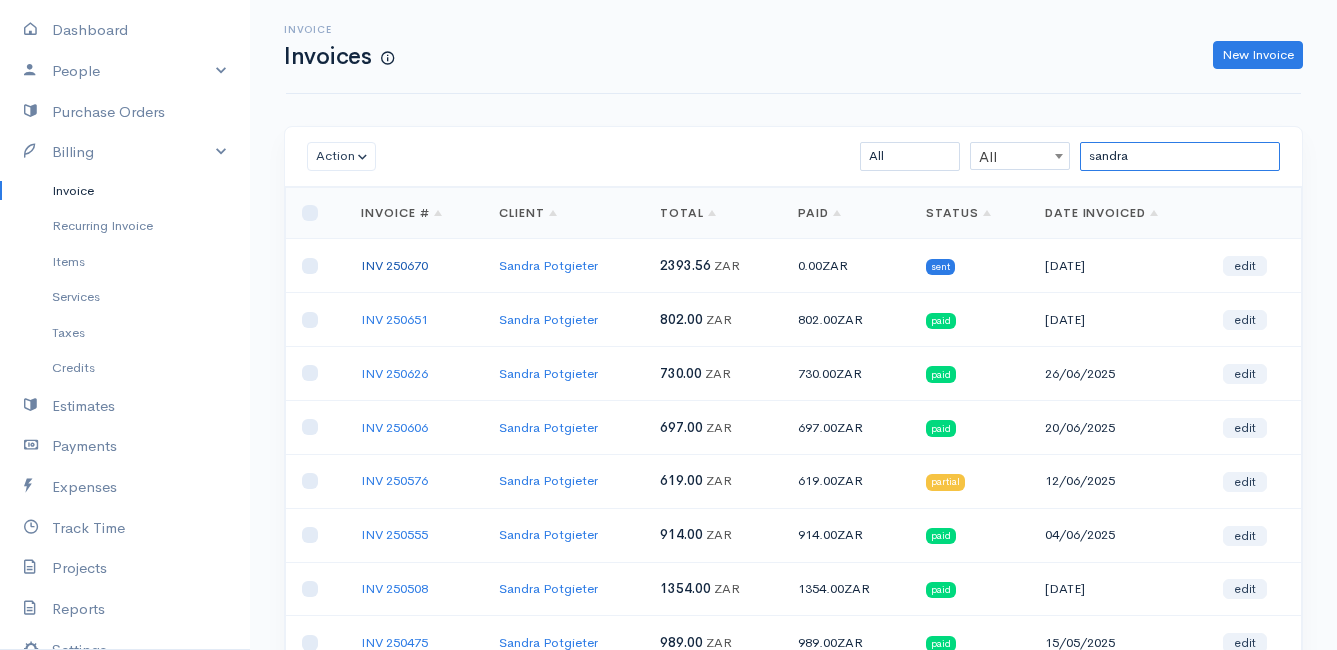 type on "sandra" 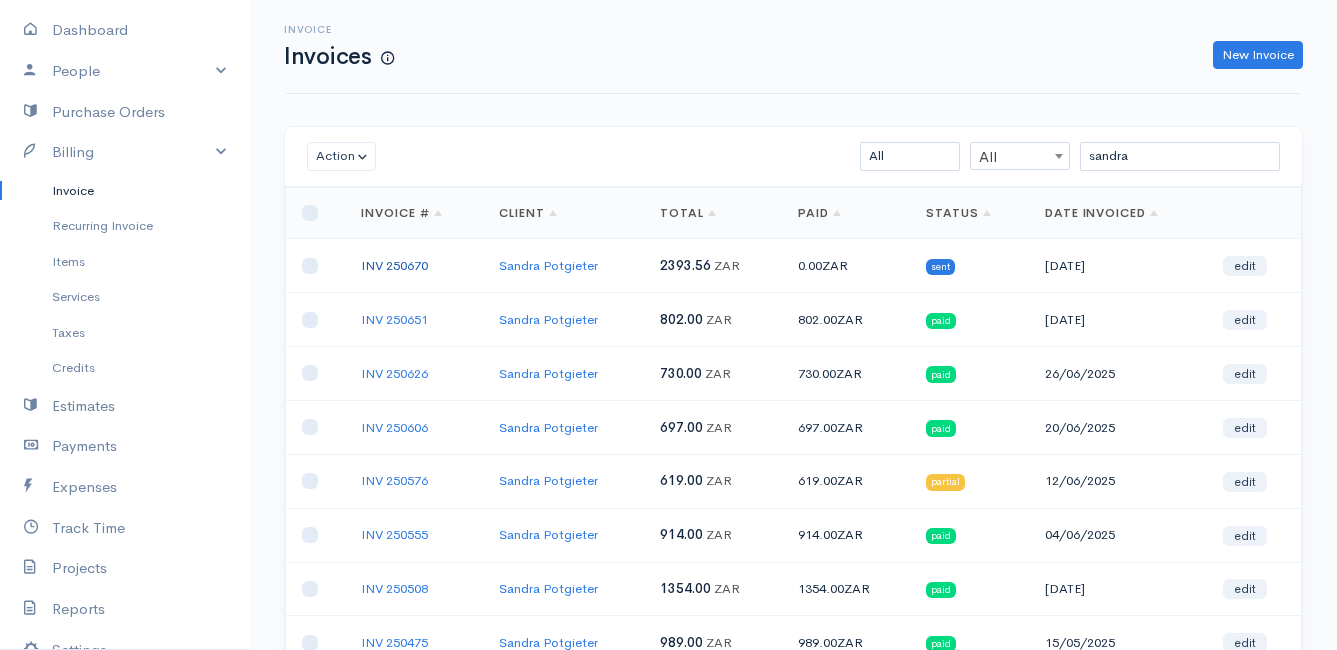 click on "INV 250670" at bounding box center [394, 265] 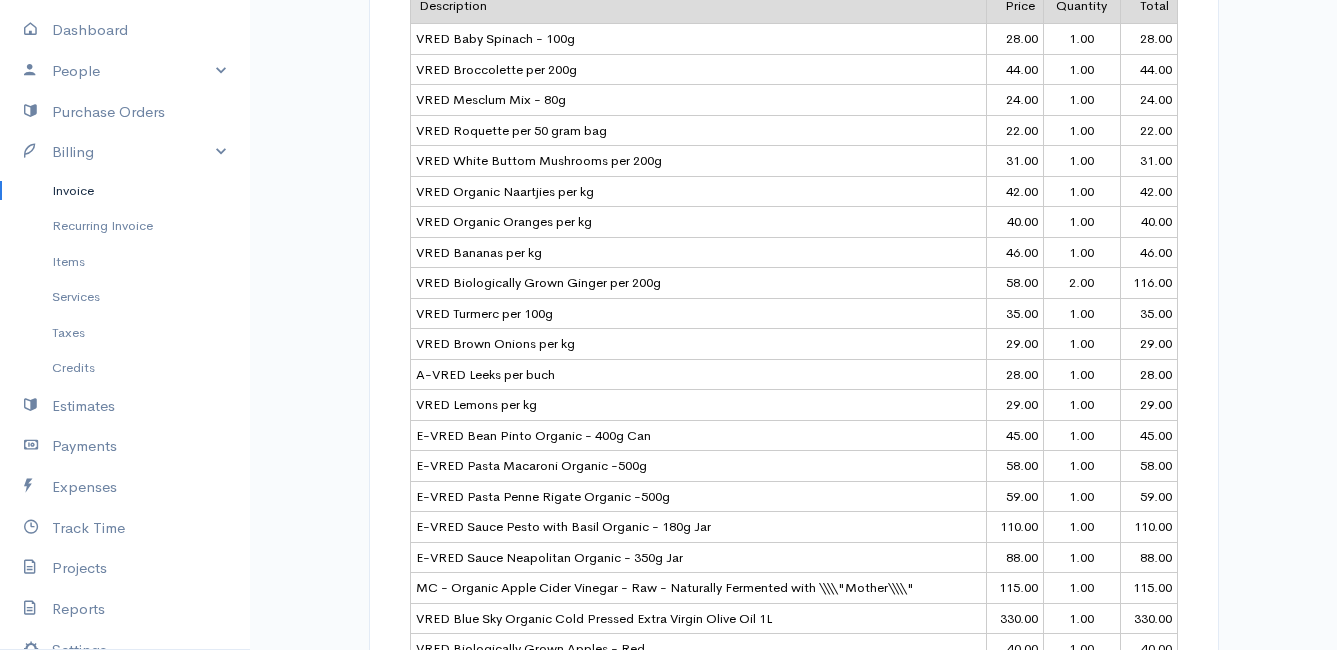 scroll, scrollTop: 0, scrollLeft: 0, axis: both 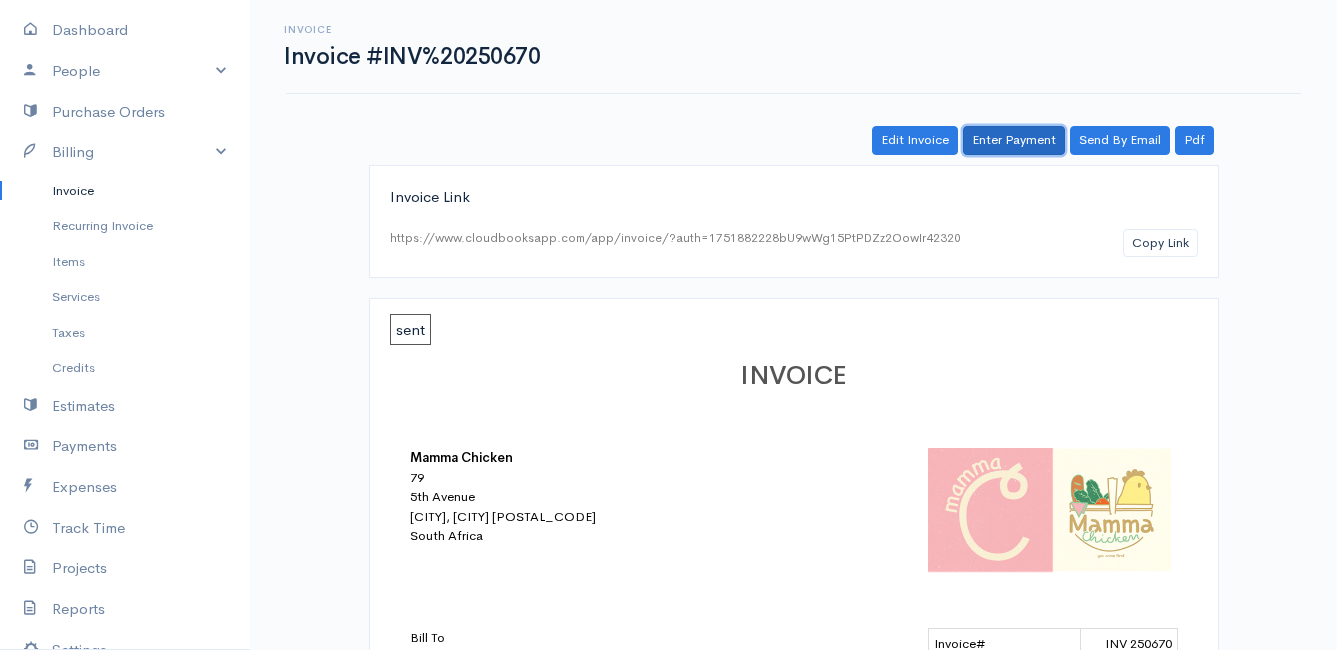 click on "Enter Payment" at bounding box center (1014, 140) 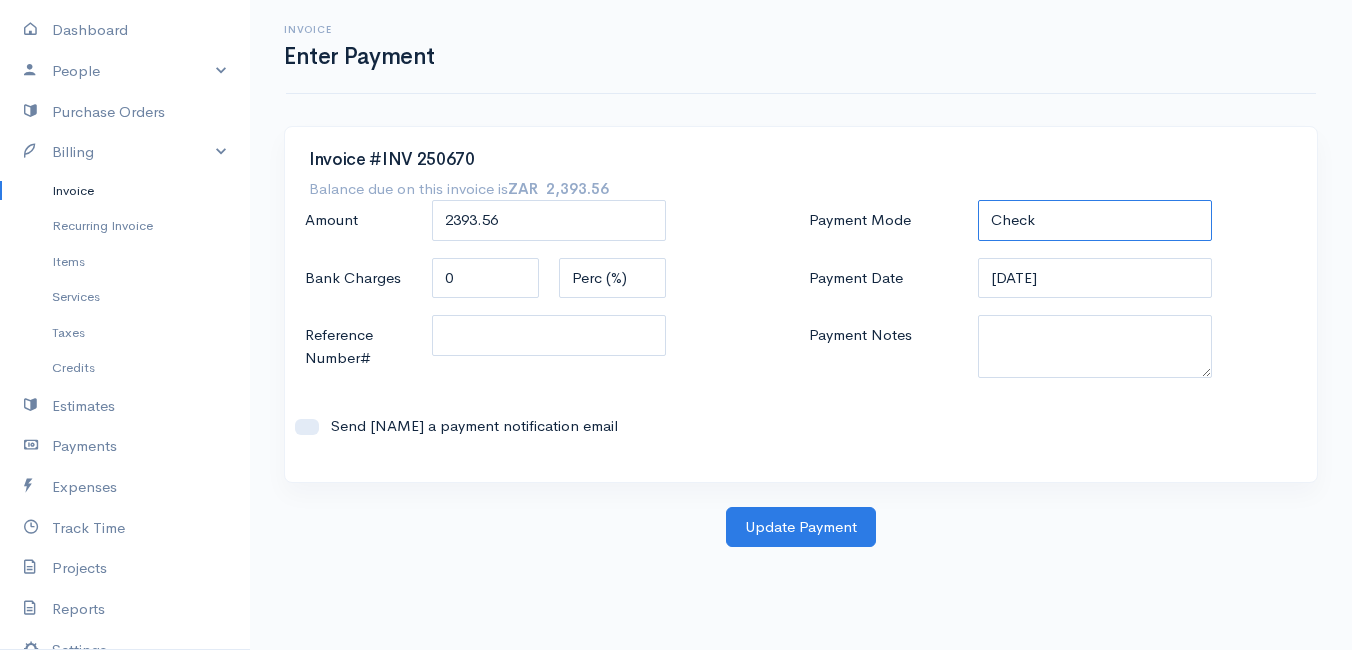 click on "Check Bank Transfer Credit Cash Debit ACH VISA MASTERCARD AMEX DISCOVER DINERS EUROCARD JCB NOVA Credit Card PayPal Google Checkout 2Checkout Amazon" at bounding box center (1095, 220) 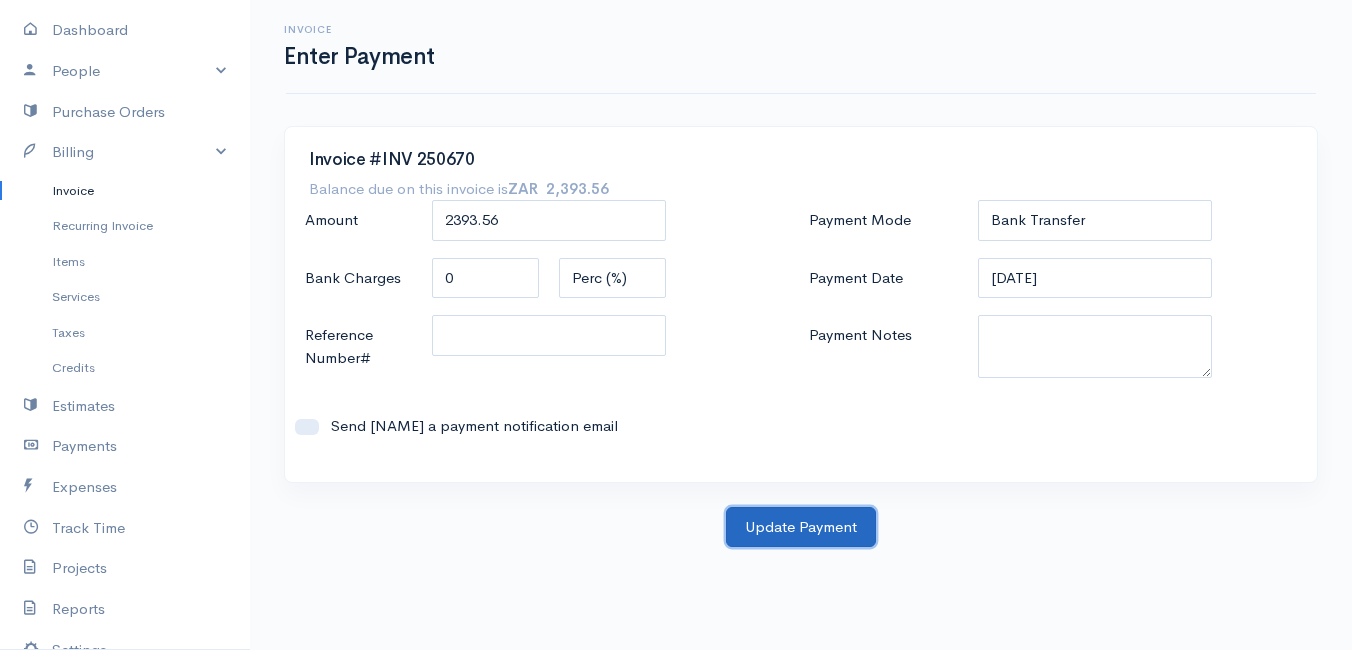 click on "Update Payment" at bounding box center (801, 527) 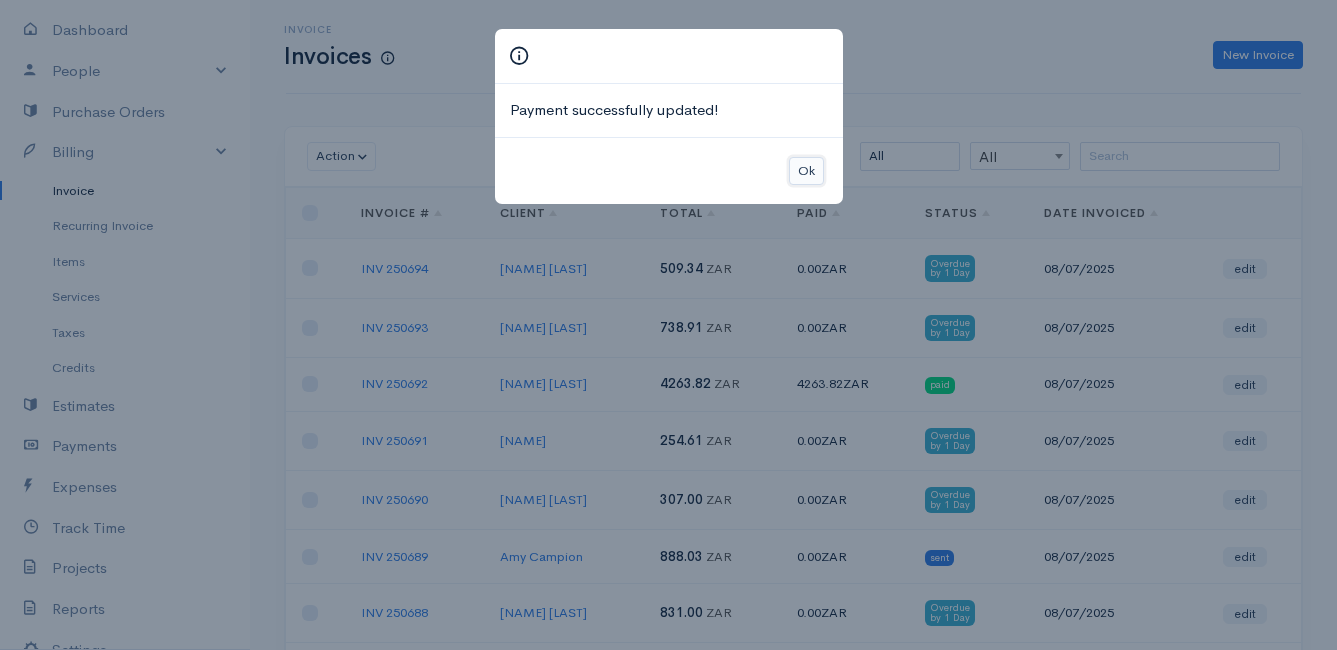 click on "Ok" at bounding box center (806, 171) 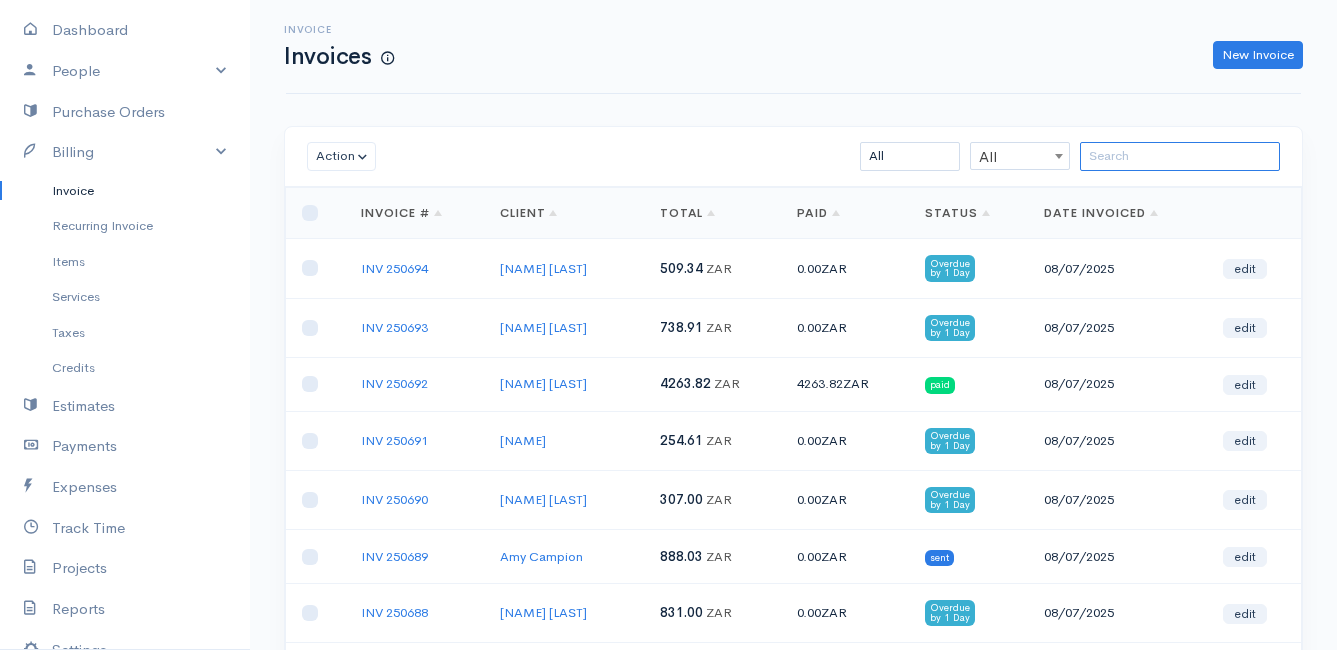 click at bounding box center (1180, 156) 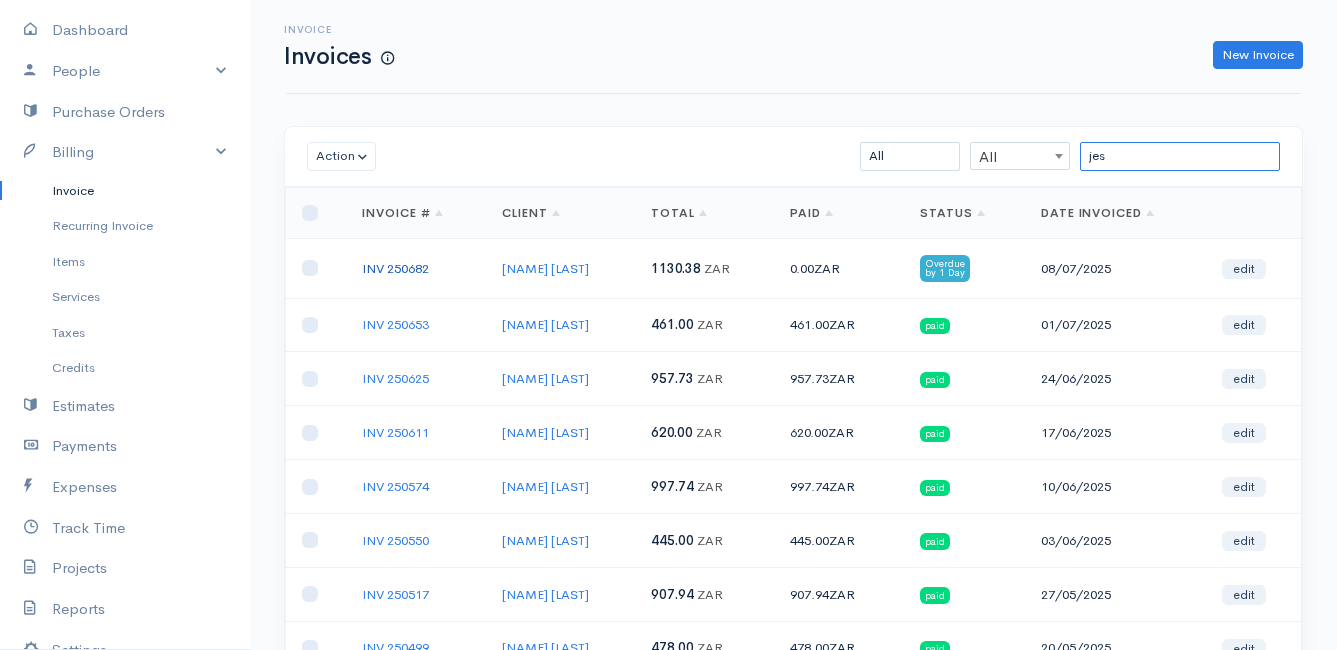 type on "jes" 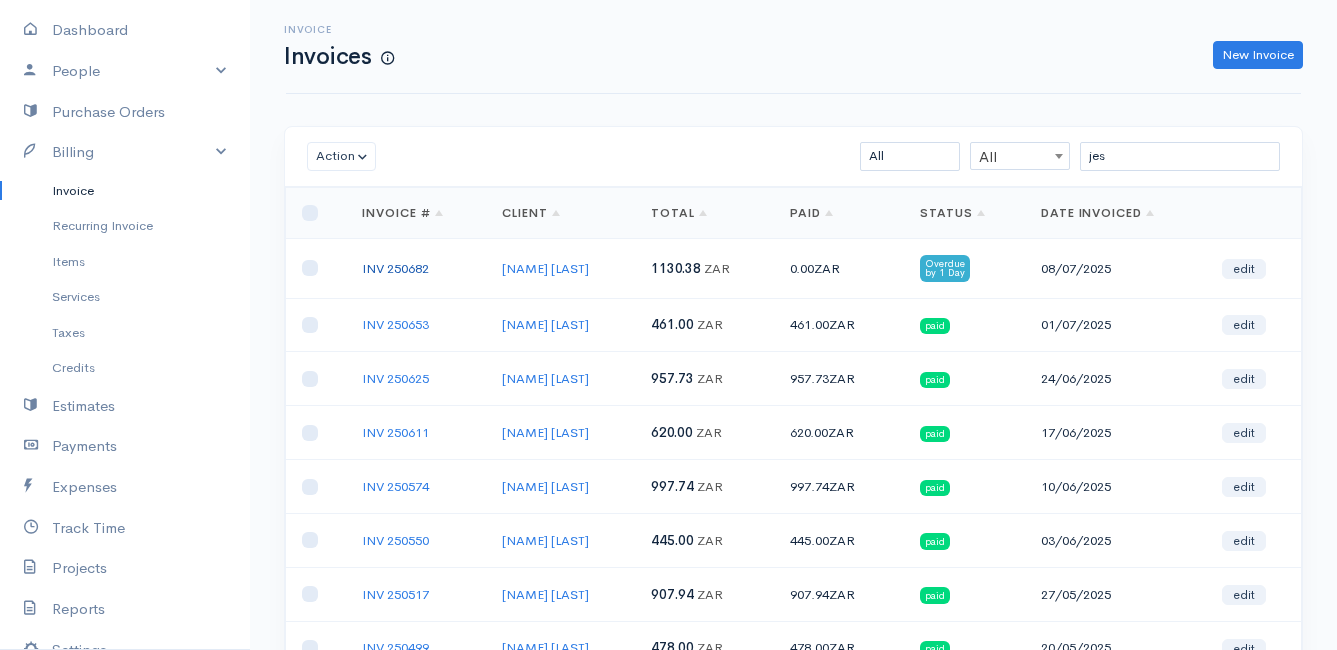 click on "INV 250682" at bounding box center [395, 268] 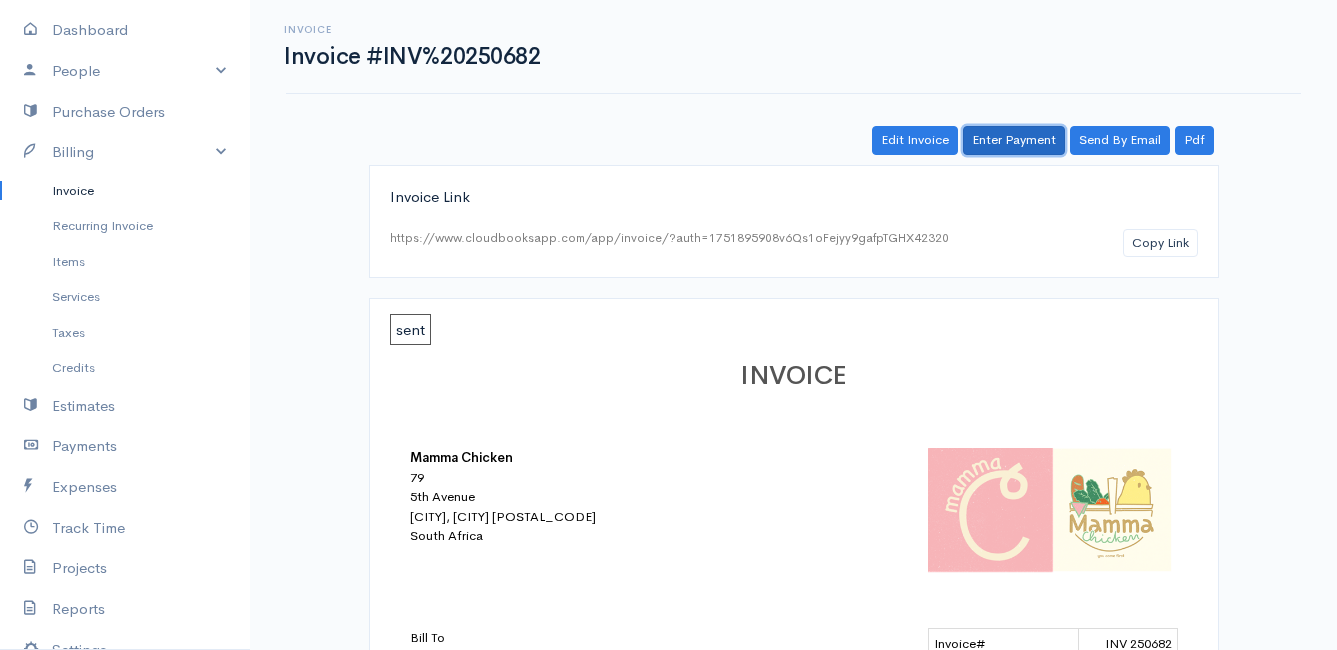 click on "Enter Payment" at bounding box center (1014, 140) 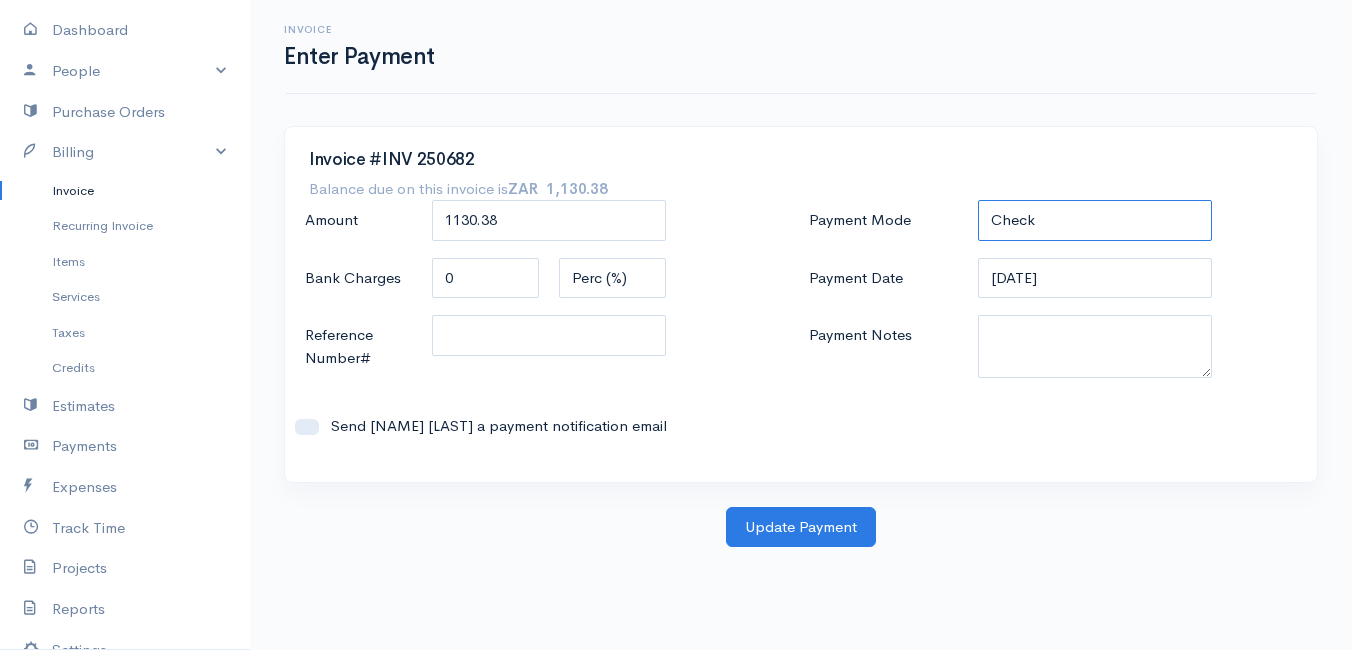click on "Check Bank Transfer Credit Cash Debit ACH VISA MASTERCARD AMEX DISCOVER DINERS EUROCARD JCB NOVA Credit Card PayPal Google Checkout 2Checkout Amazon" at bounding box center (1095, 220) 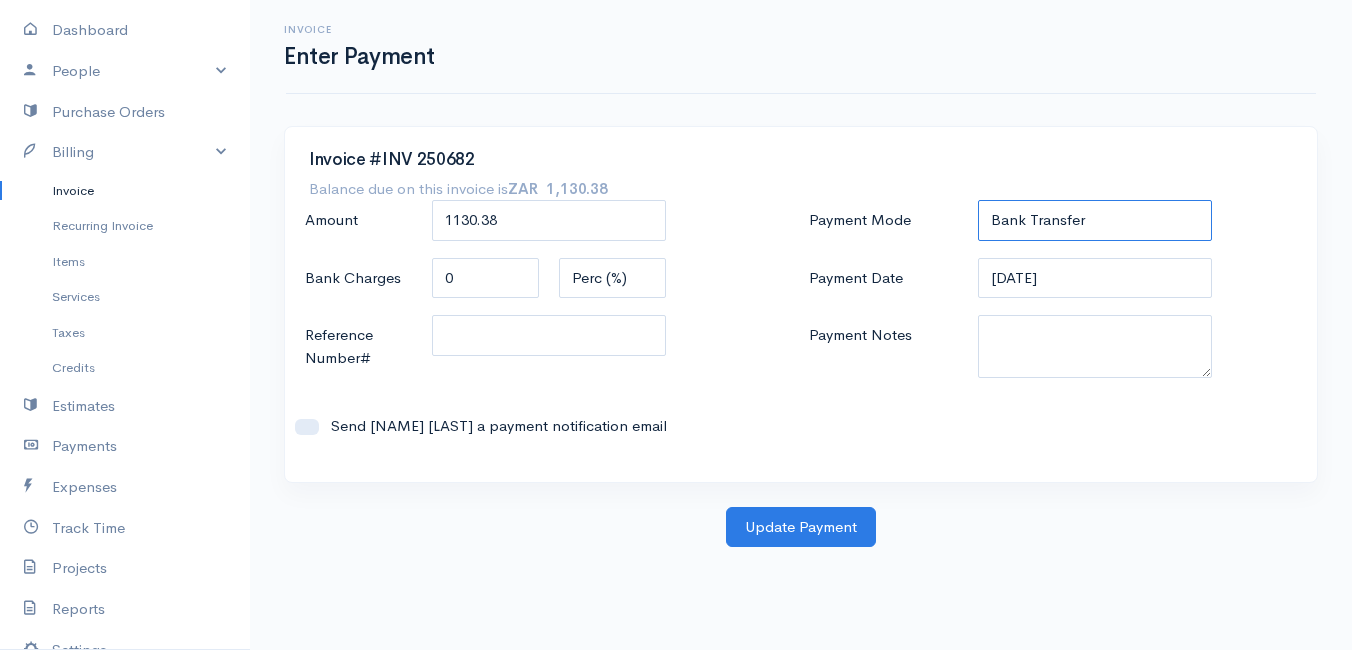 click on "Check Bank Transfer Credit Cash Debit ACH VISA MASTERCARD AMEX DISCOVER DINERS EUROCARD JCB NOVA Credit Card PayPal Google Checkout 2Checkout Amazon" at bounding box center (1095, 220) 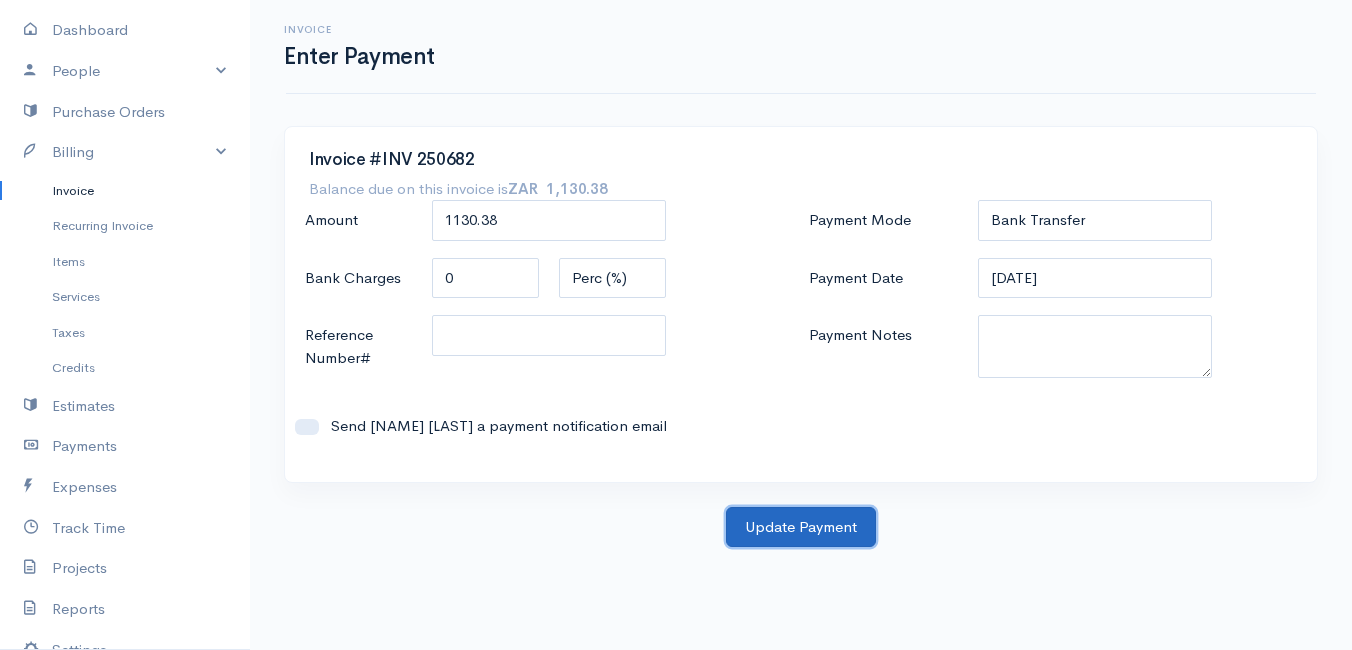 click on "Update Payment" at bounding box center [801, 527] 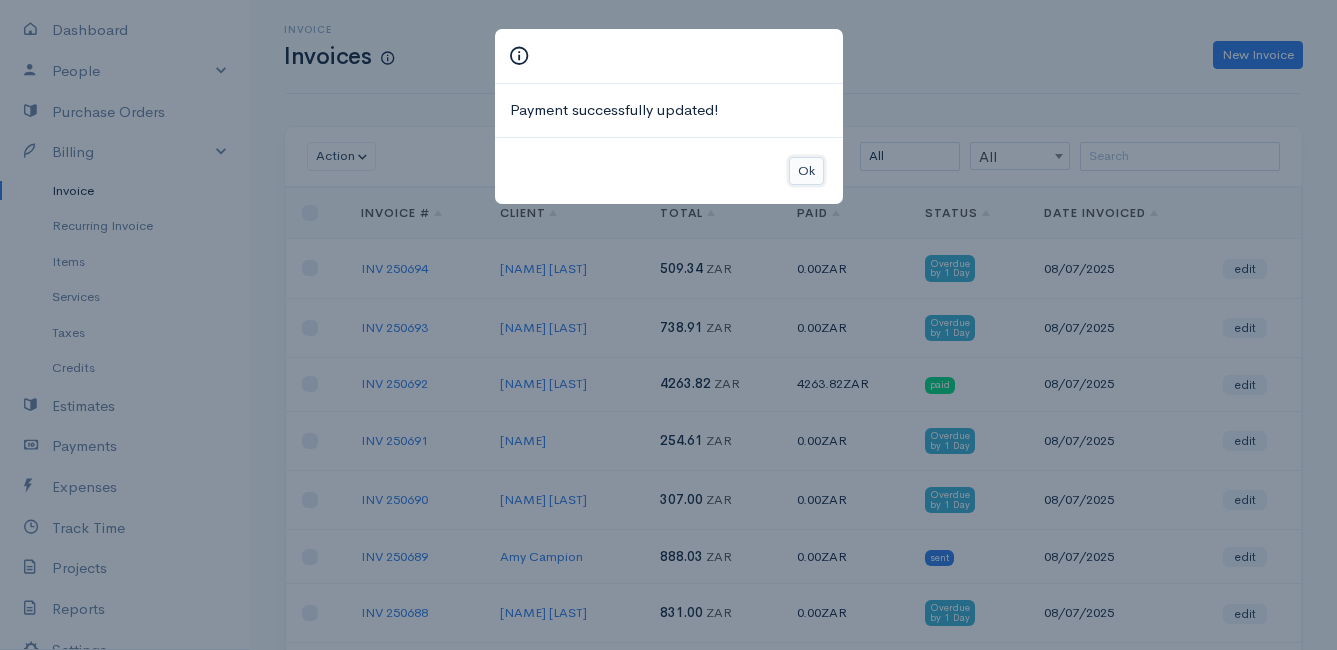 click on "Ok" at bounding box center [806, 171] 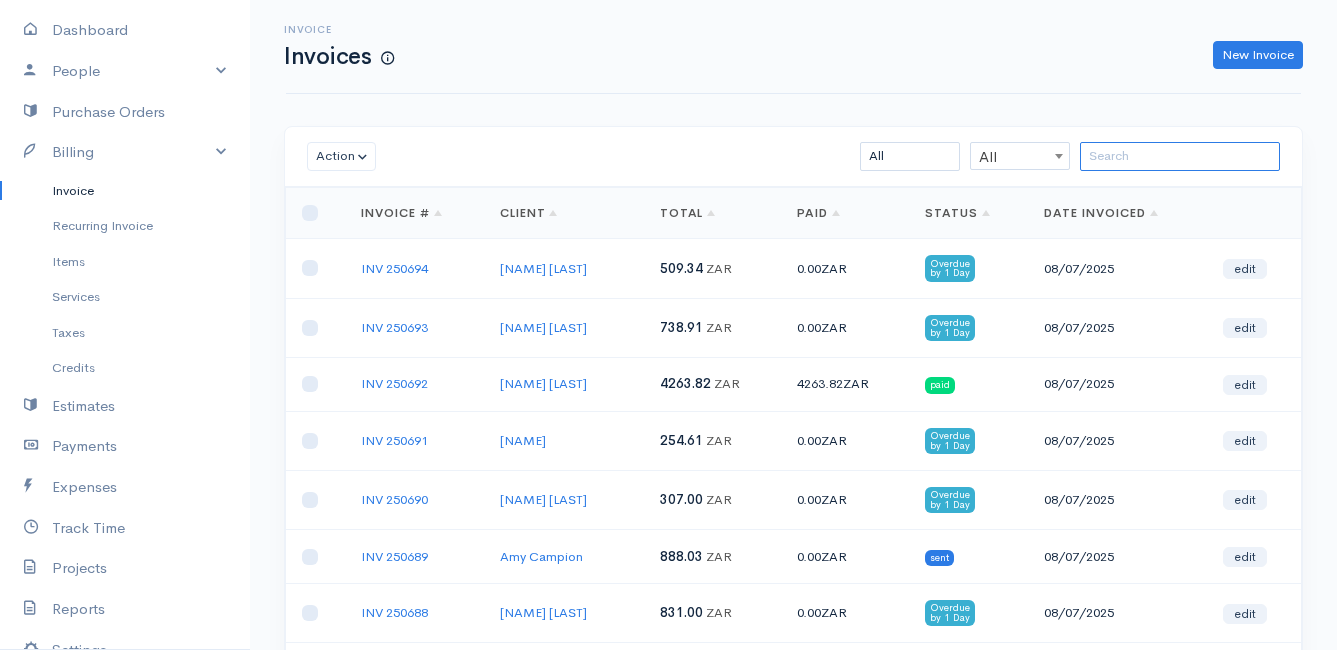 click at bounding box center (1180, 156) 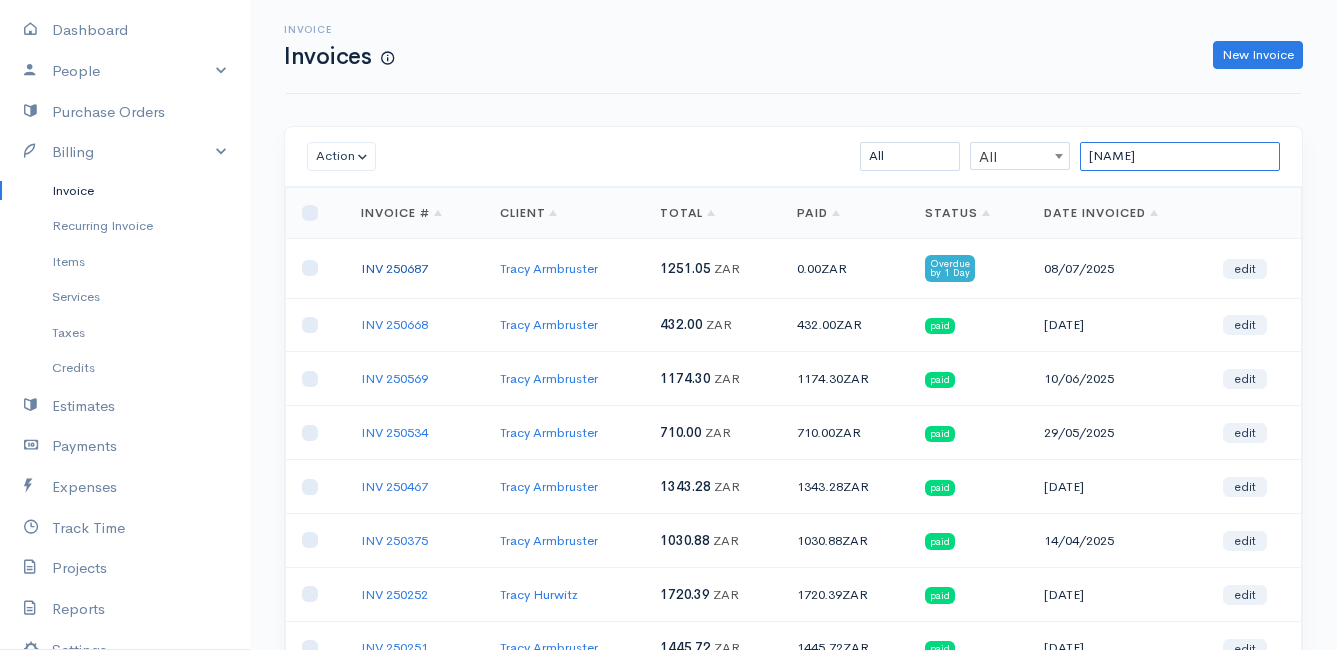 type on "[NAME]" 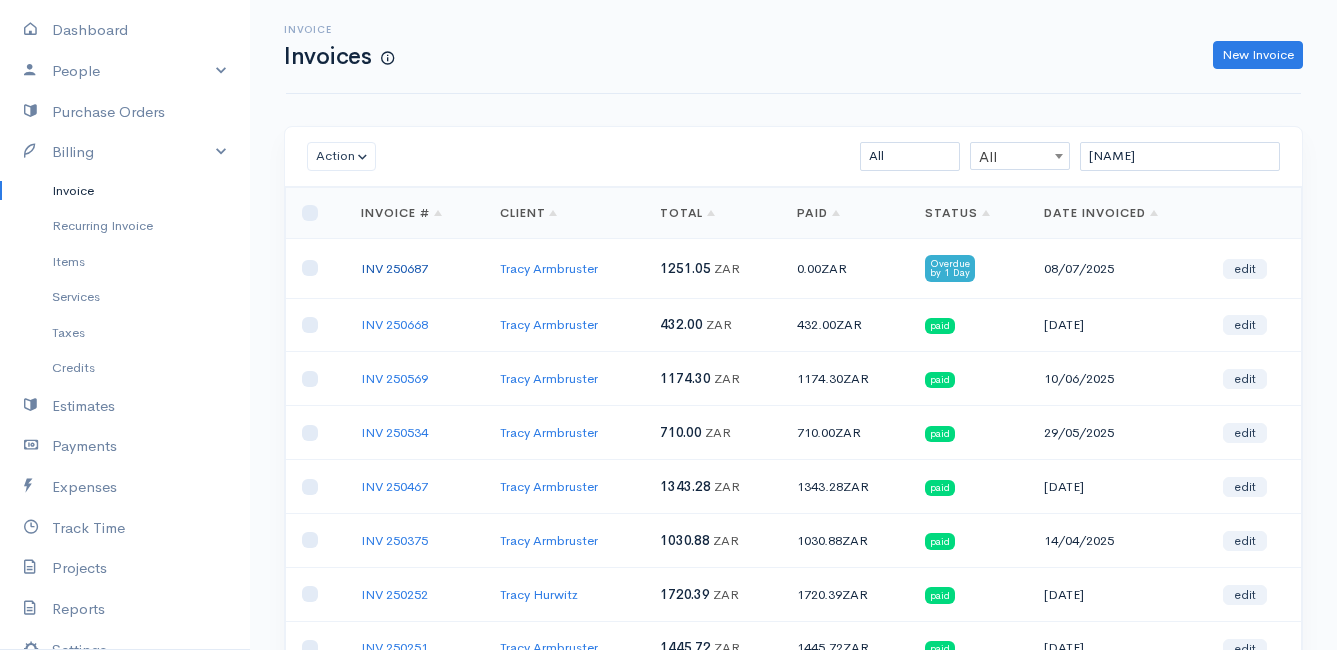 click on "INV 250687" at bounding box center (394, 268) 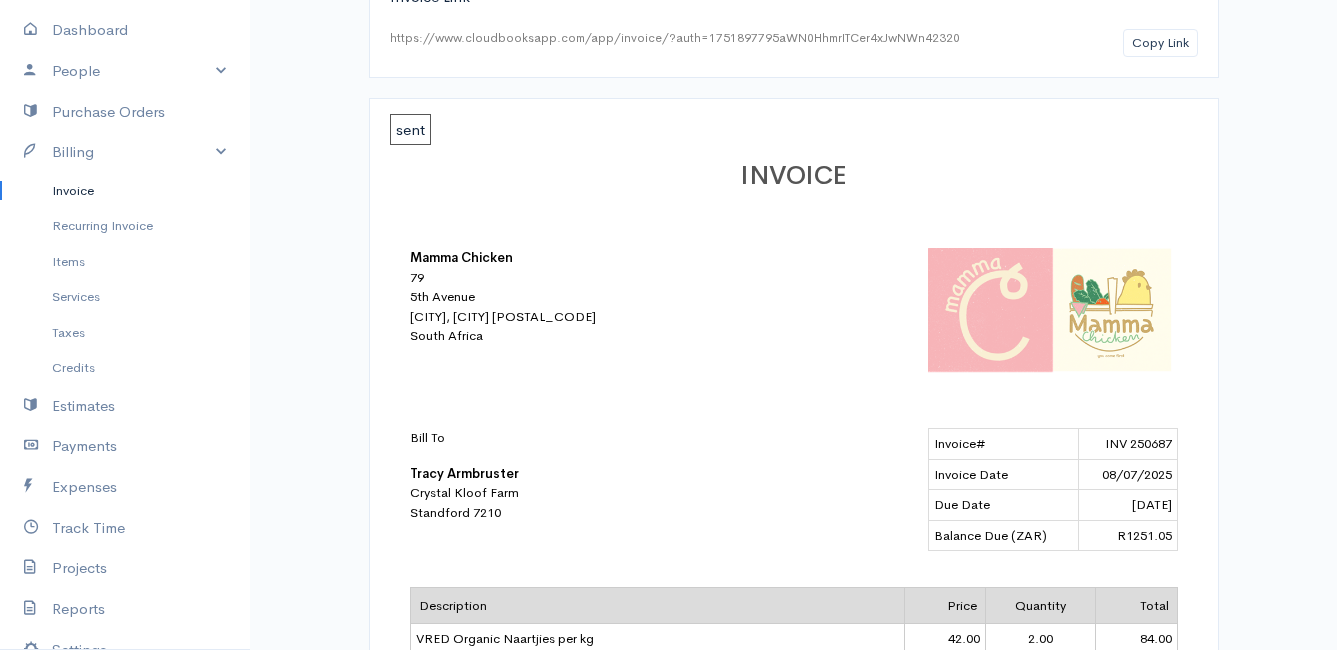 scroll, scrollTop: 0, scrollLeft: 0, axis: both 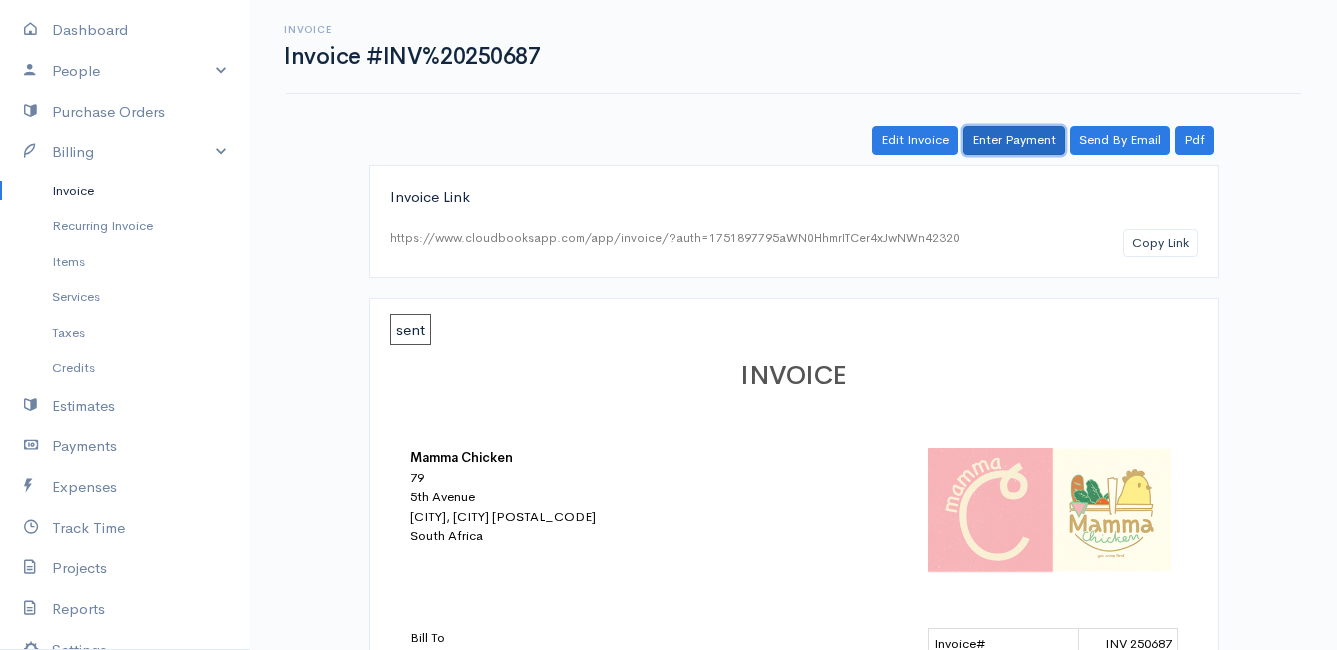click on "Enter Payment" at bounding box center [1014, 140] 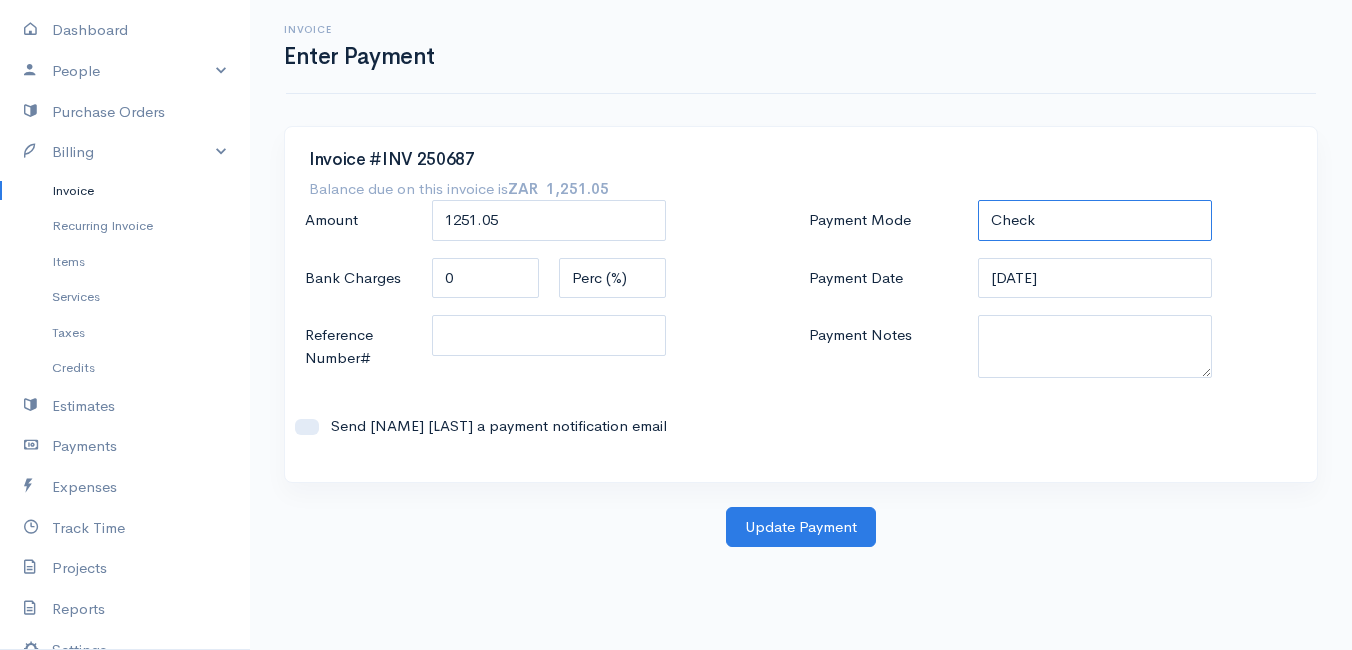 click on "Check Bank Transfer Credit Cash Debit ACH VISA MASTERCARD AMEX DISCOVER DINERS EUROCARD JCB NOVA Credit Card PayPal Google Checkout 2Checkout Amazon" at bounding box center [1095, 220] 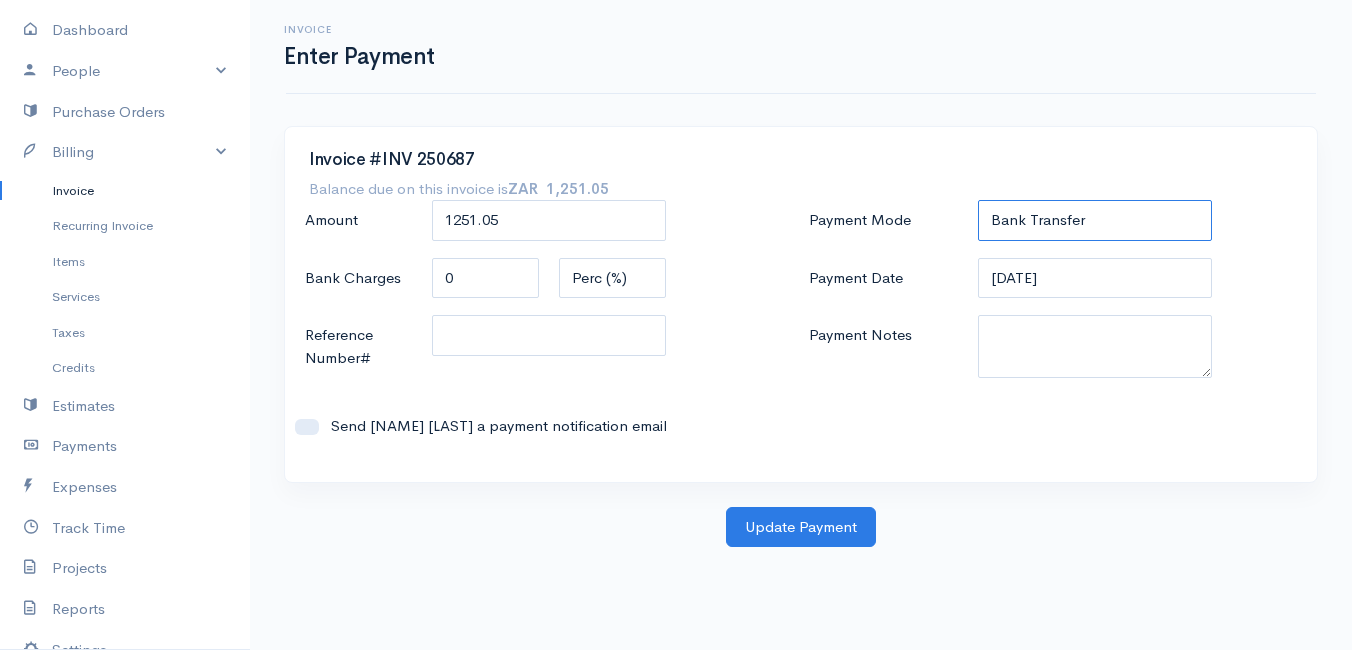click on "Check Bank Transfer Credit Cash Debit ACH VISA MASTERCARD AMEX DISCOVER DINERS EUROCARD JCB NOVA Credit Card PayPal Google Checkout 2Checkout Amazon" at bounding box center (1095, 220) 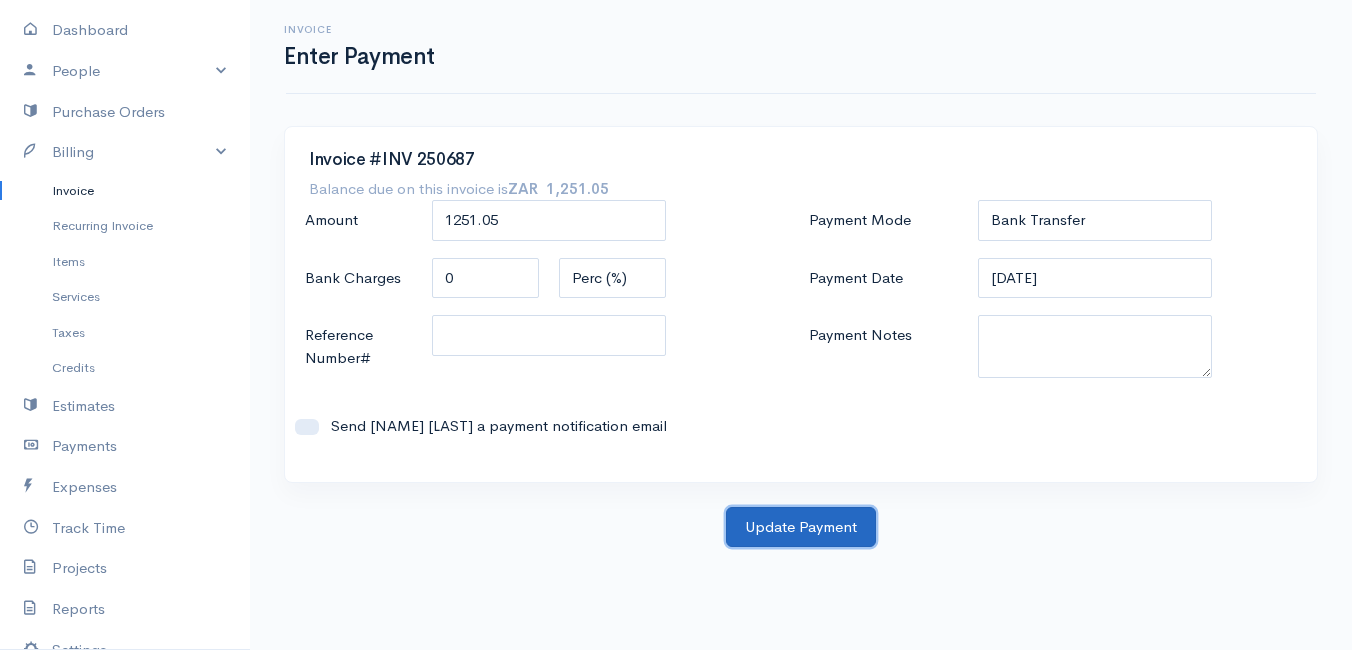 click on "Update Payment" at bounding box center [801, 527] 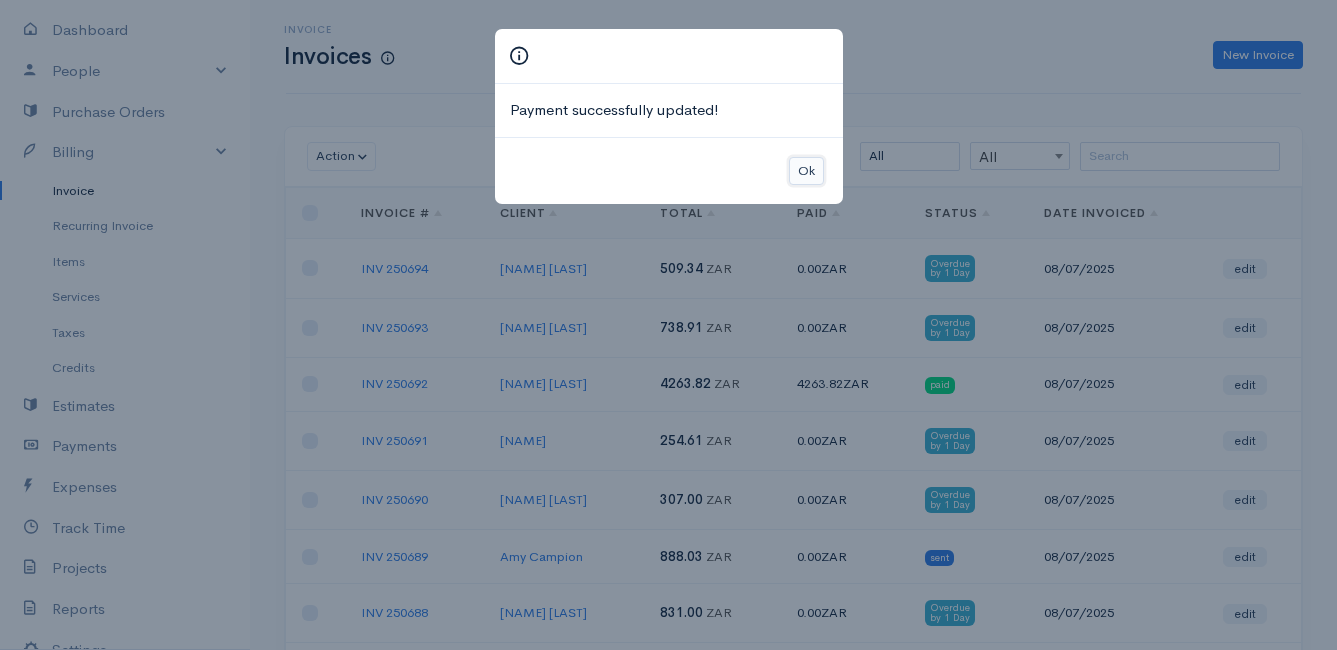 click on "Ok" at bounding box center [806, 171] 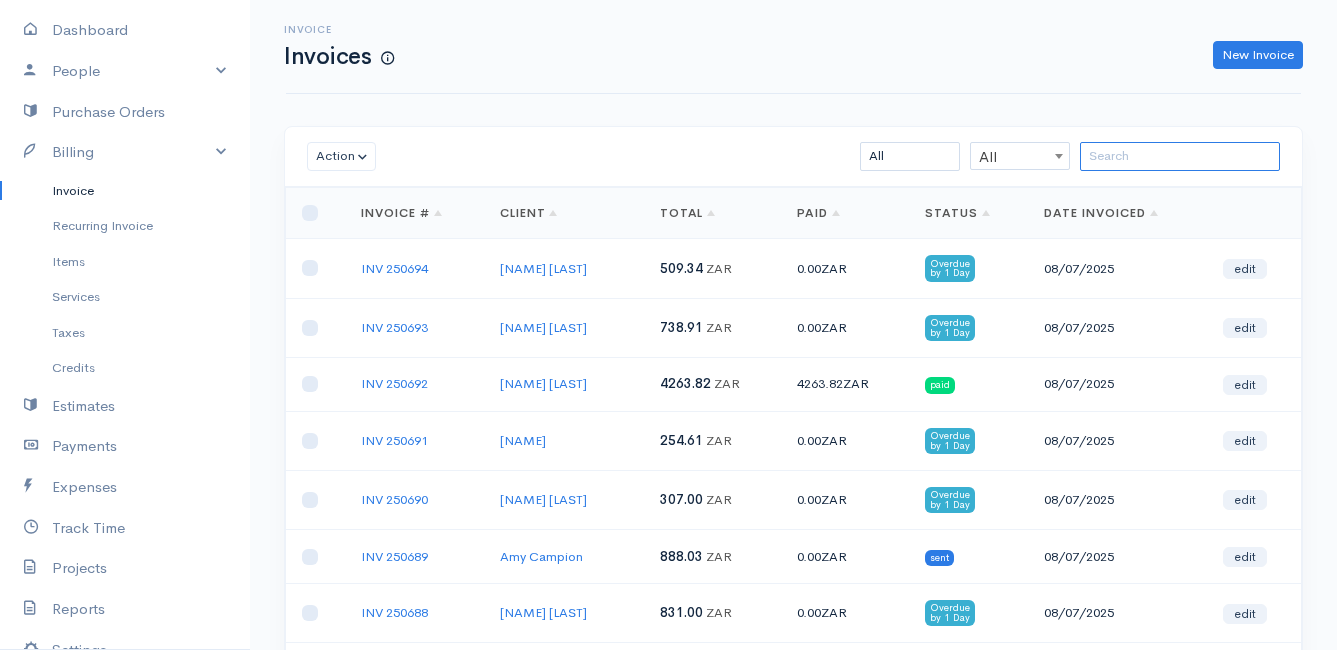 click at bounding box center (1180, 156) 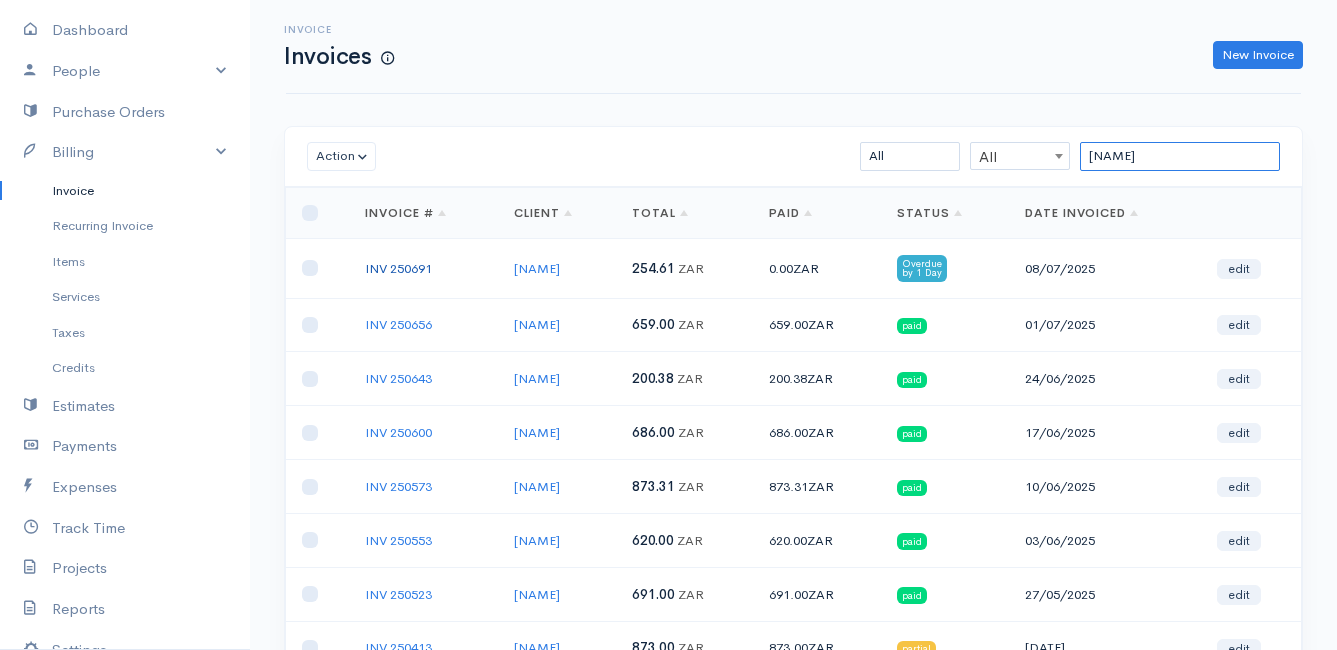 type on "[NAME]" 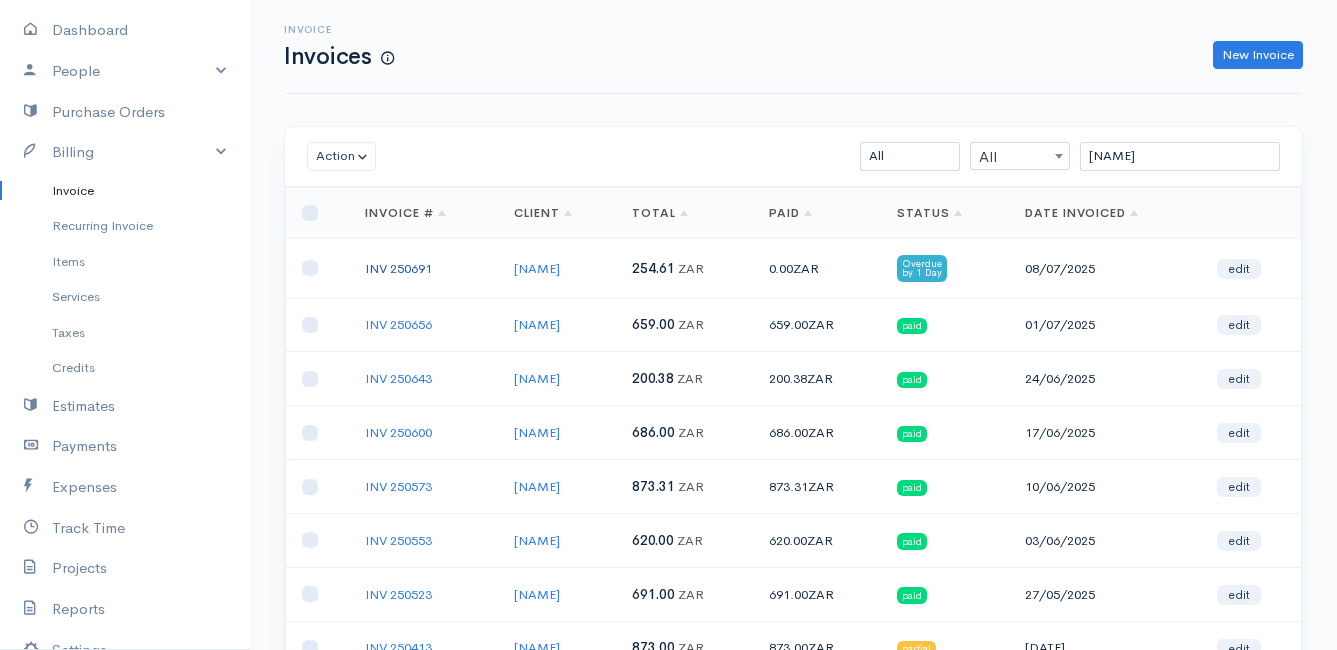 click on "INV 250691" at bounding box center [398, 268] 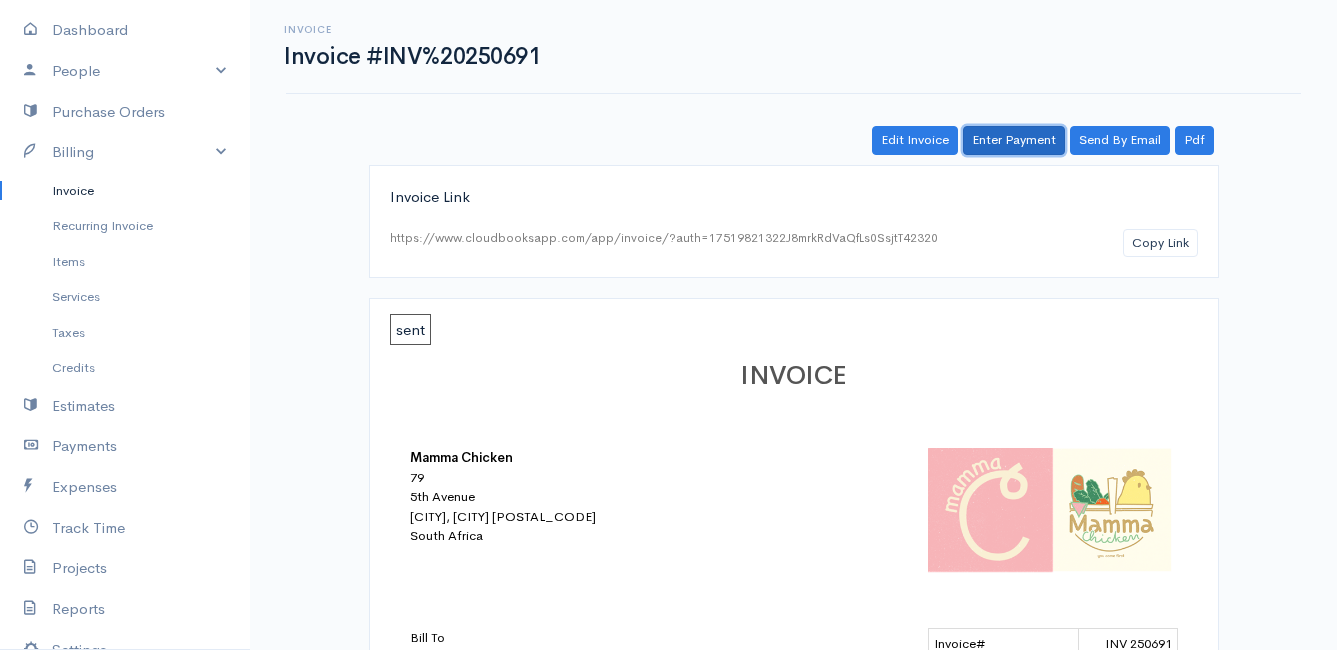 click on "Enter Payment" at bounding box center [1014, 140] 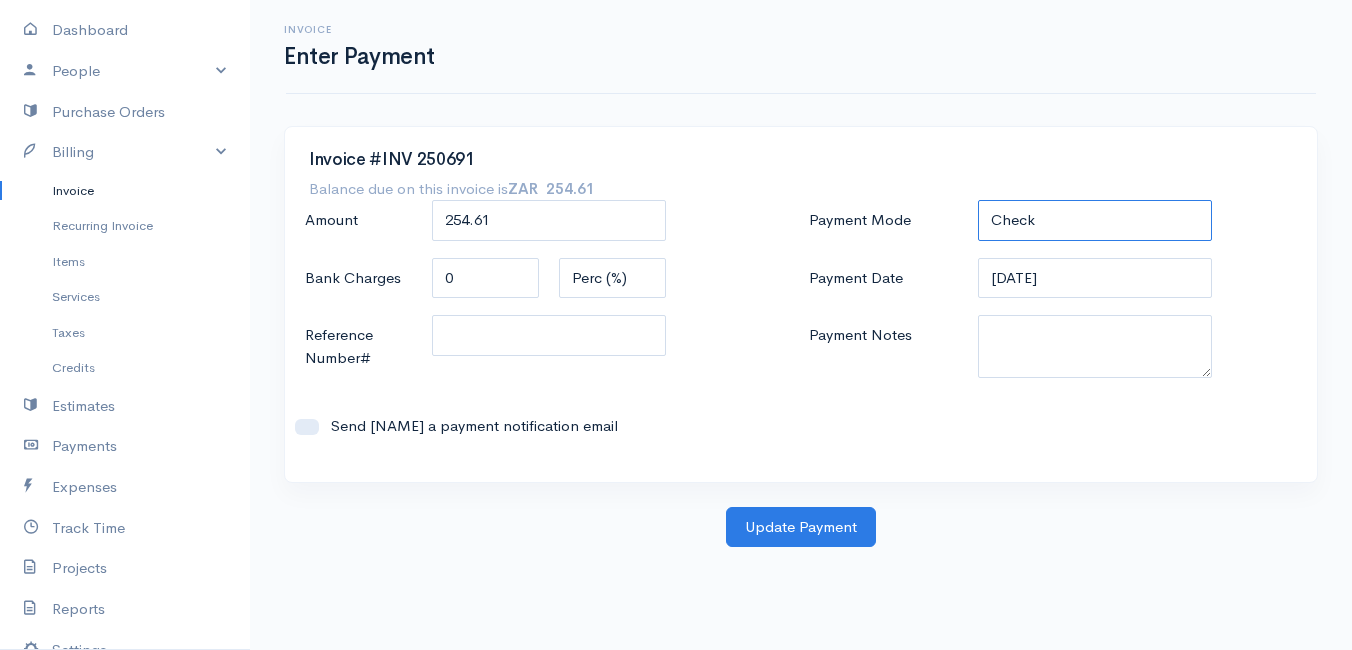 click on "Check Bank Transfer Credit Cash Debit ACH VISA MASTERCARD AMEX DISCOVER DINERS EUROCARD JCB NOVA Credit Card PayPal Google Checkout 2Checkout Amazon" at bounding box center [1095, 220] 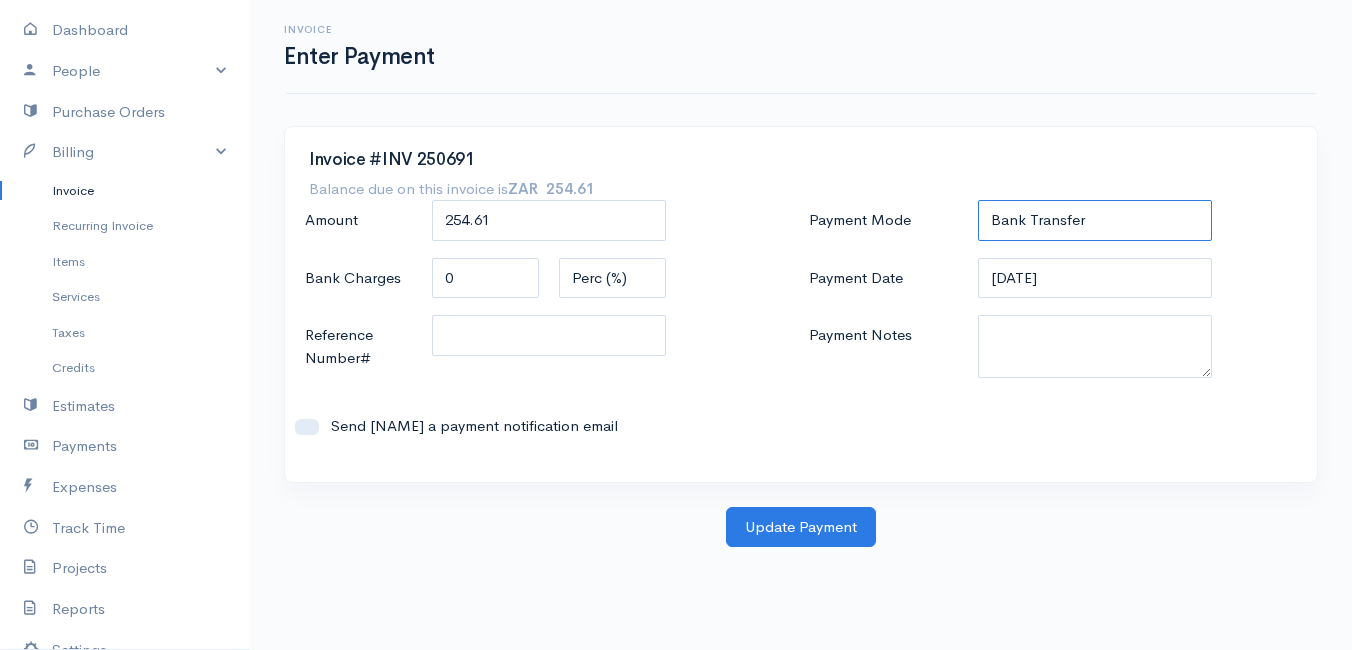 click on "Check Bank Transfer Credit Cash Debit ACH VISA MASTERCARD AMEX DISCOVER DINERS EUROCARD JCB NOVA Credit Card PayPal Google Checkout 2Checkout Amazon" at bounding box center [1095, 220] 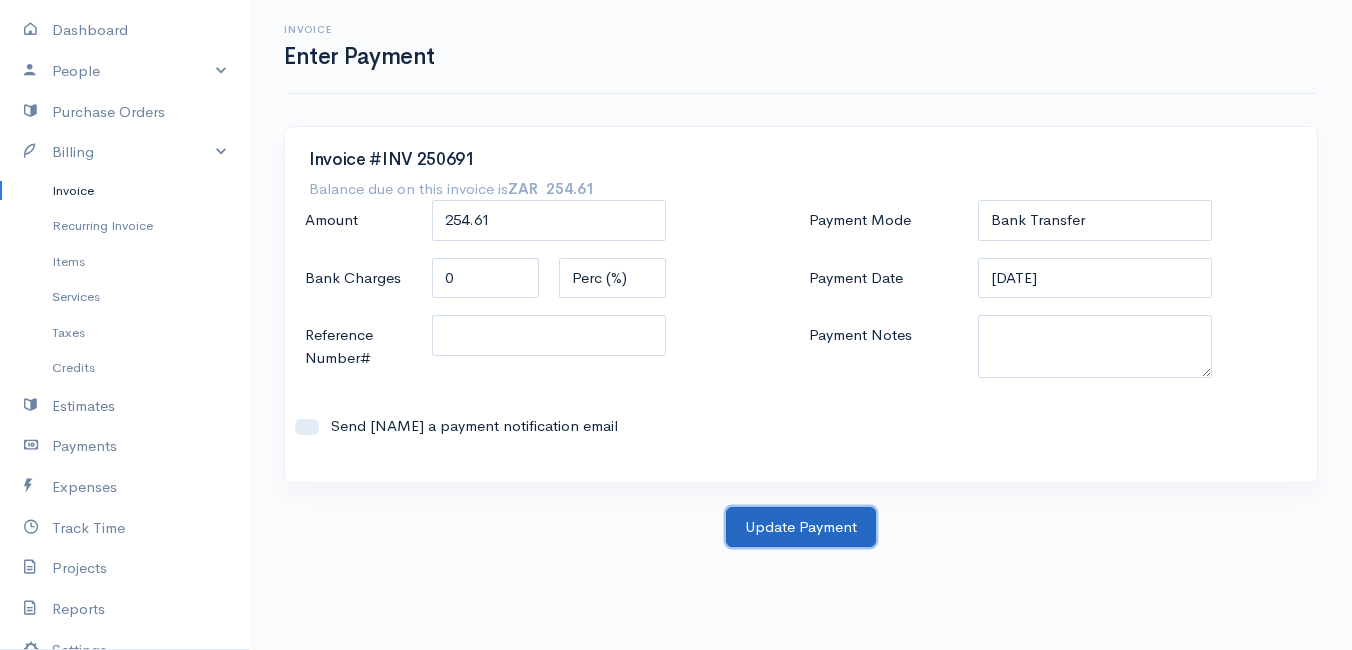 click on "Update Payment" at bounding box center [801, 527] 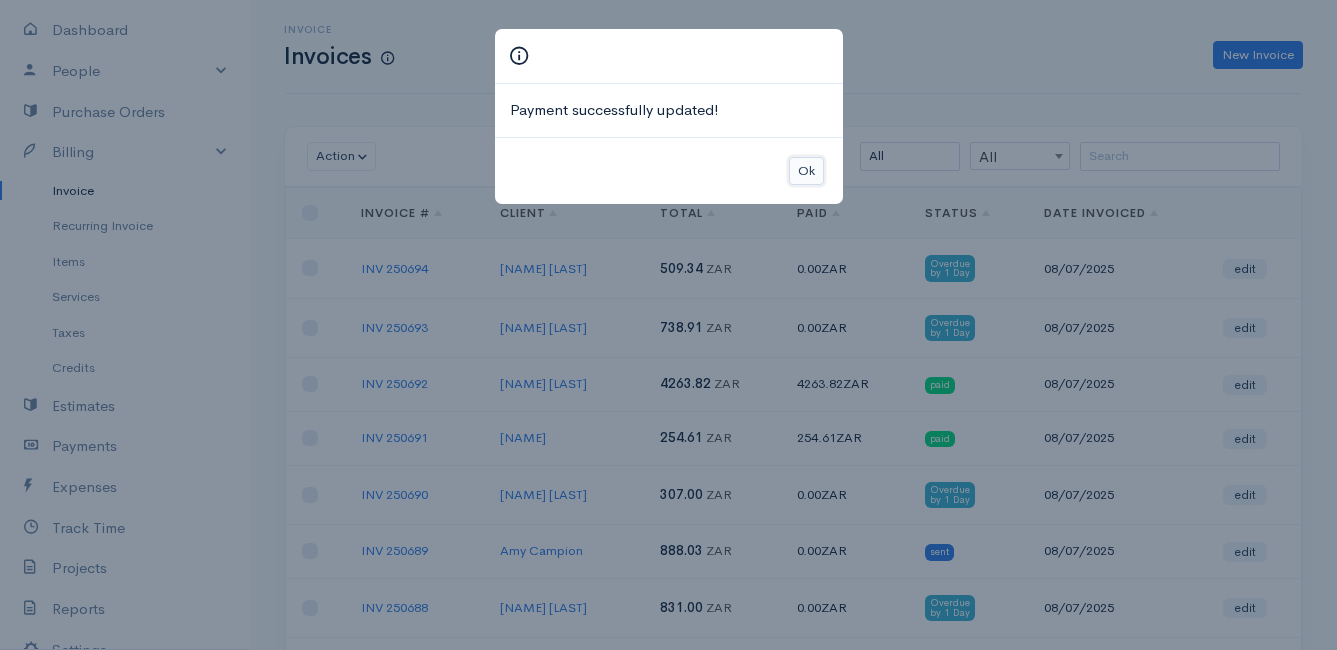 click on "Ok" at bounding box center (806, 171) 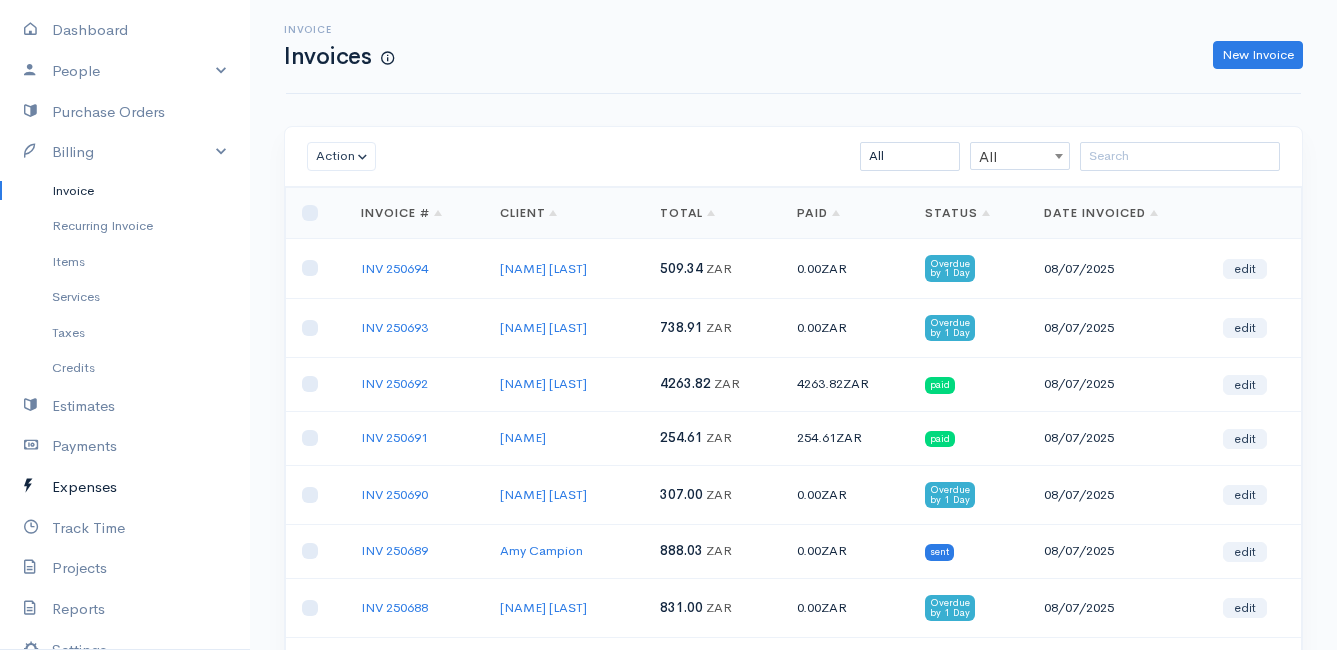 click on "Expenses" at bounding box center [125, 487] 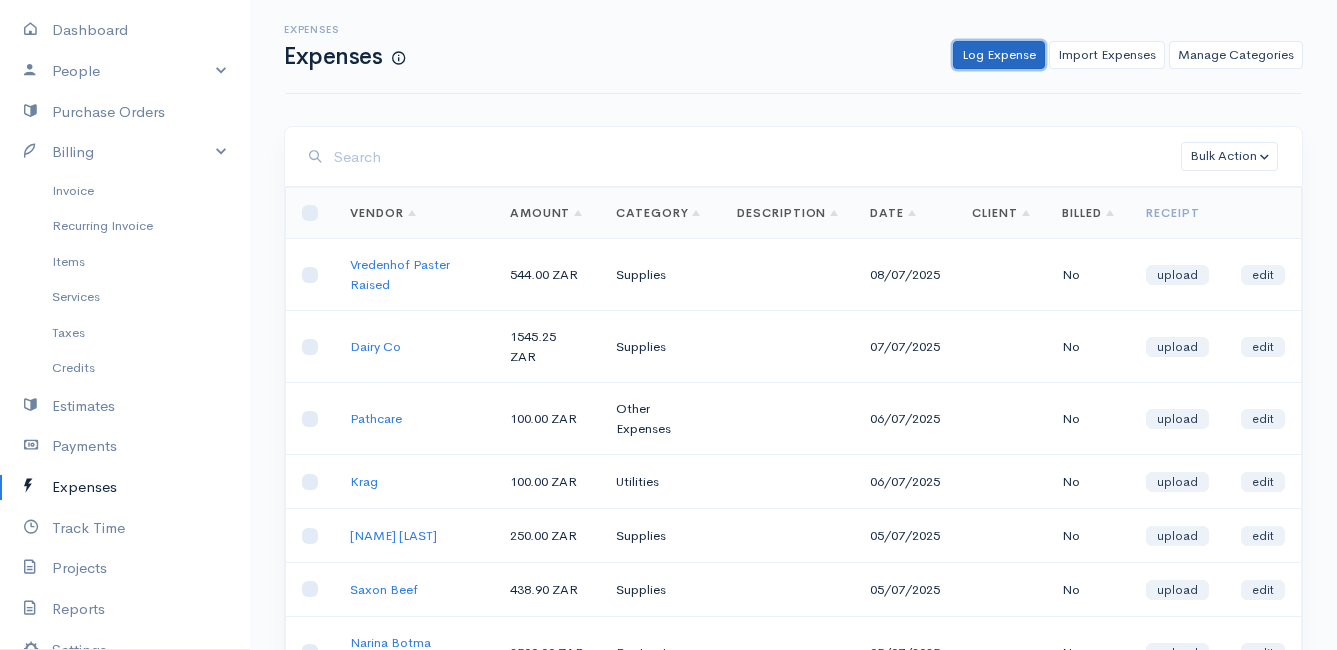 click on "Log Expense" at bounding box center [999, 55] 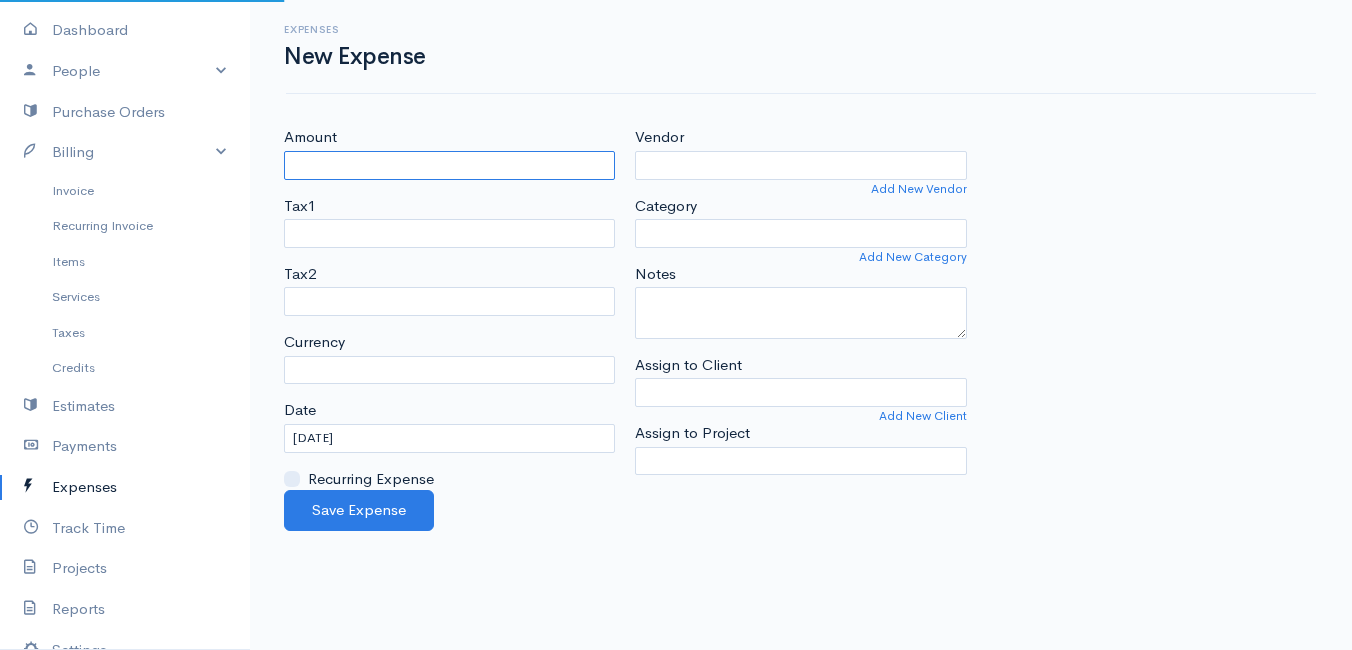 click on "Amount" at bounding box center [449, 165] 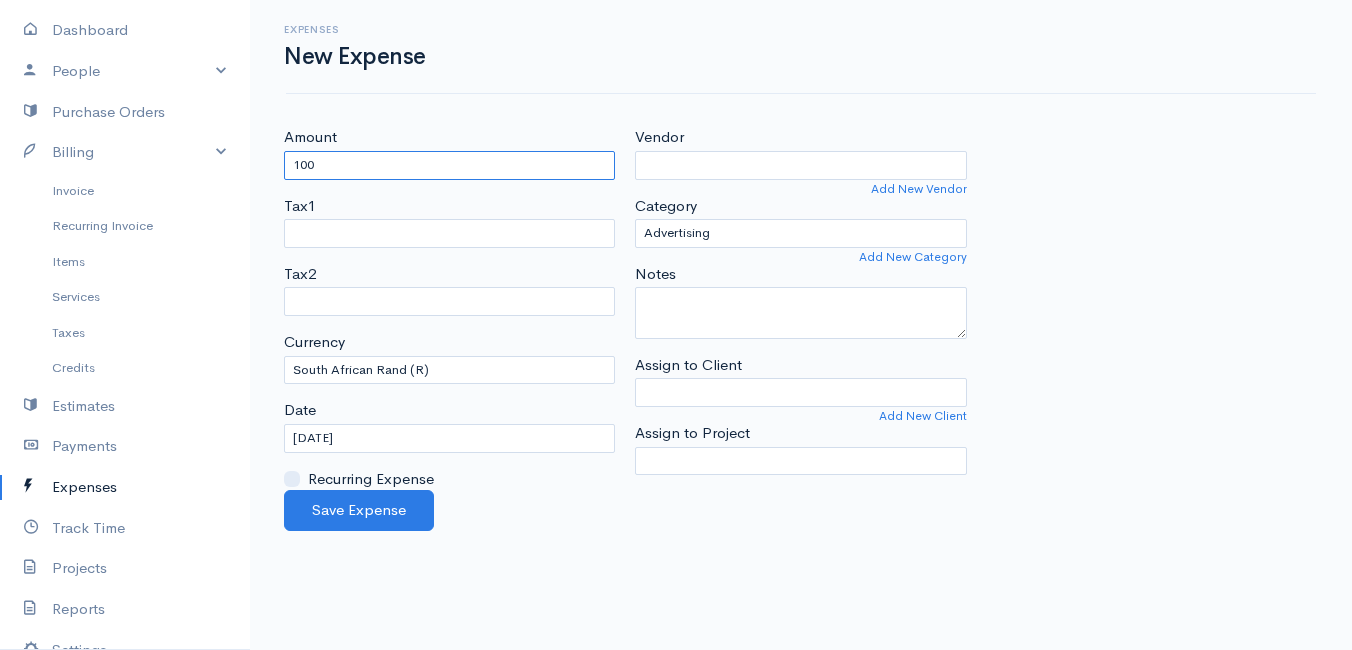 type on "100" 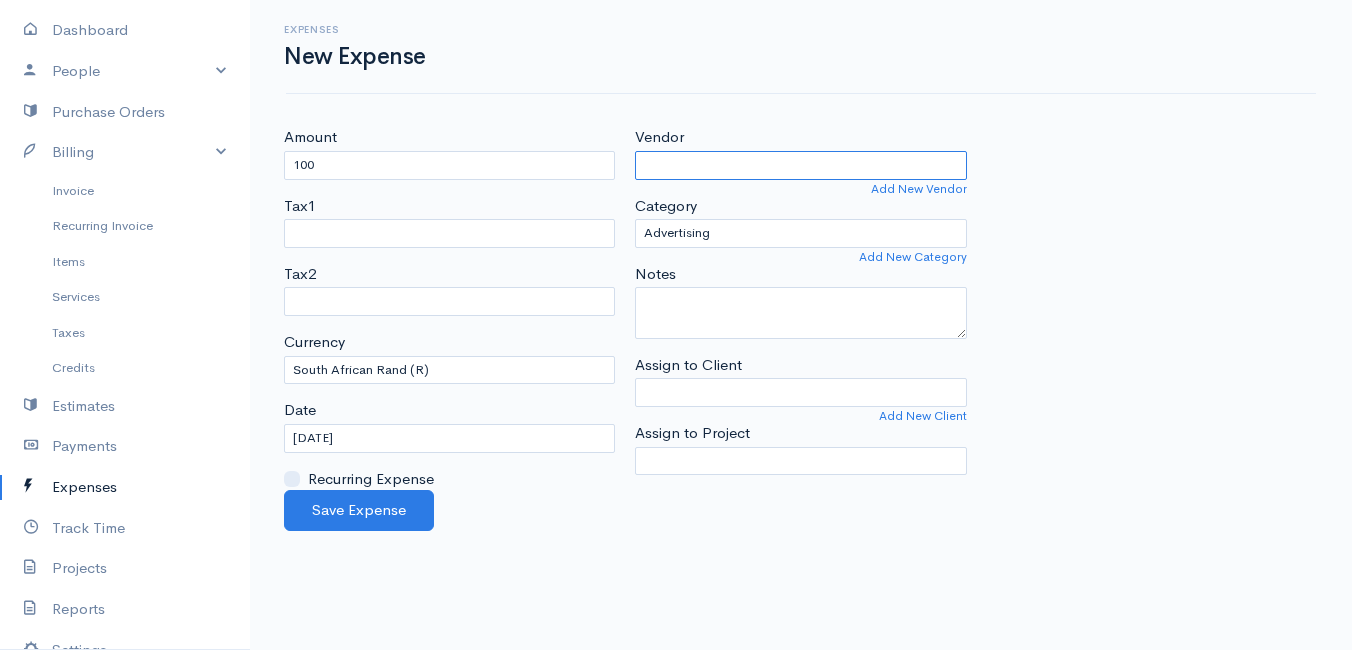 click on "Vendor" at bounding box center [800, 165] 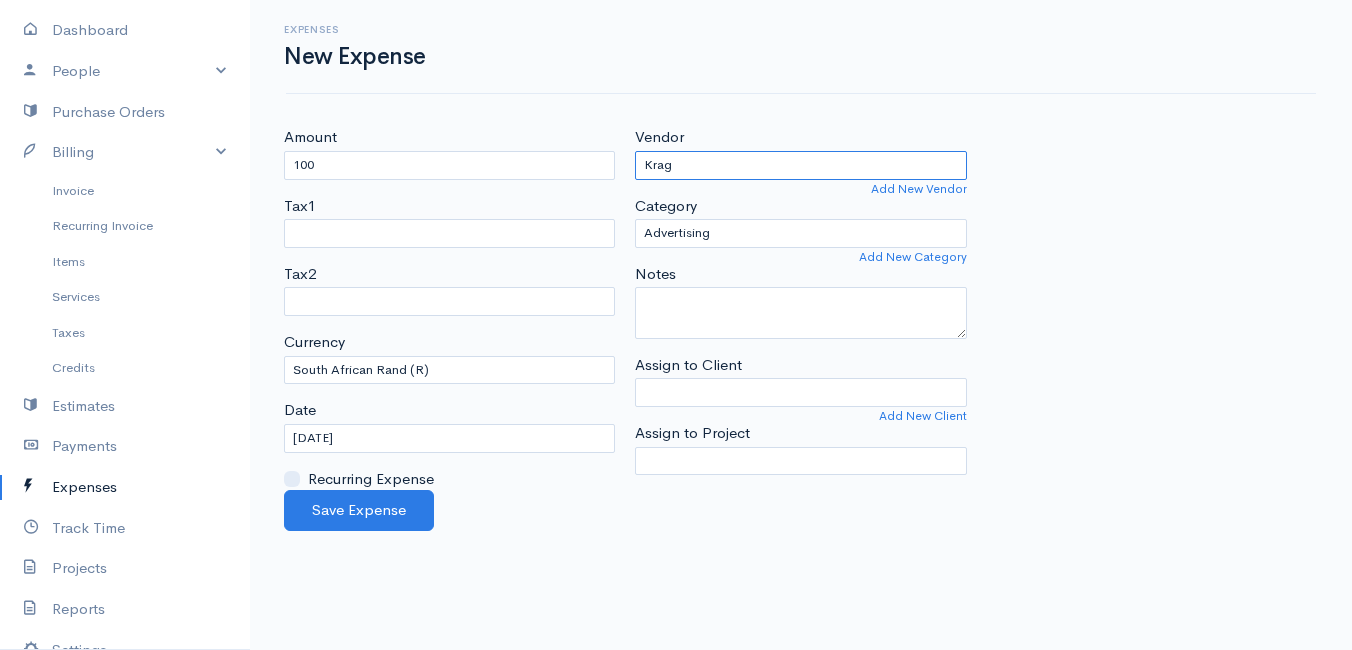 type on "Krag" 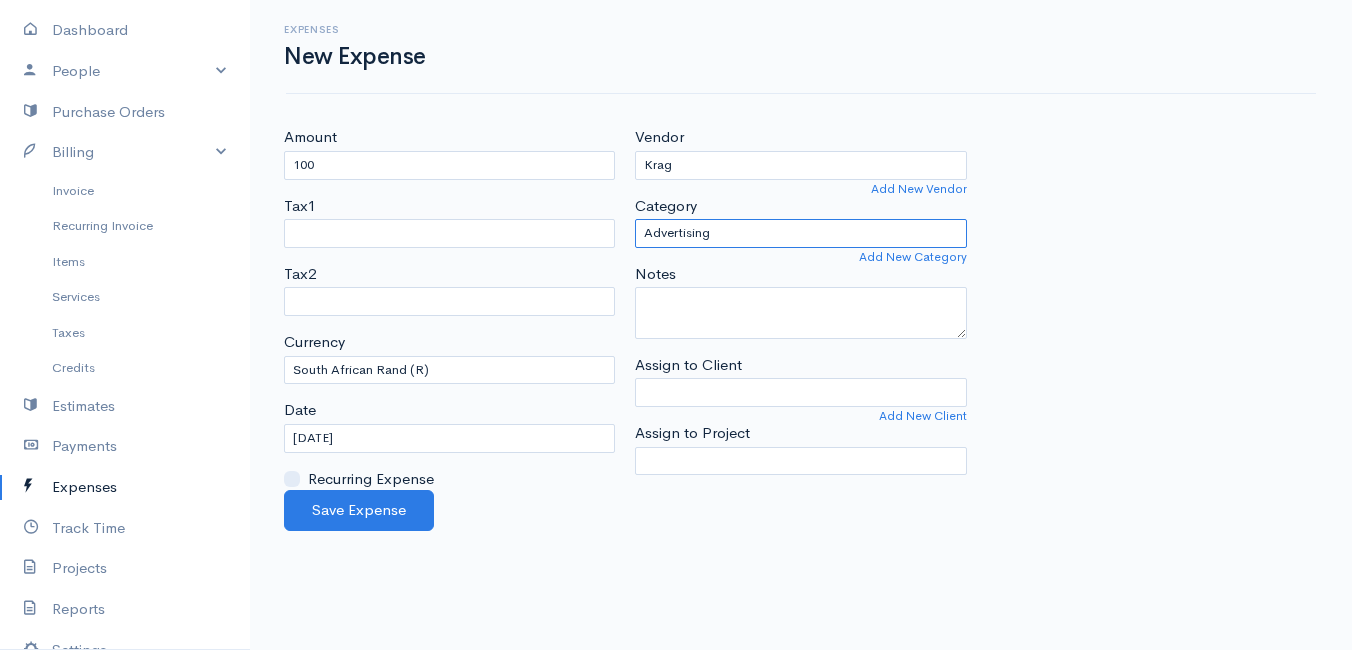 click on "Advertising Car & Truck Expenses Contractors Education Education and Training Employee Benefits Hardware Meals & Entertainment Other Expenses Personal Professional Services Rent or Lease Supplies Travel Utilities" at bounding box center [800, 233] 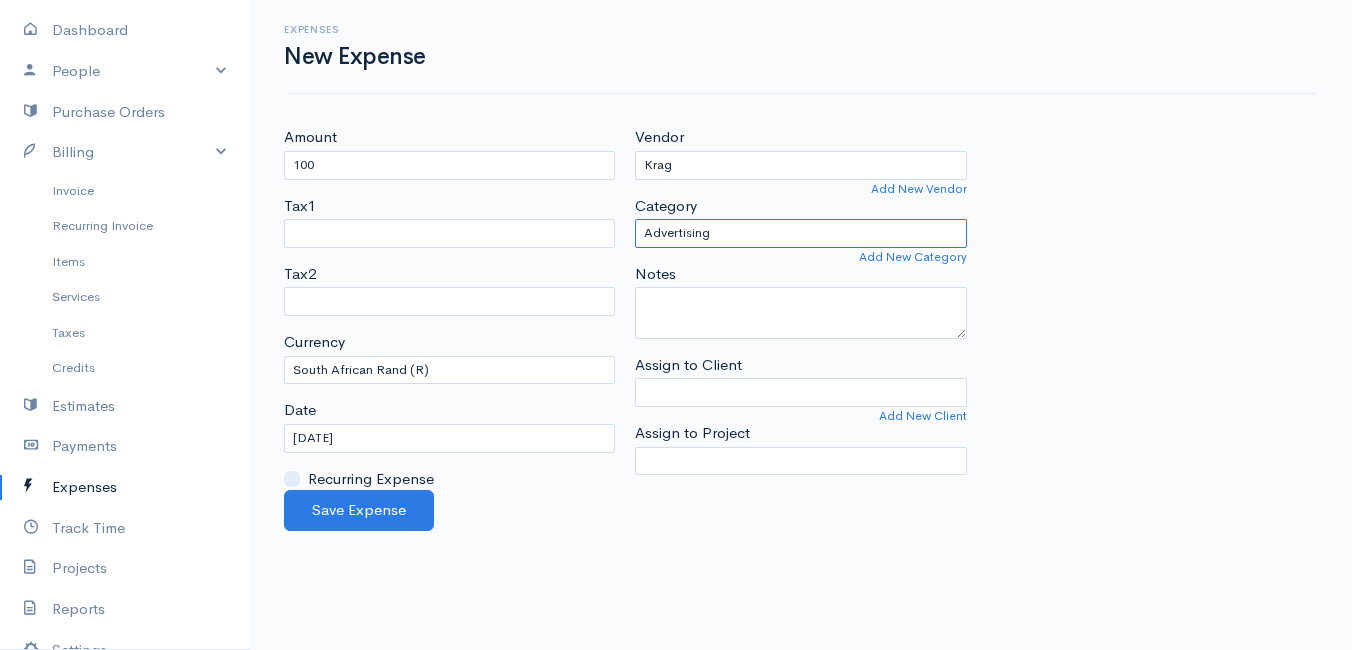 select on "Utilities" 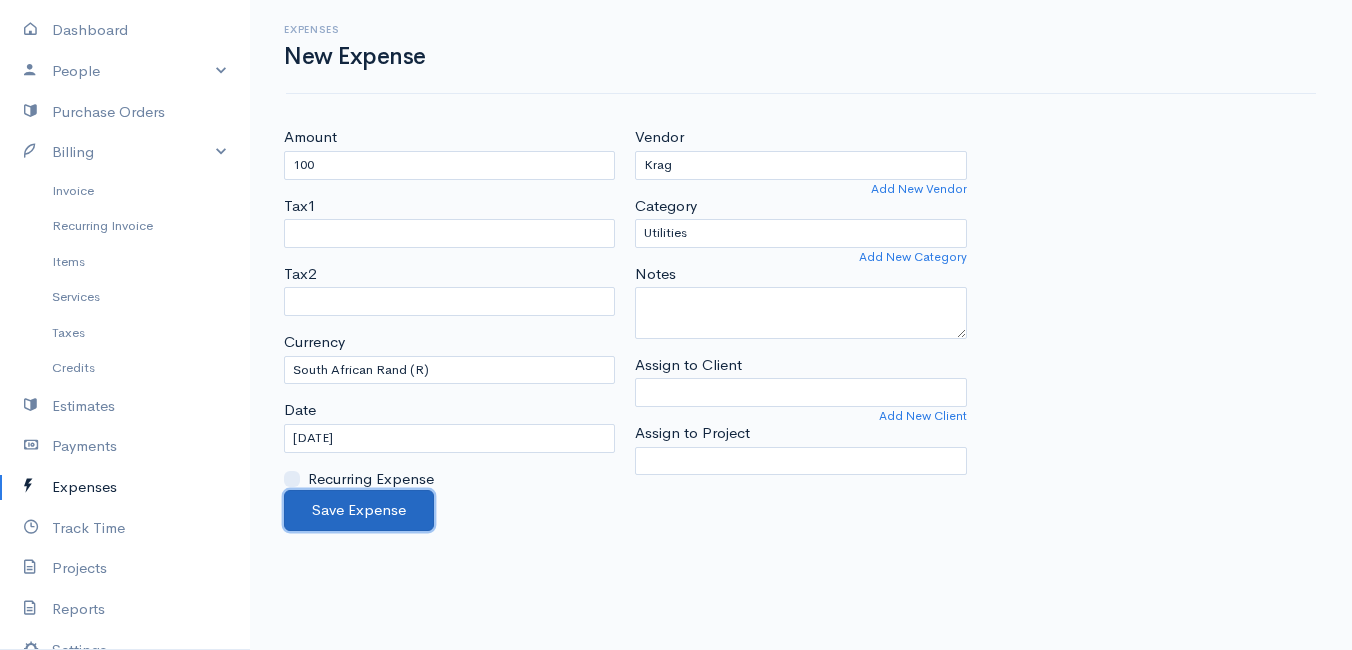 click on "Save Expense" at bounding box center (359, 510) 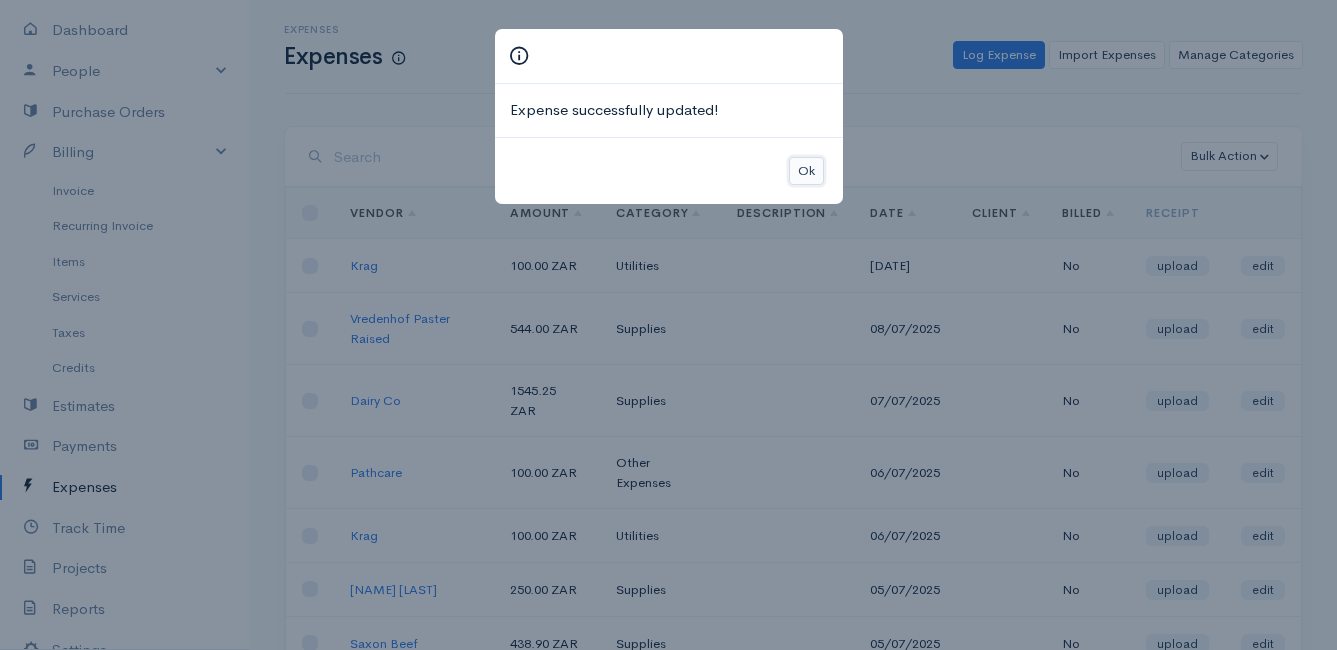 click on "Ok" at bounding box center (806, 171) 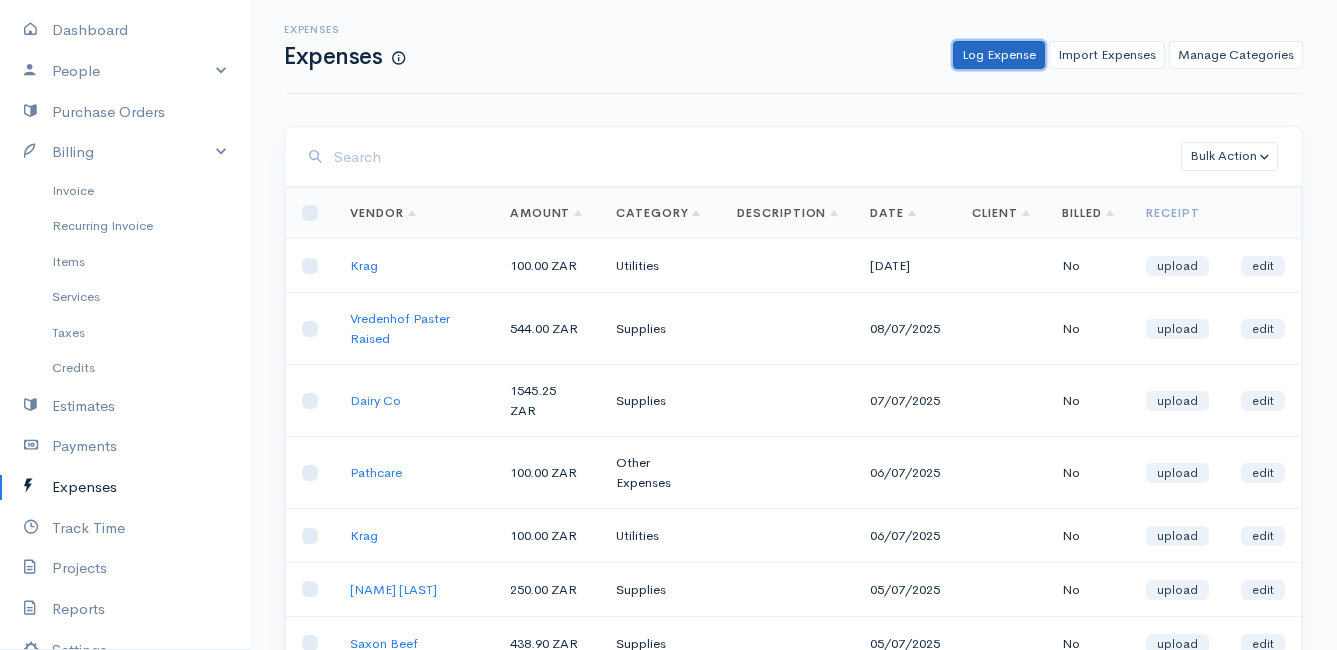 click on "Log Expense" at bounding box center (999, 55) 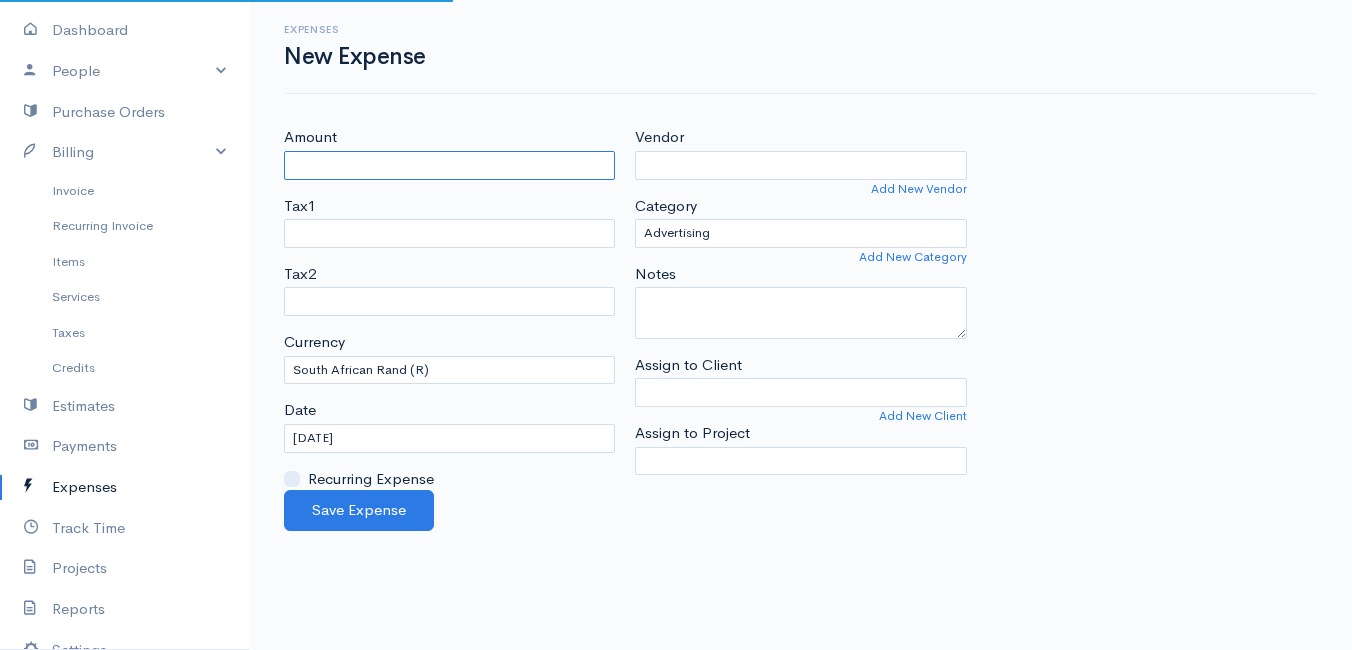 click on "Amount" at bounding box center [449, 165] 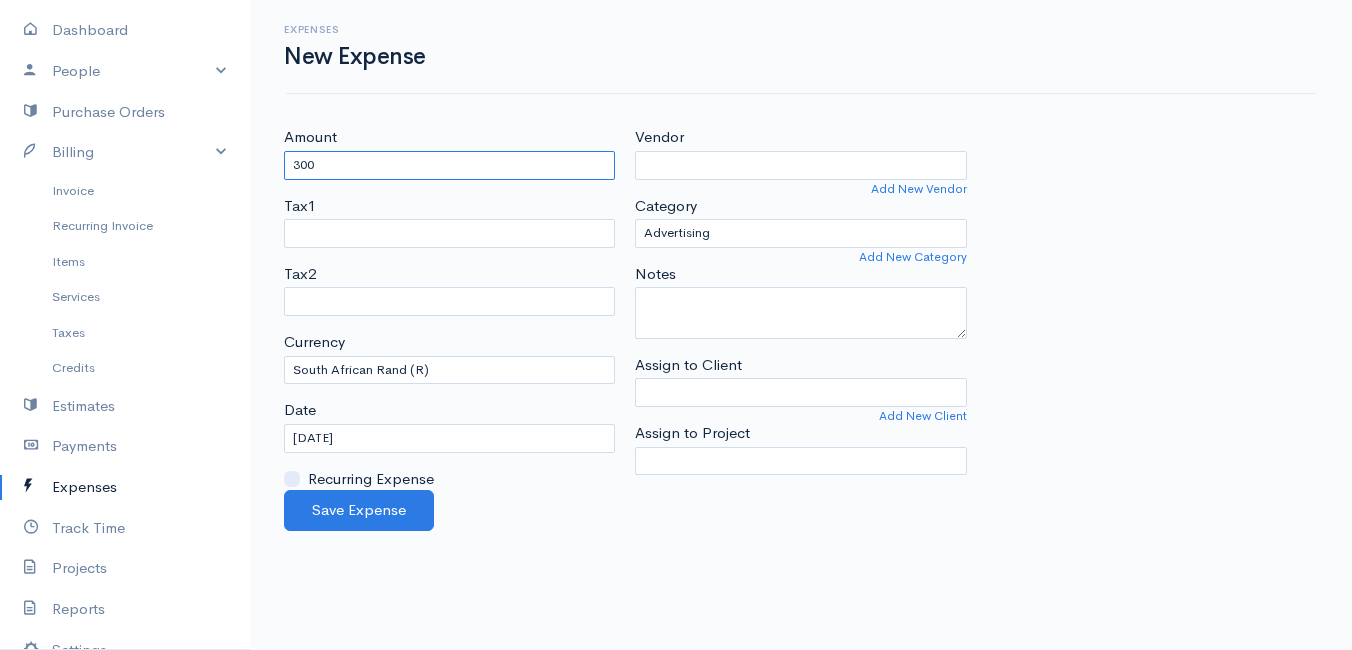type on "300" 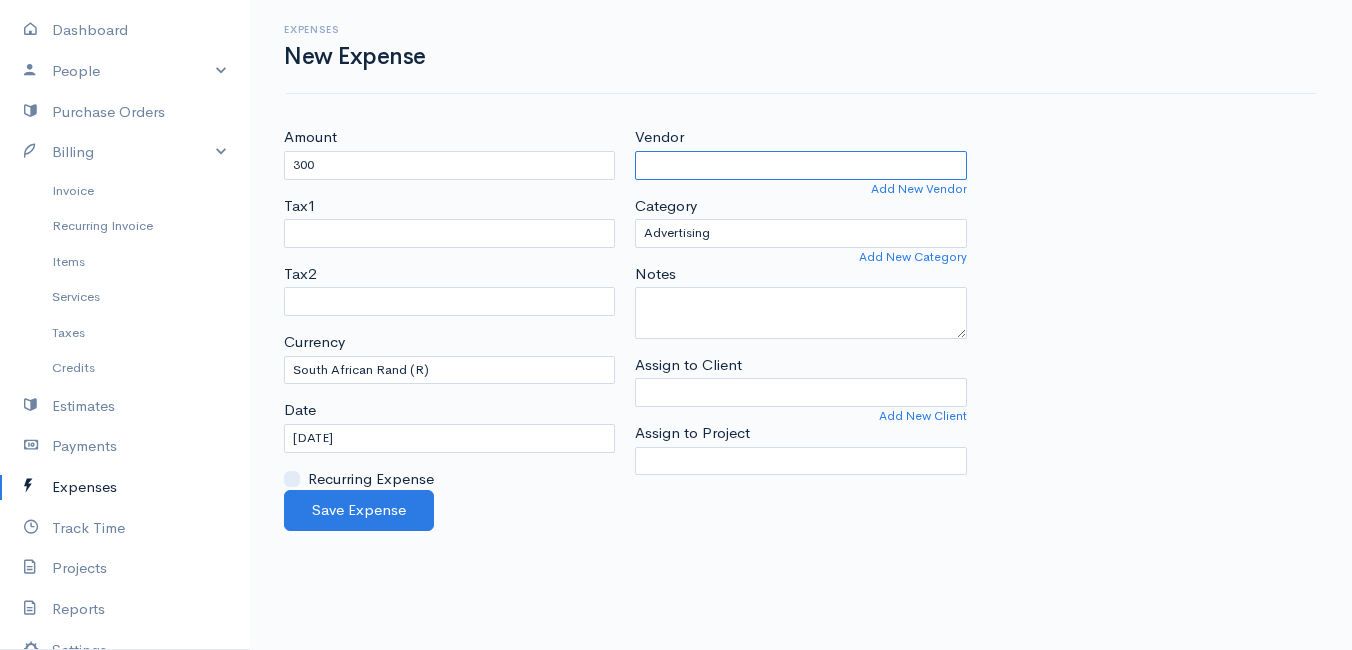 click on "Vendor" at bounding box center (800, 165) 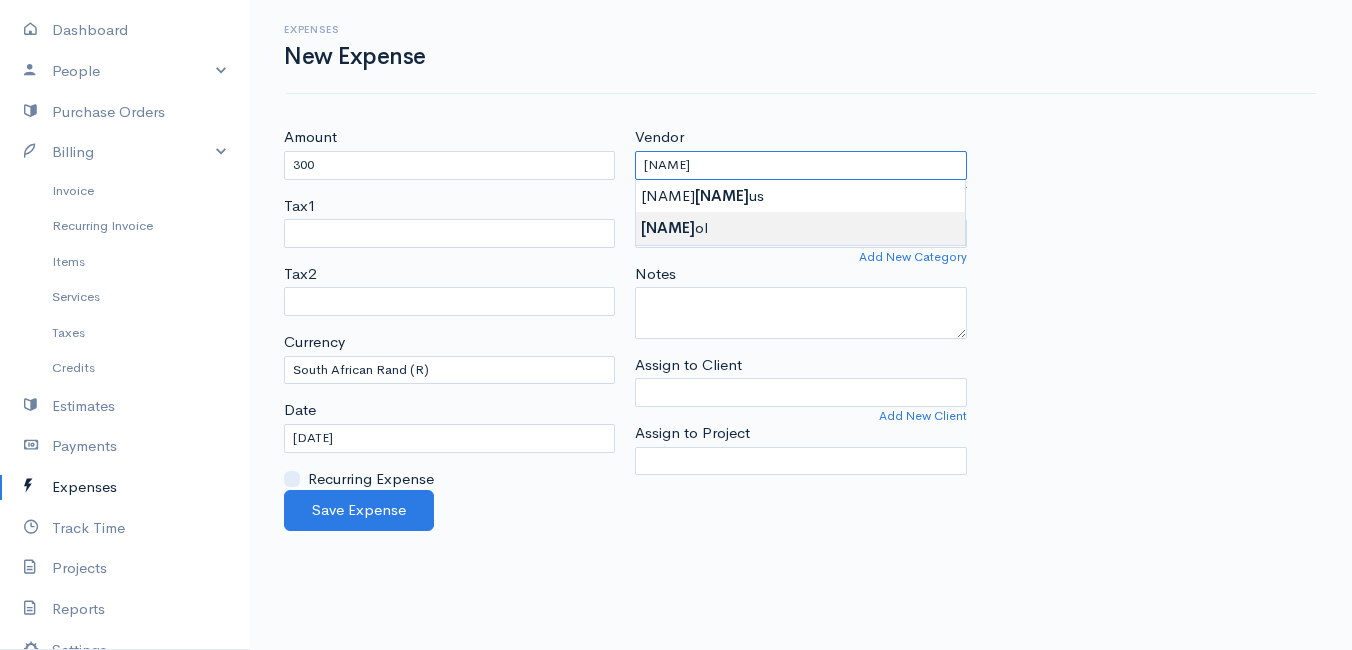type on "Petrol" 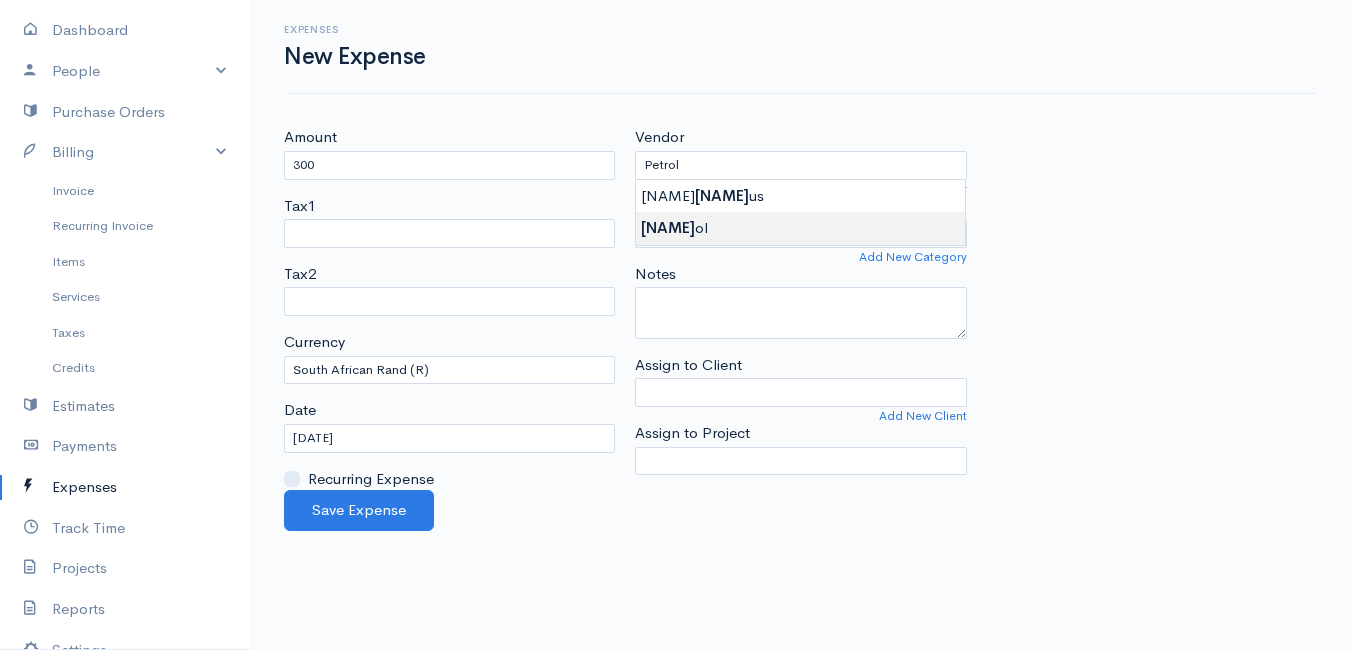 click on "Mamma Chicken
Upgrade
People
Clients
Vendors
Staff Users
Purchase Orders
Billing
Invoice
Recurring Invoice
Items
Services
Taxes
Credits
Estimates
Payments
Expenses
Track Time
Projects
Reports
Settings
My Organizations
Logout
Help
@CloudBooksApp 2022
Expenses
New Expense
Amount 300 Tax1 Tax2 Currency U.S. Dollars ($) Canadian Dollars ($) British Pounds Sterling (£) Euros (€) Australian Dollars ($)Afghani (Af) Algerian Dinar (د.ج) Argentine Pesos ($) Lek (L)" at bounding box center (676, 325) 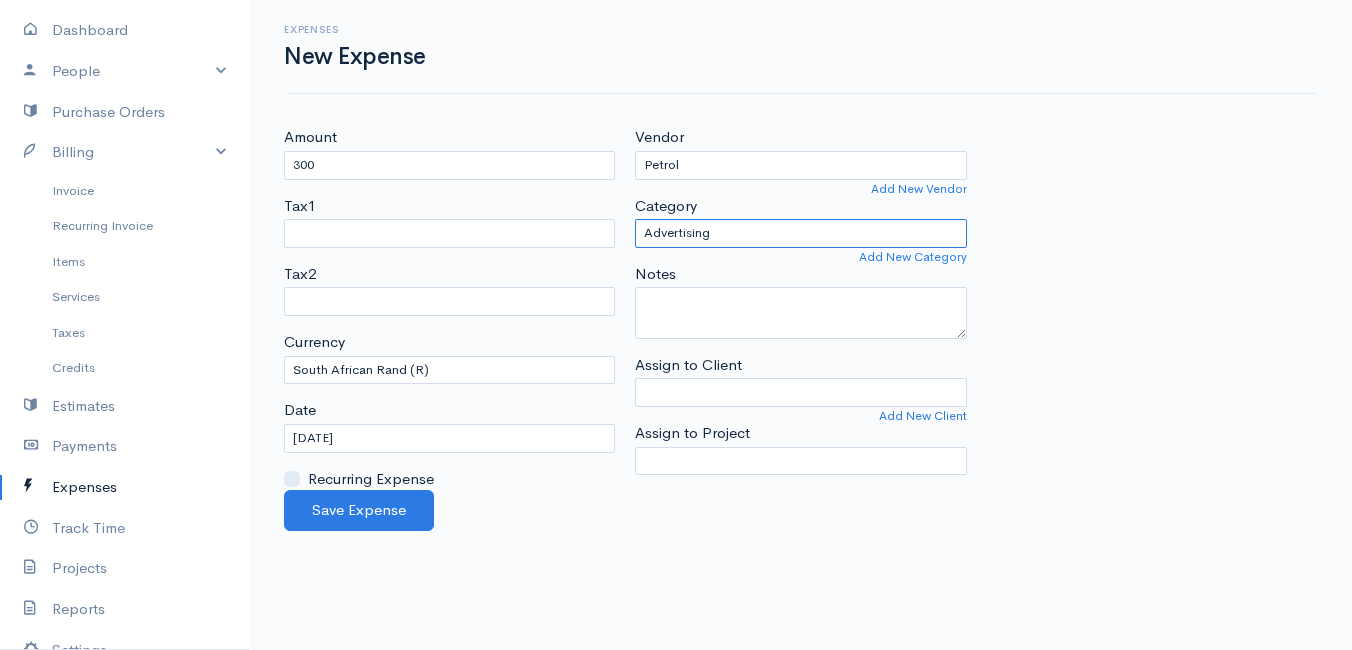 click on "Advertising Car & Truck Expenses Contractors Education Education and Training Employee Benefits Hardware Meals & Entertainment Other Expenses Personal Professional Services Rent or Lease Supplies Travel Utilities" at bounding box center [800, 233] 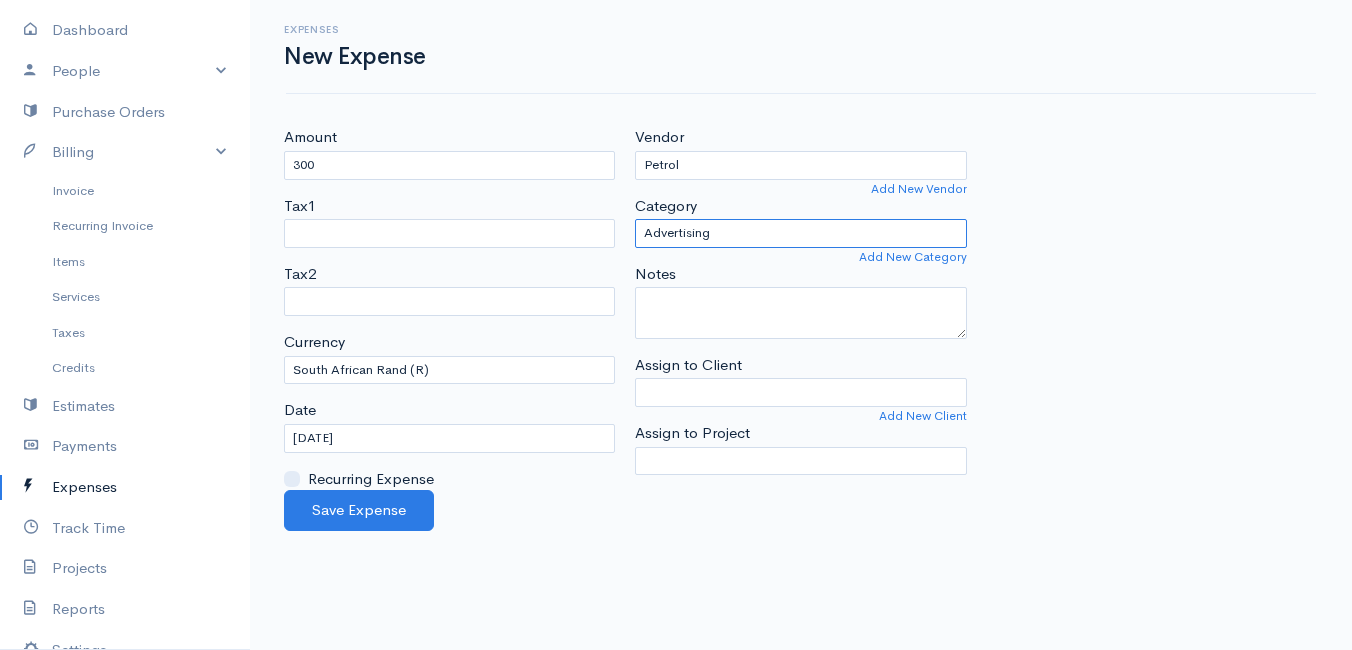 select on "Travel" 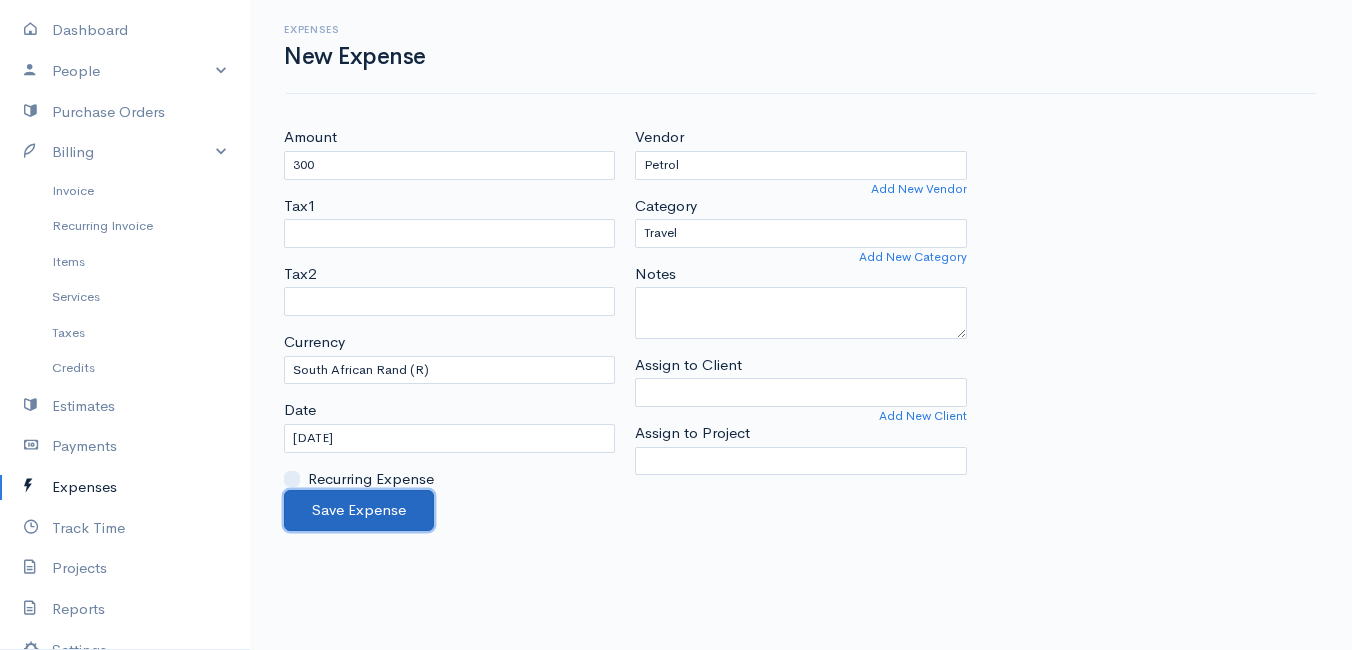 click on "Save Expense" at bounding box center (359, 510) 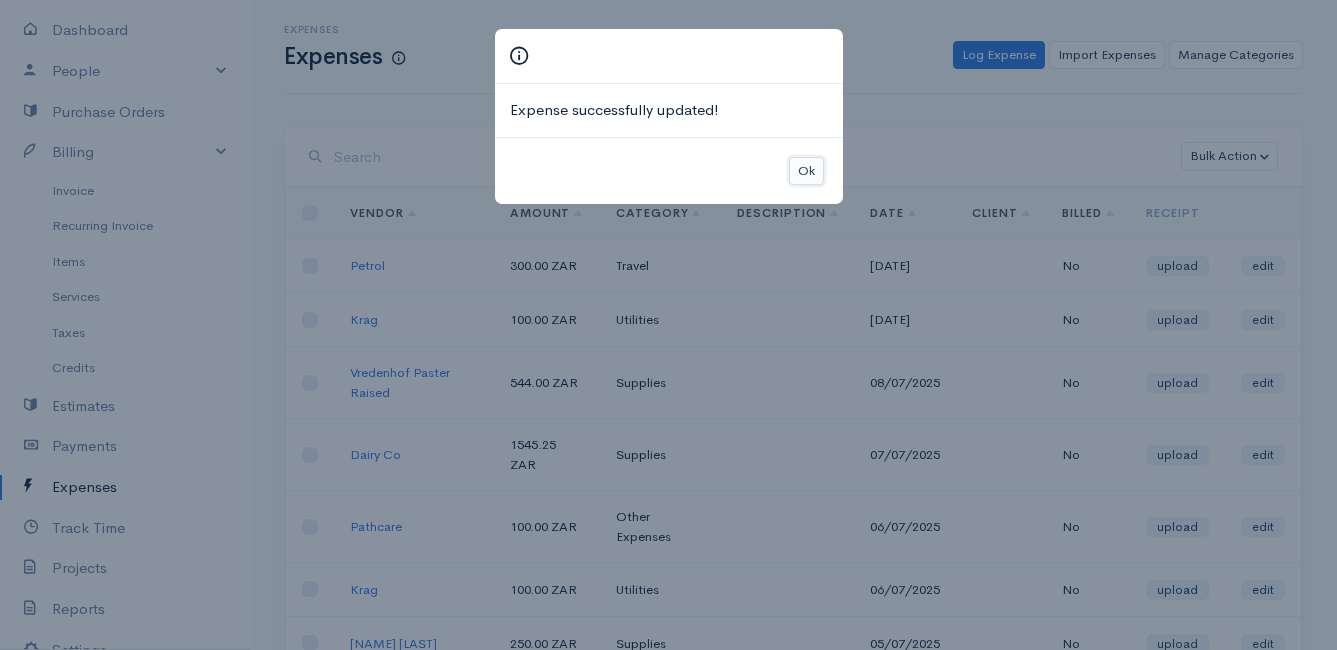 click on "Ok" at bounding box center [806, 171] 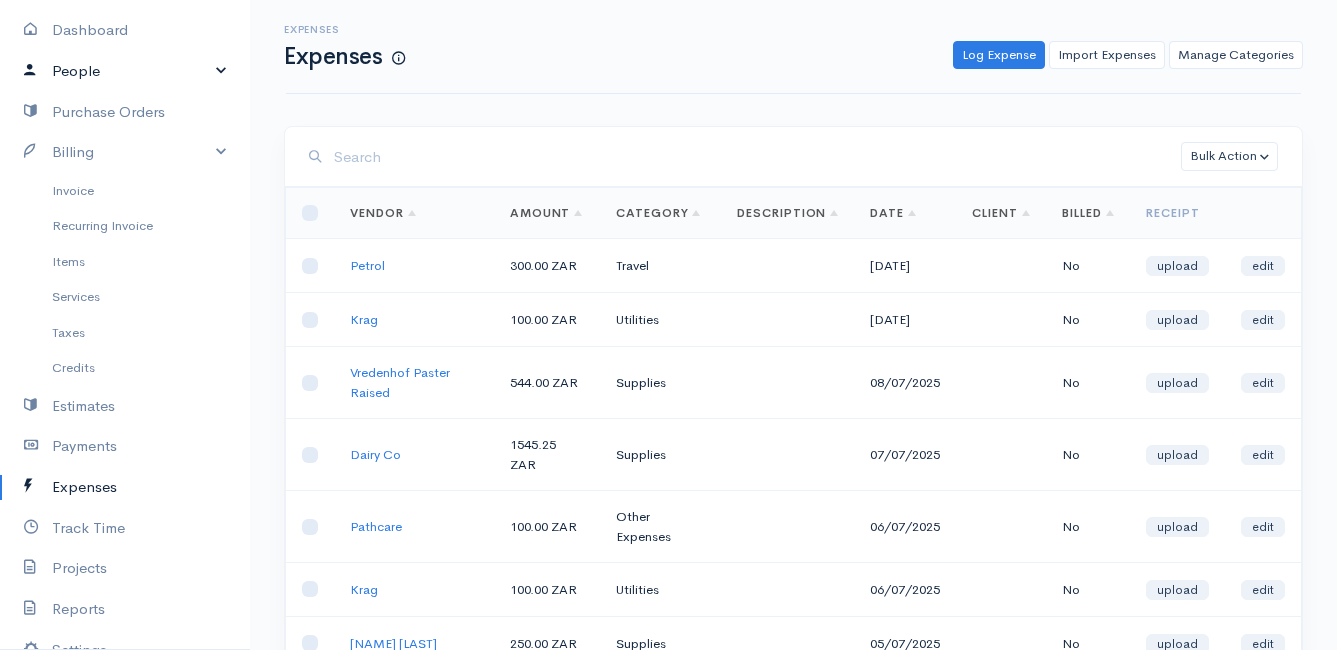 scroll, scrollTop: 0, scrollLeft: 0, axis: both 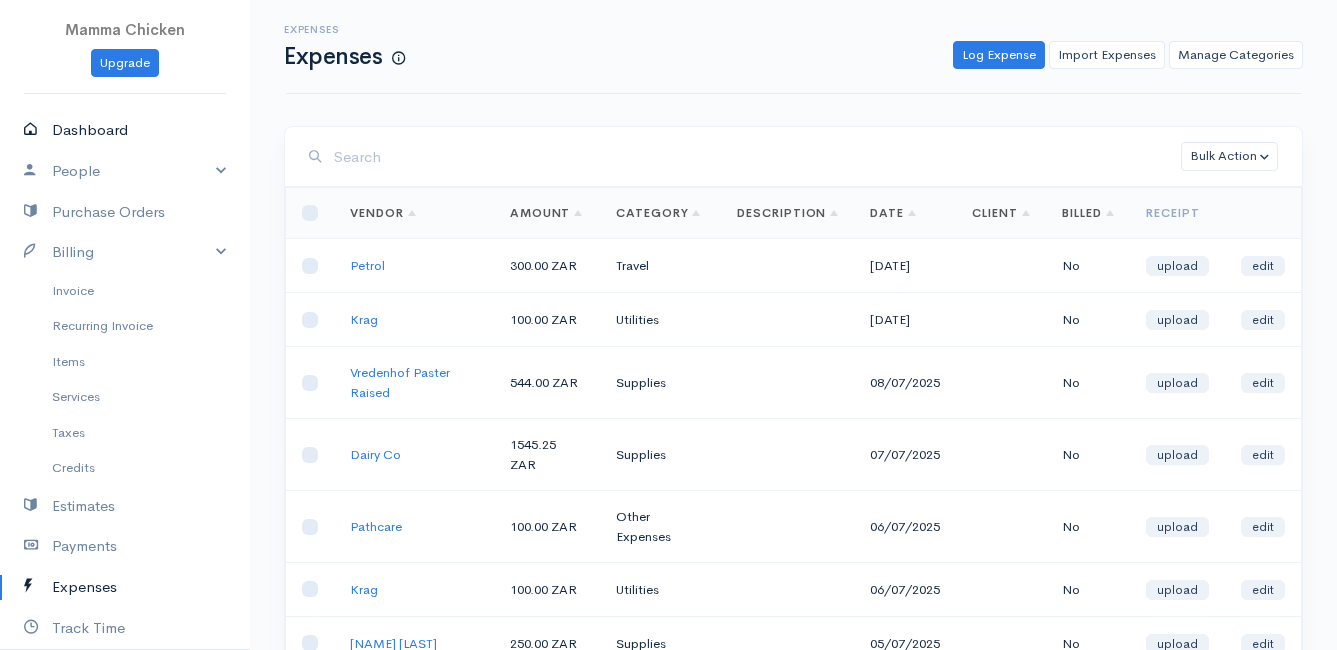 click on "Dashboard" at bounding box center [125, 130] 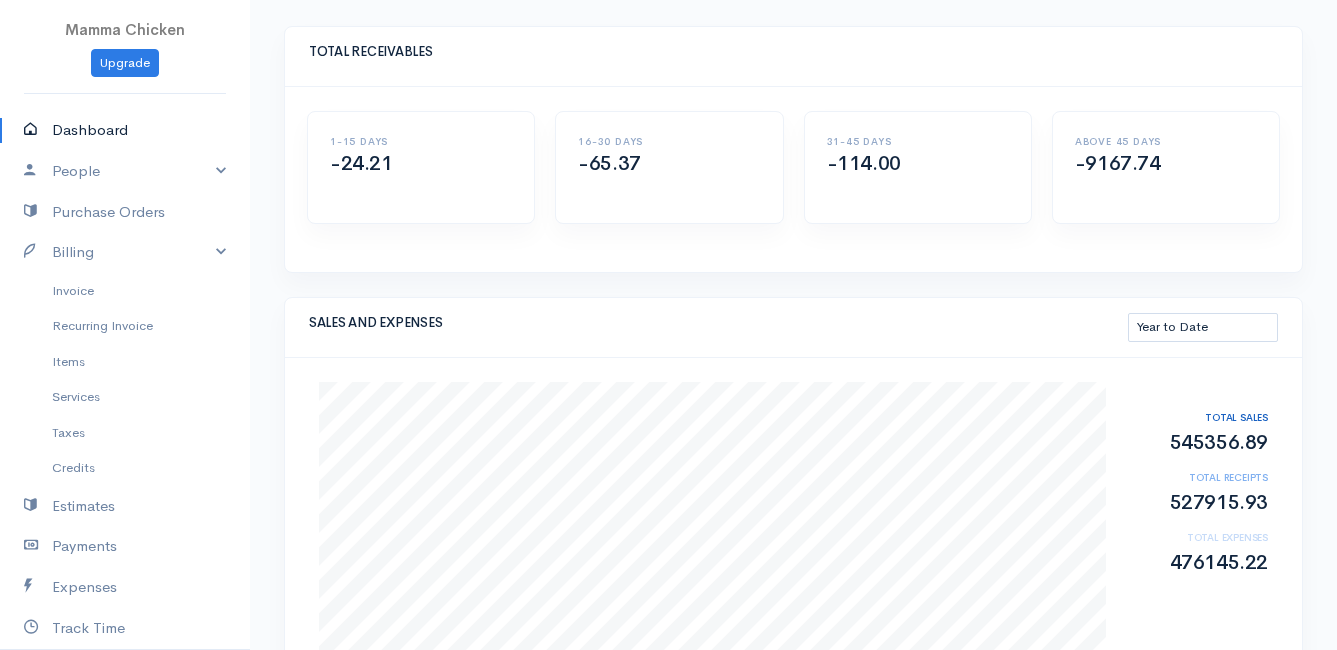 scroll, scrollTop: 0, scrollLeft: 0, axis: both 